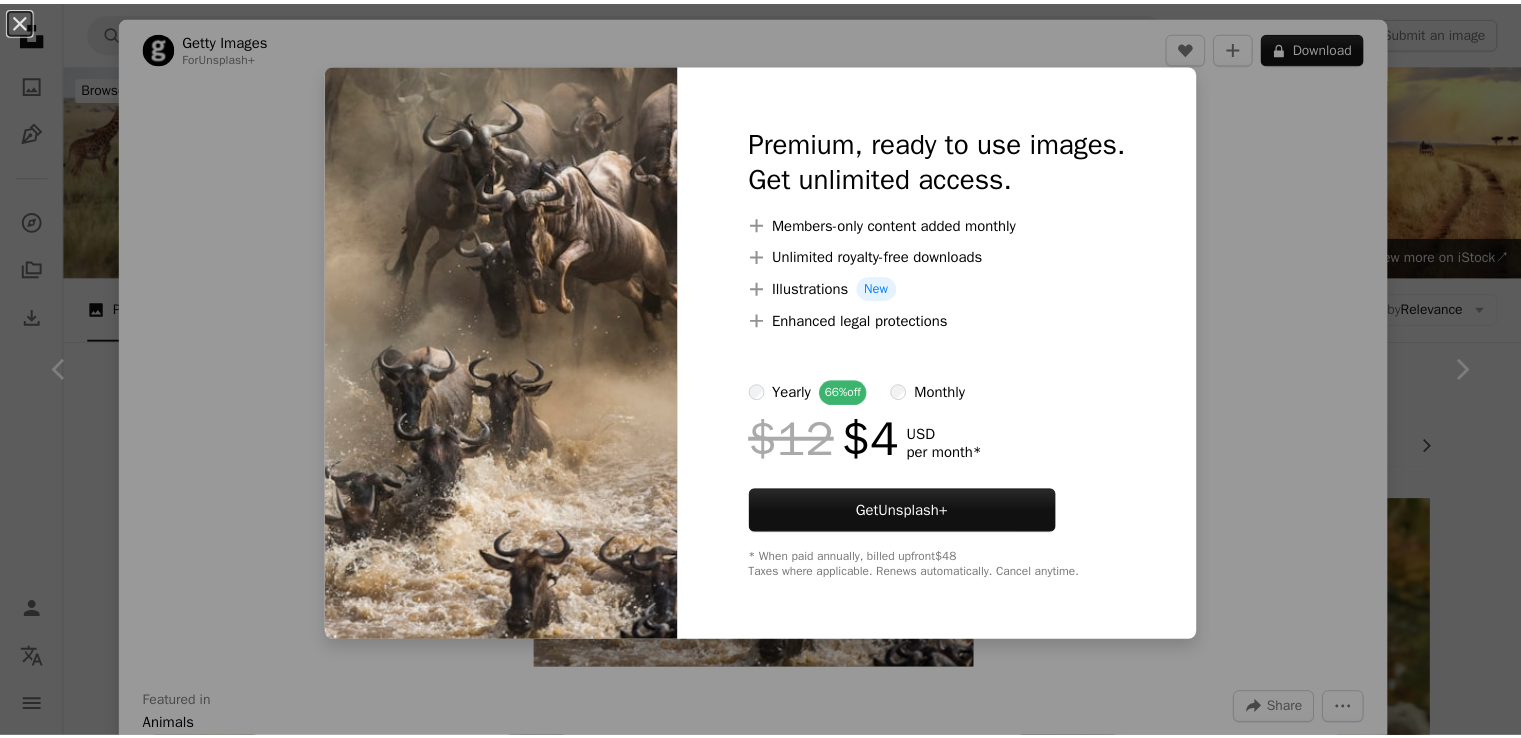 scroll, scrollTop: 3449, scrollLeft: 0, axis: vertical 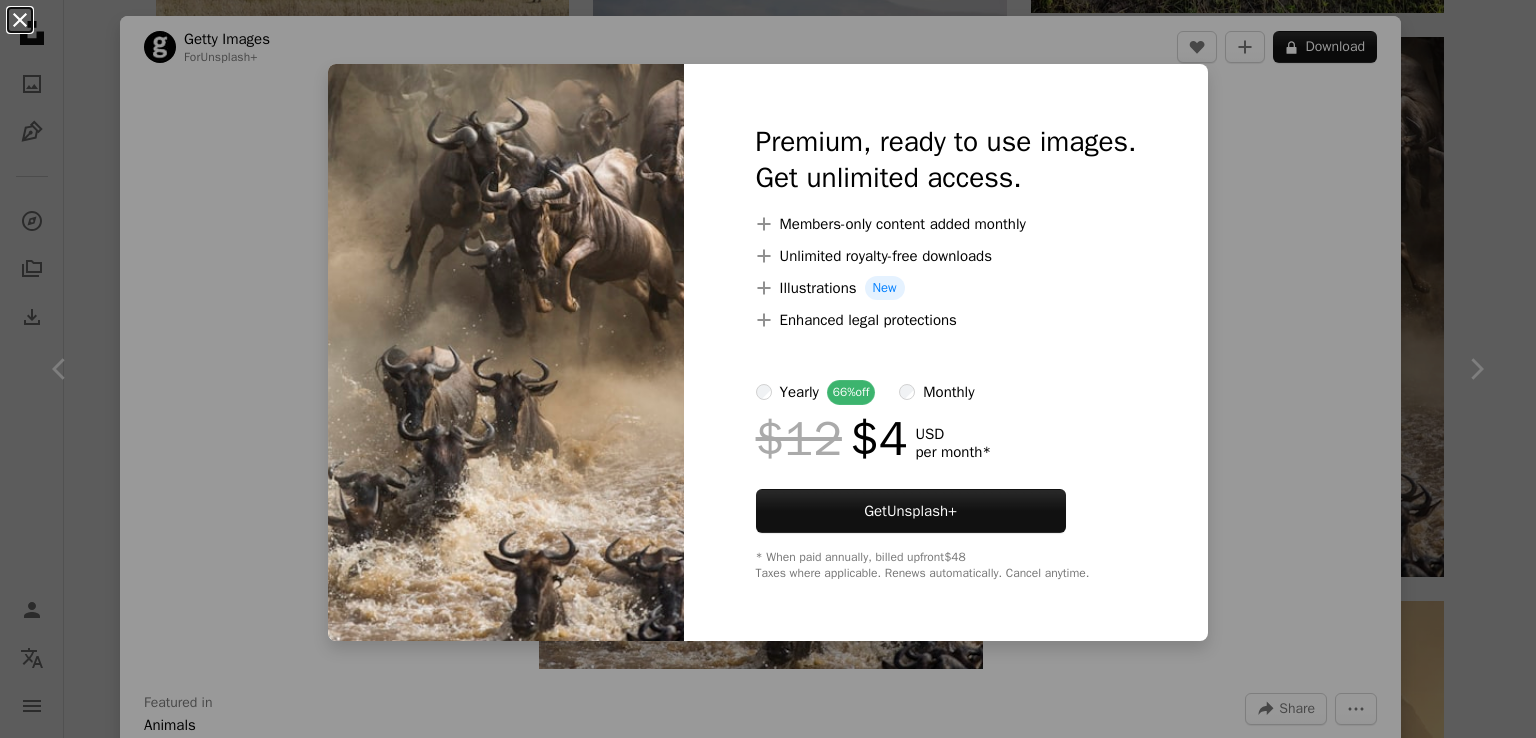 click on "An X shape" at bounding box center (20, 20) 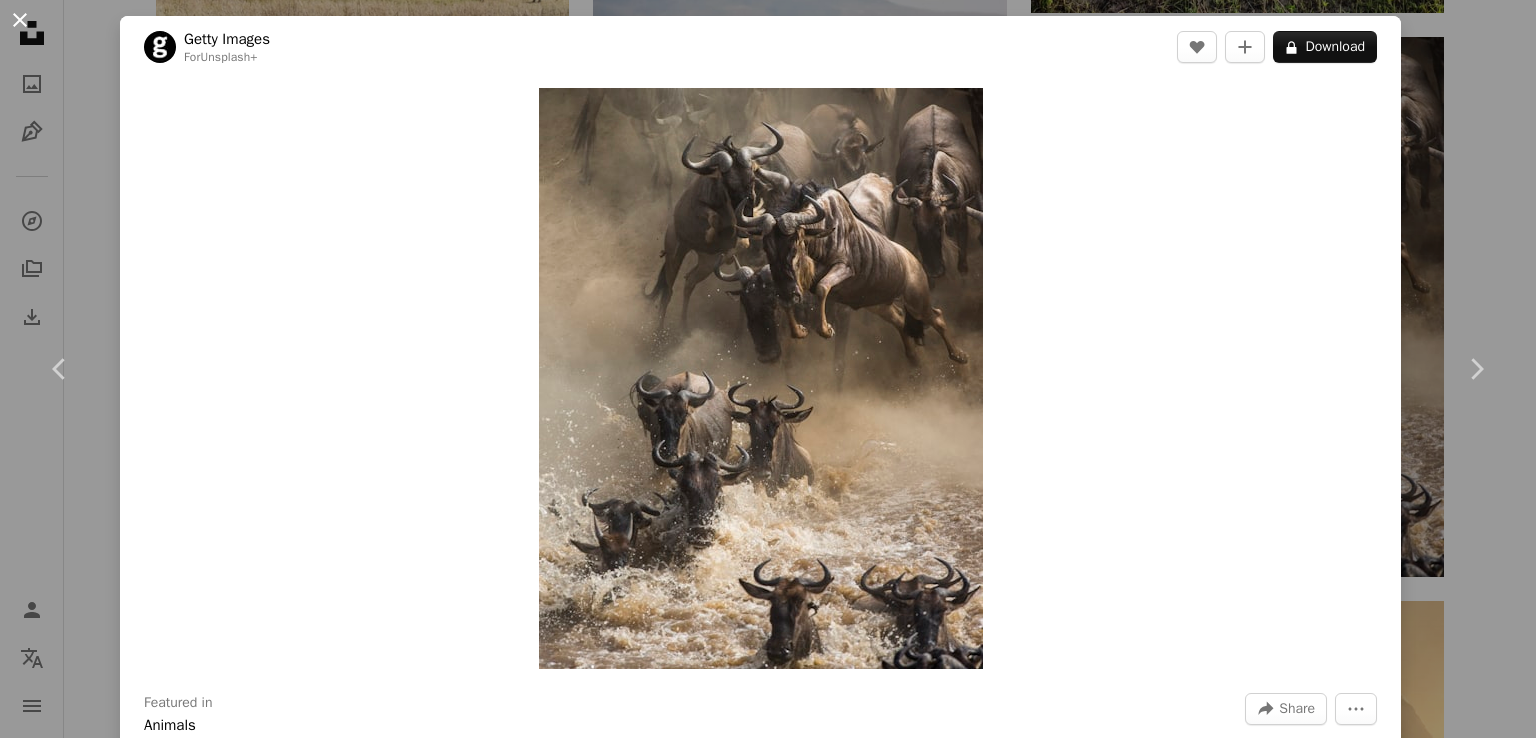 click on "An X shape" at bounding box center [20, 20] 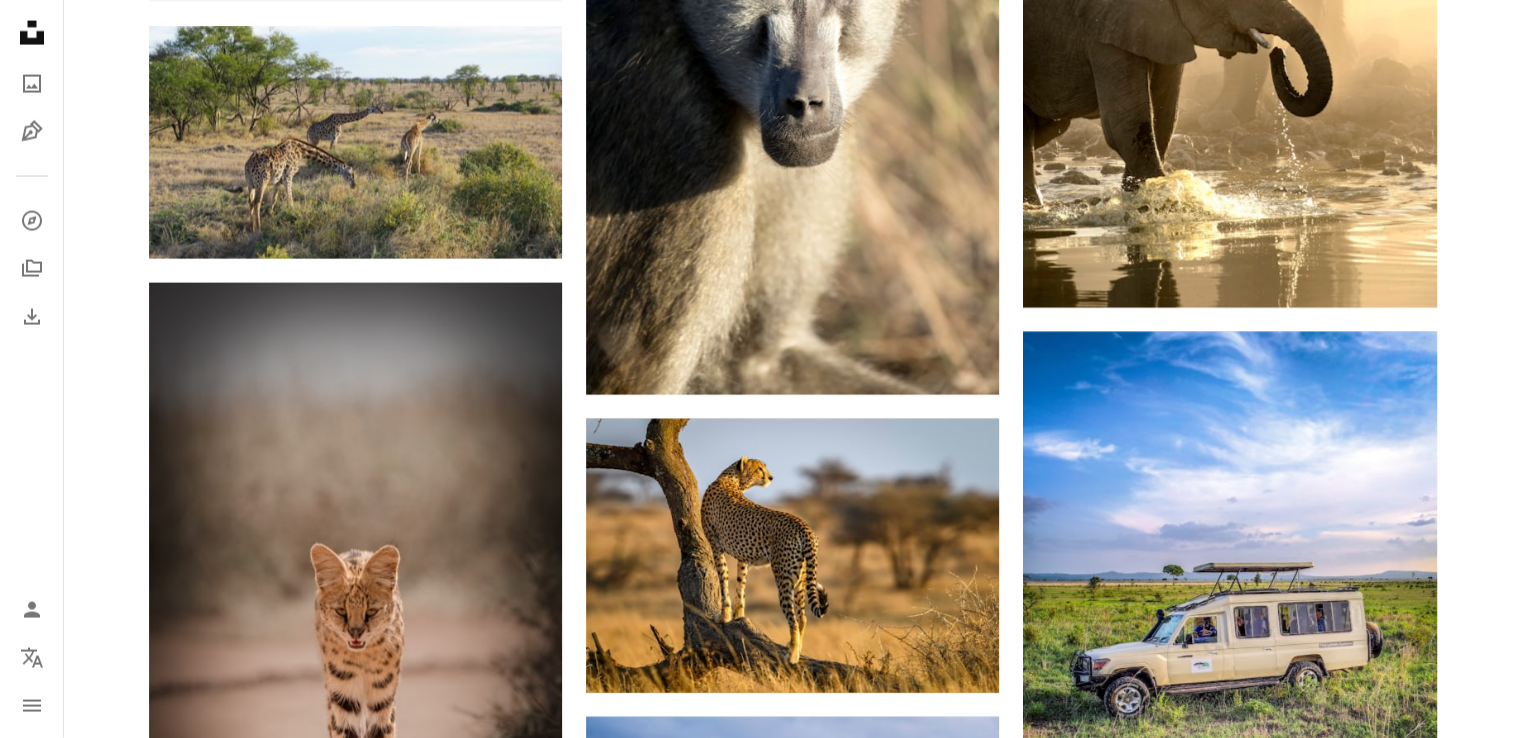 scroll, scrollTop: 4433, scrollLeft: 0, axis: vertical 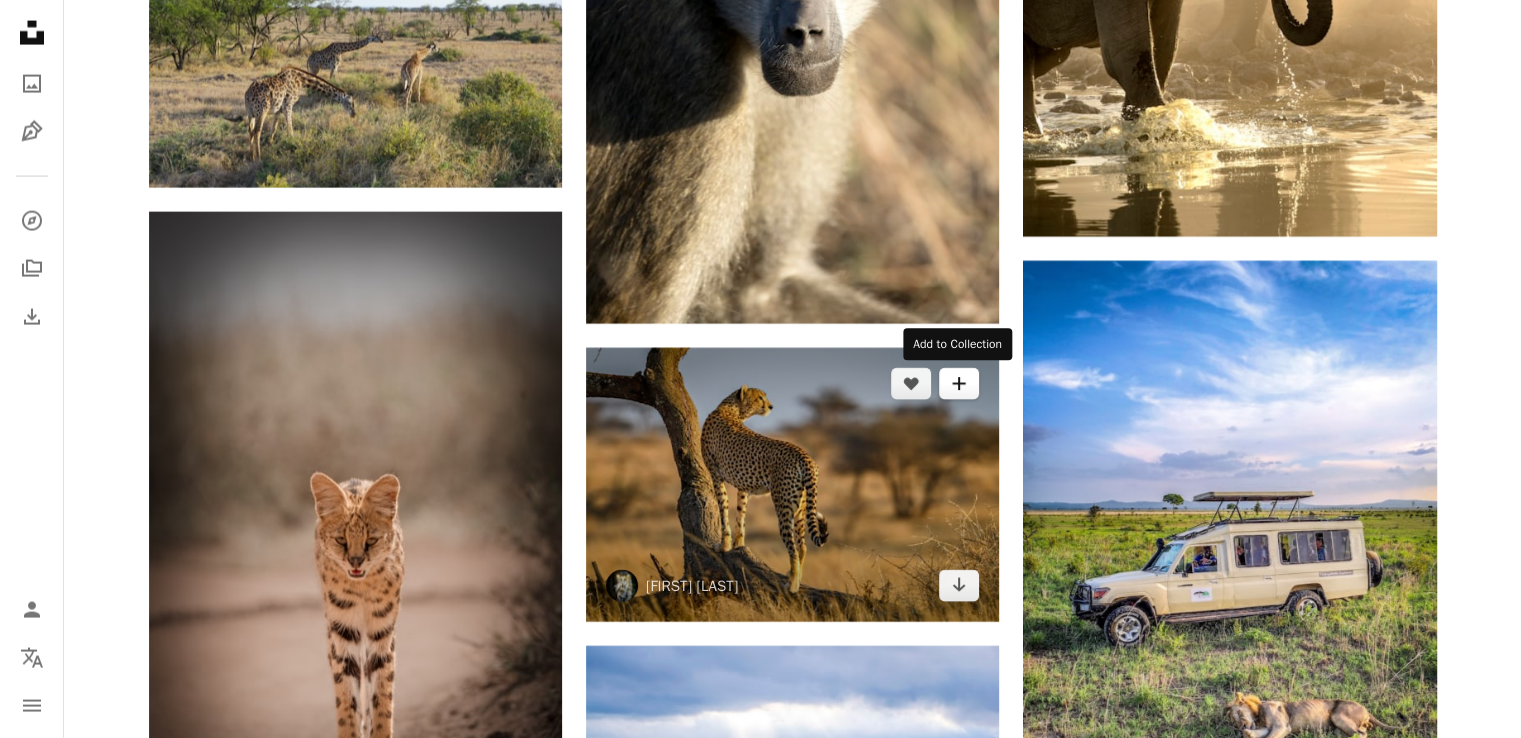 click on "A plus sign" at bounding box center (959, 384) 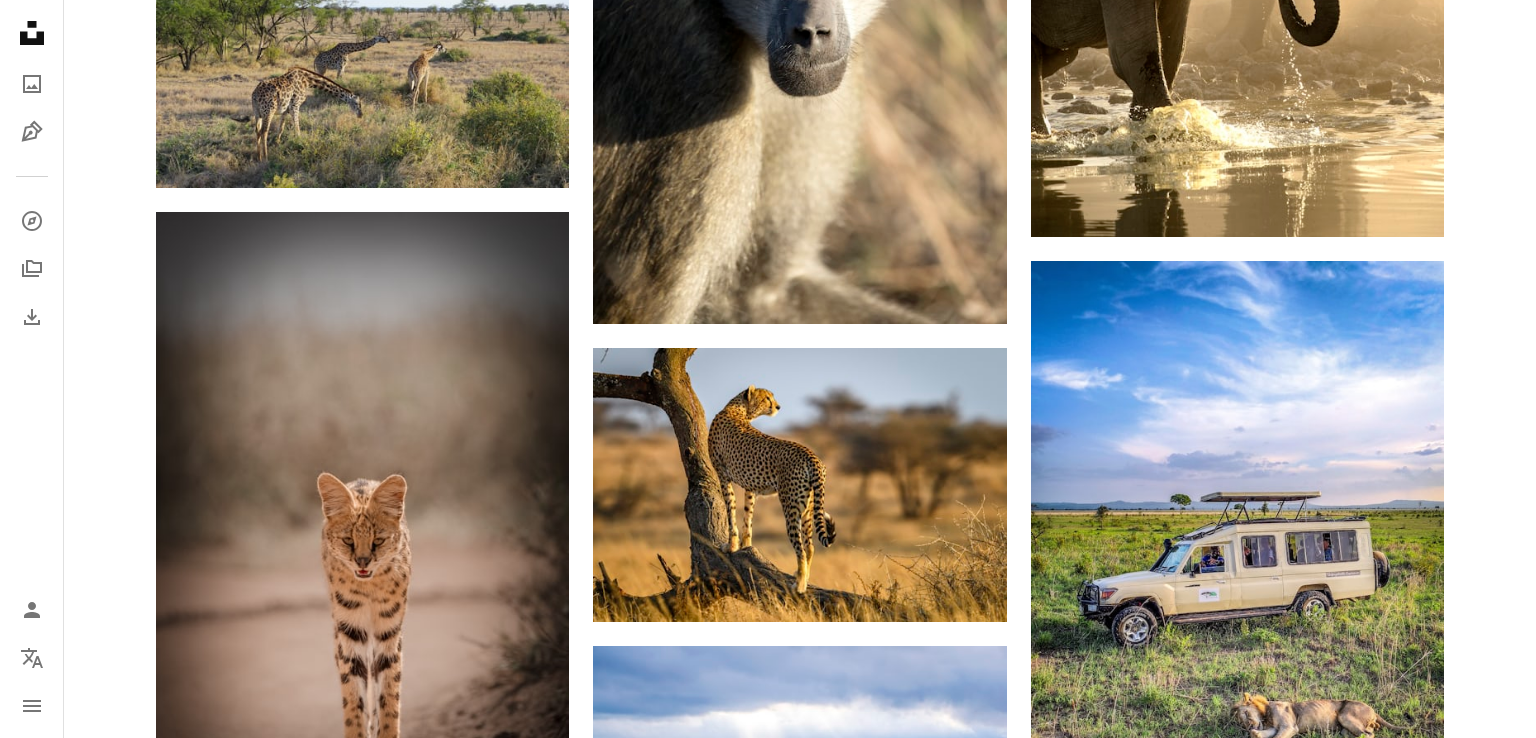 click on "An X shape" at bounding box center [20, 20] 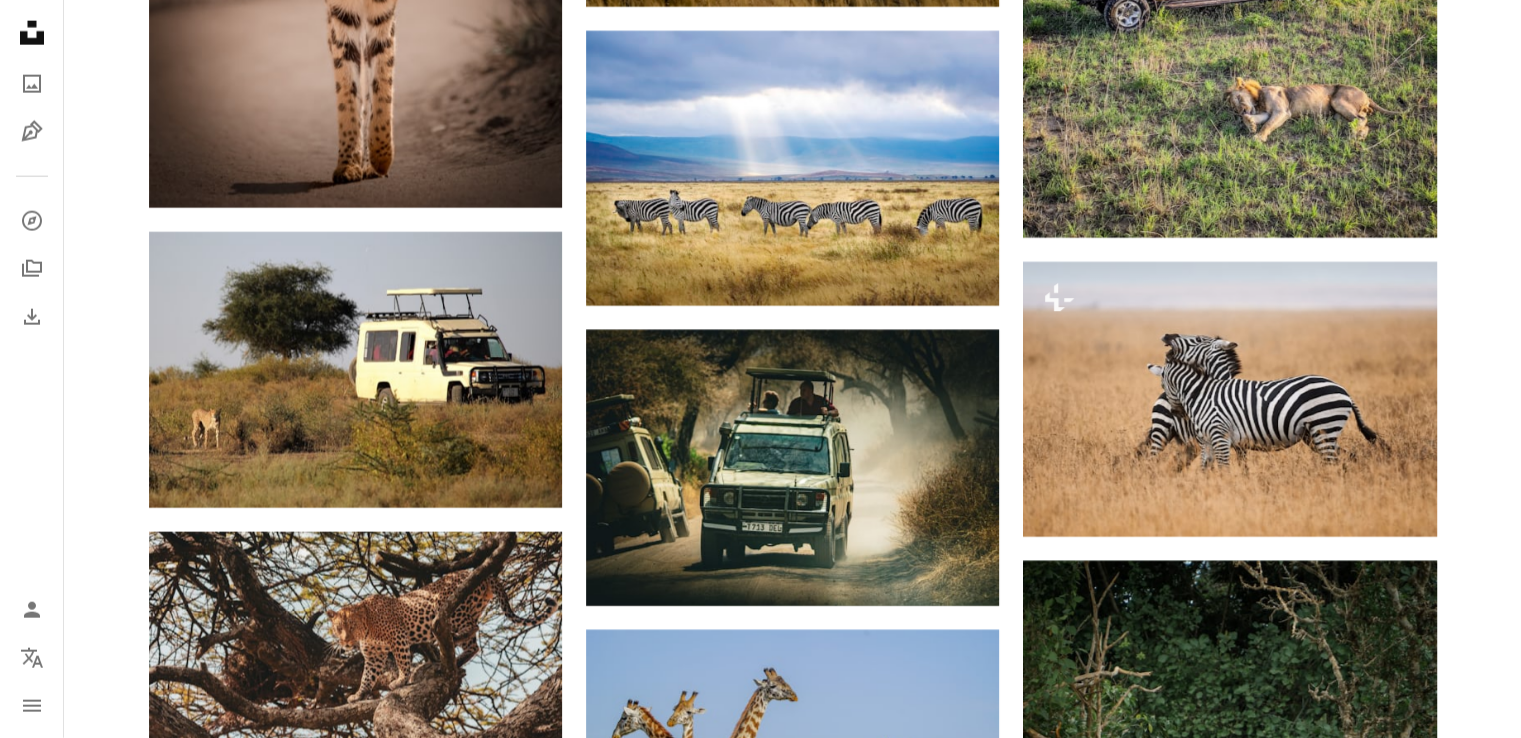 scroll, scrollTop: 5050, scrollLeft: 0, axis: vertical 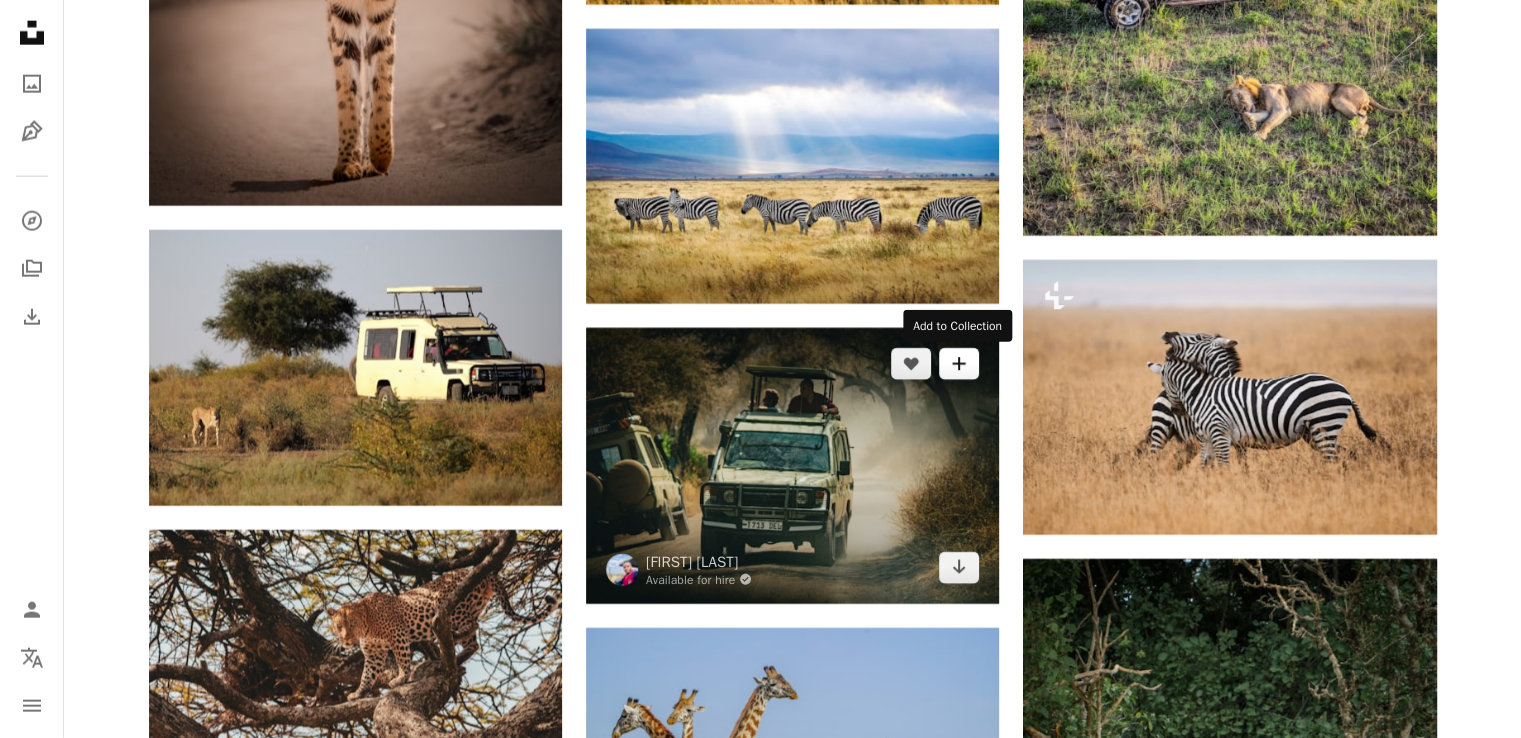 click on "A plus sign" 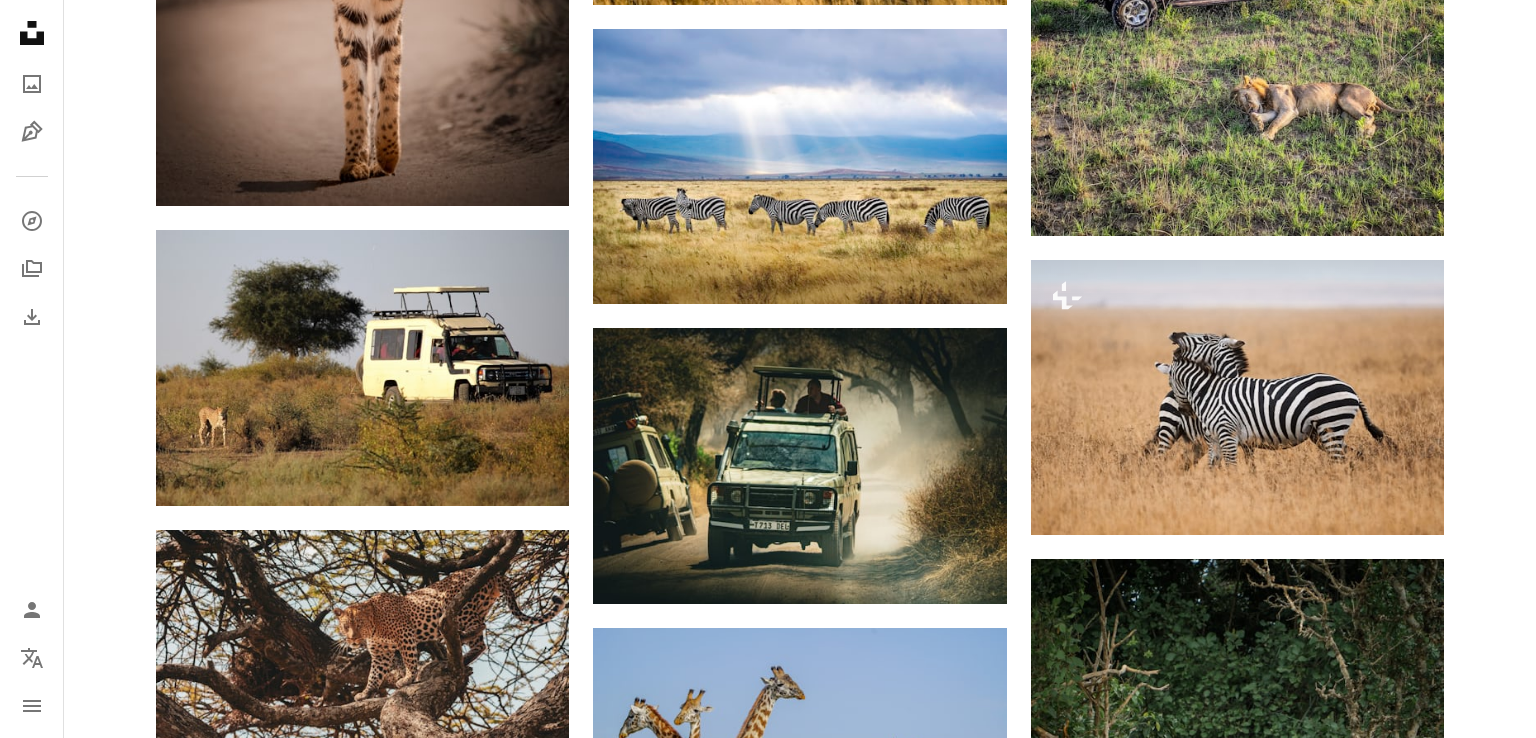 click on "An X shape" at bounding box center [20, 20] 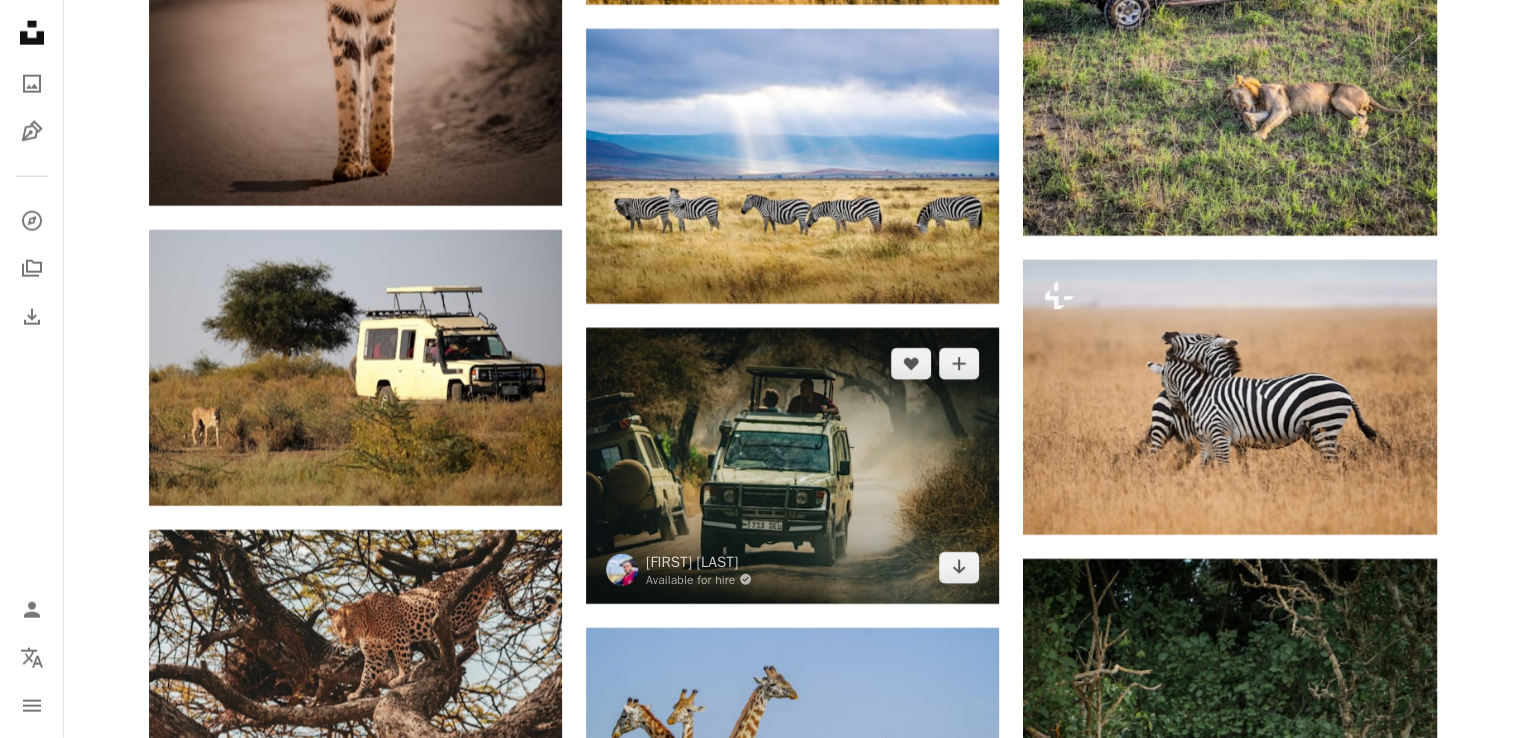 click at bounding box center [792, 465] 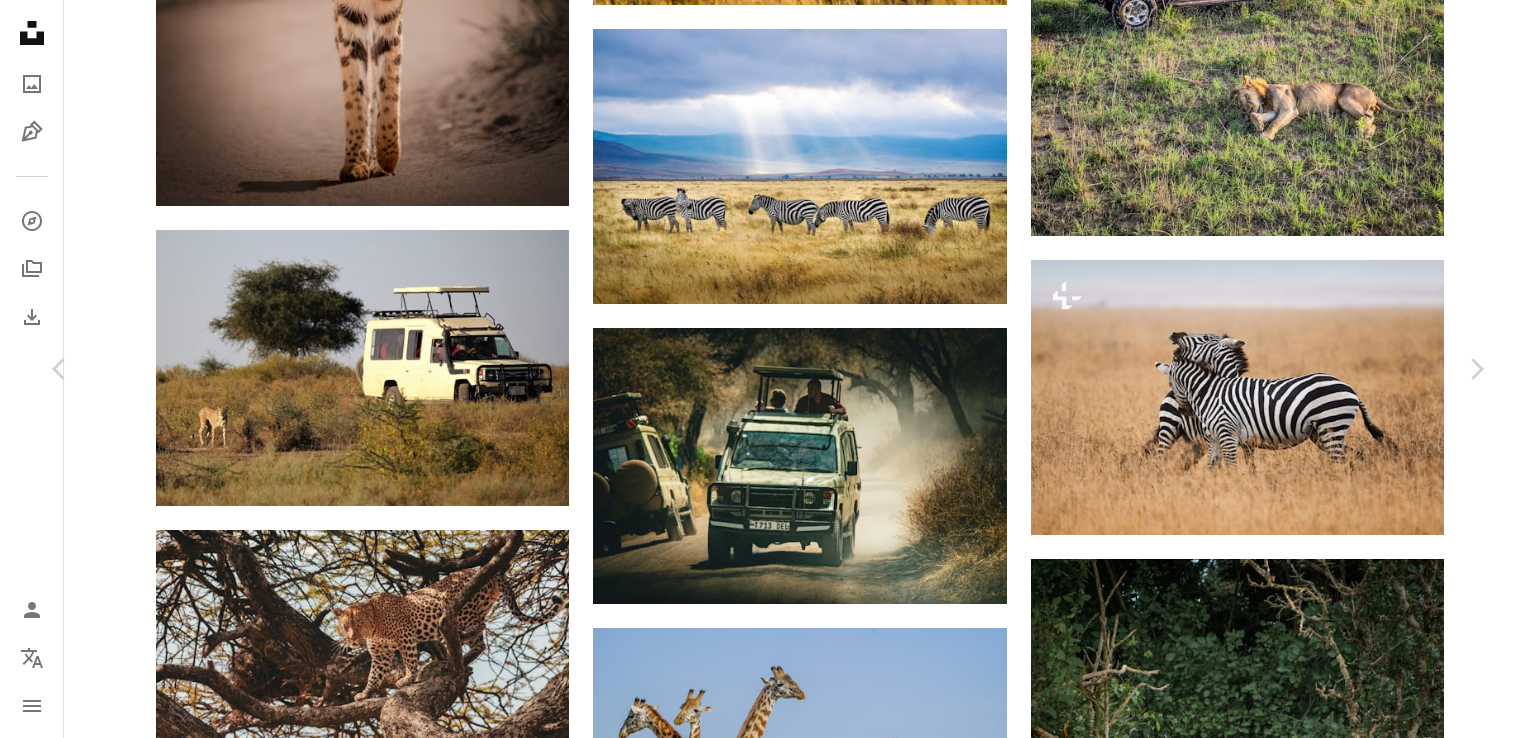 click on "Chevron down" 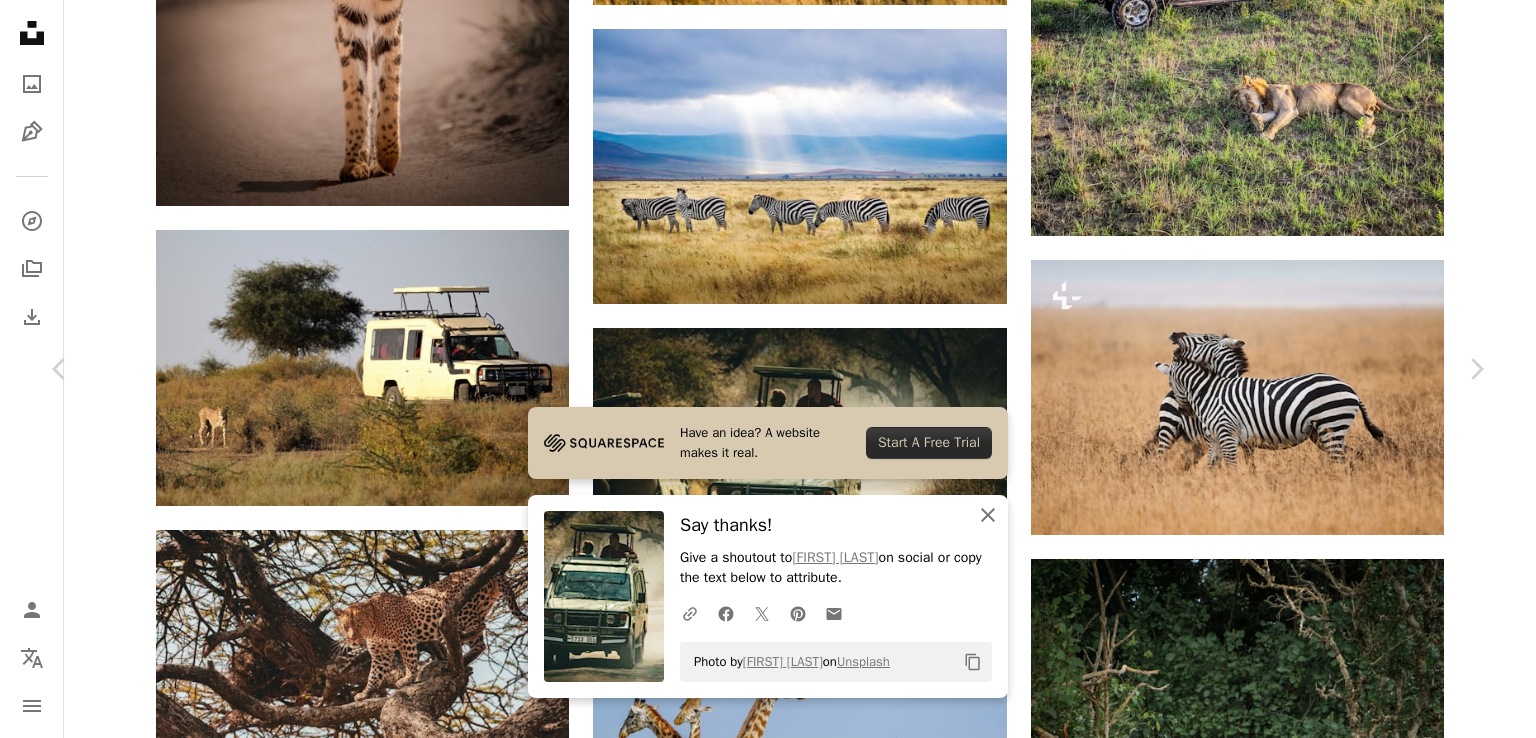 click on "An X shape" 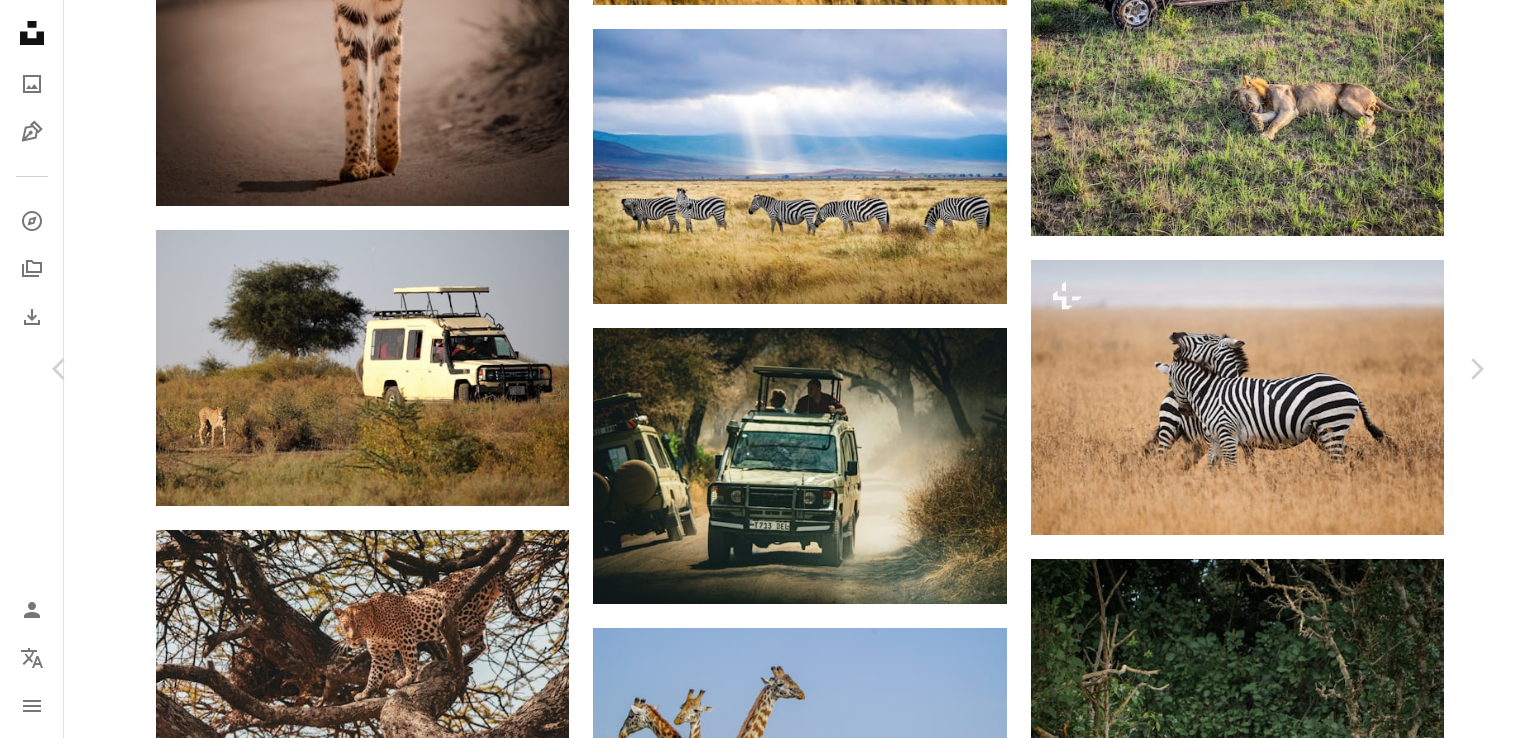click on "An X shape" at bounding box center [20, 20] 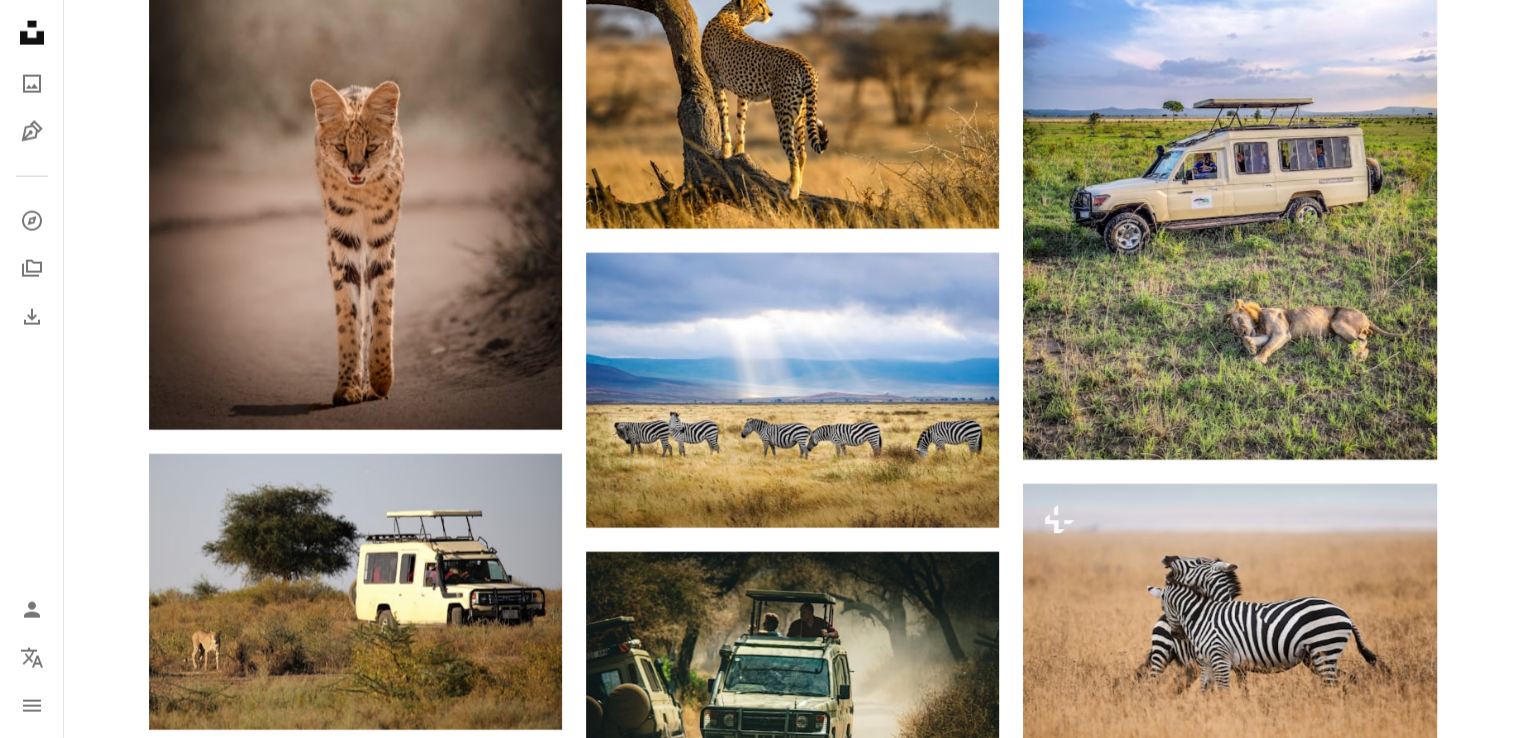scroll, scrollTop: 4583, scrollLeft: 0, axis: vertical 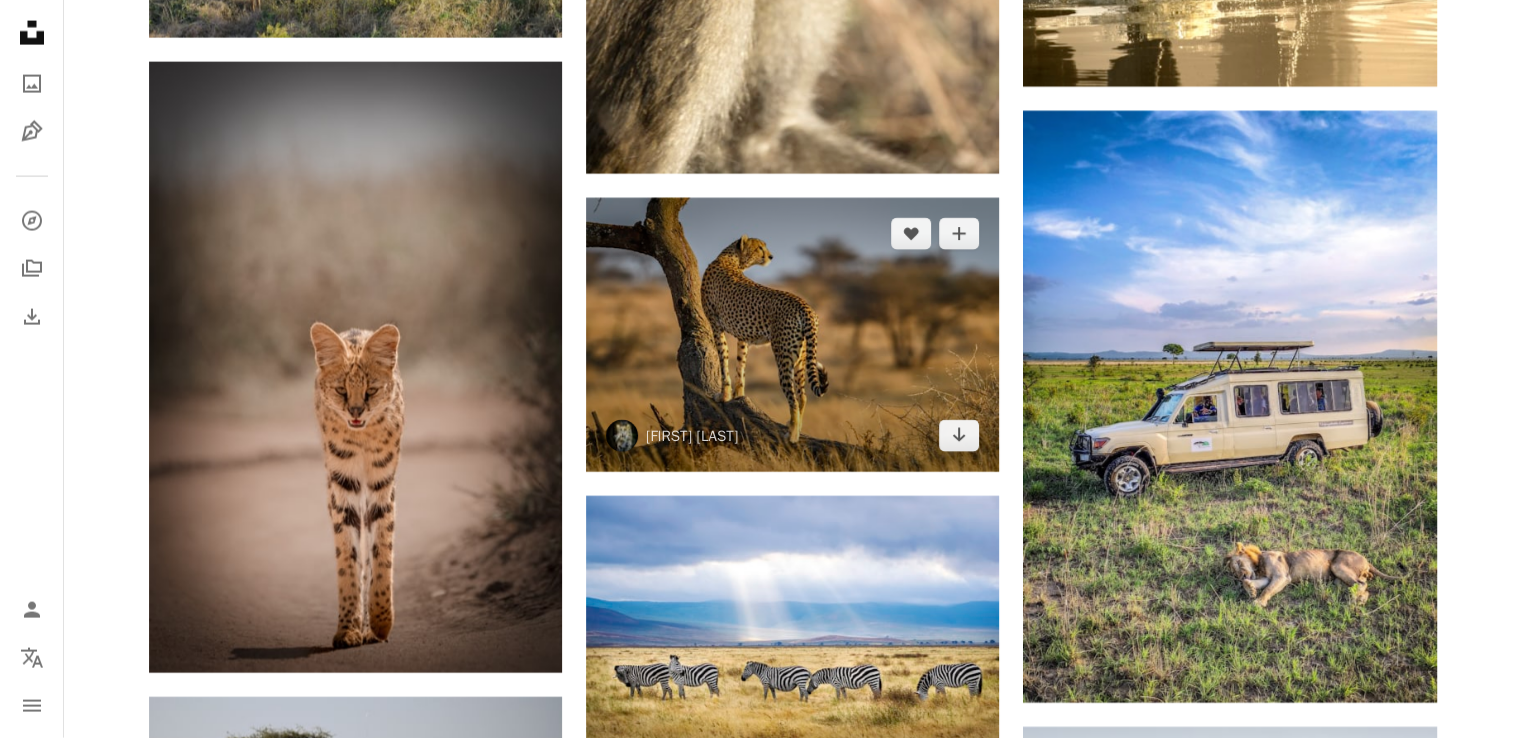click at bounding box center (792, 335) 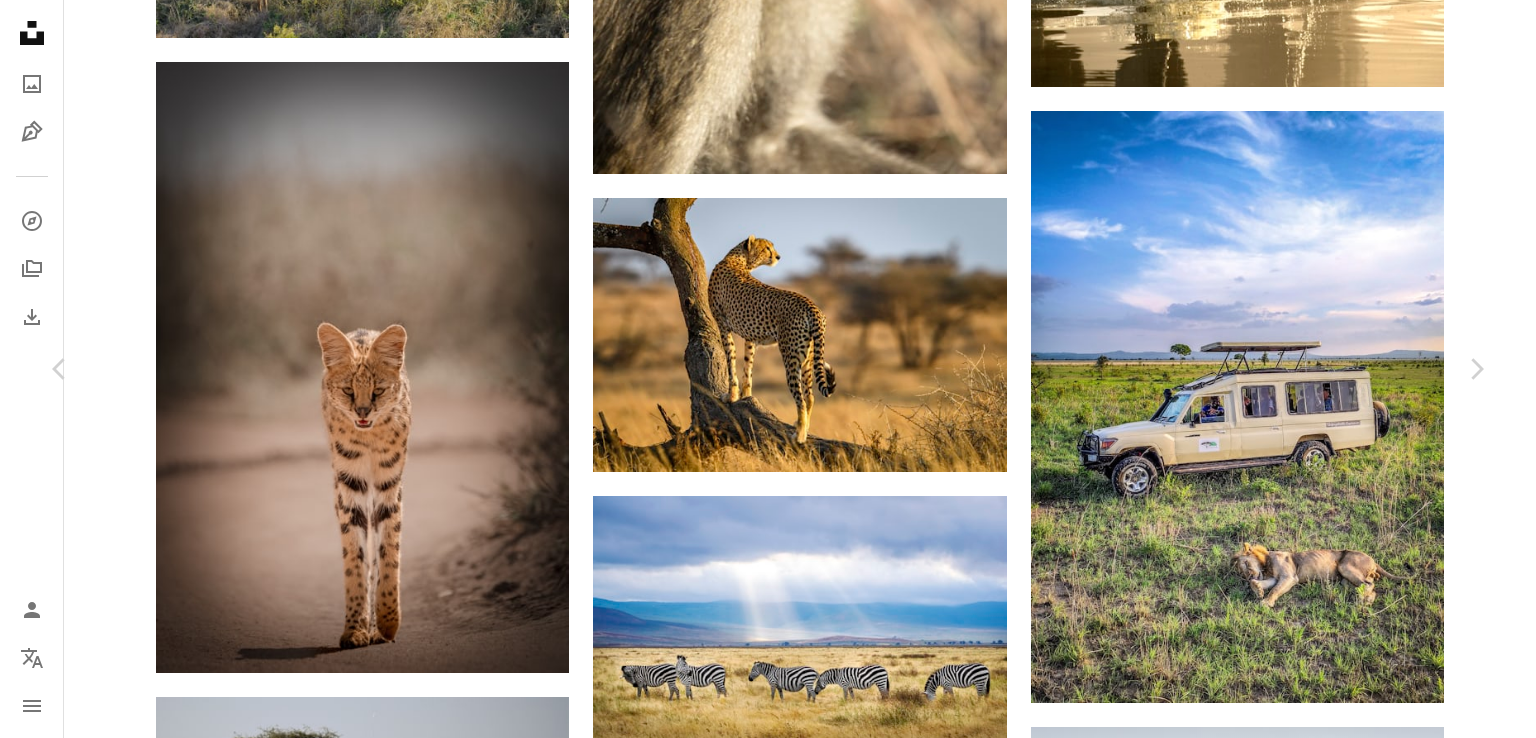 click on "[FIRST] [LAST]" at bounding box center (768, 5759) 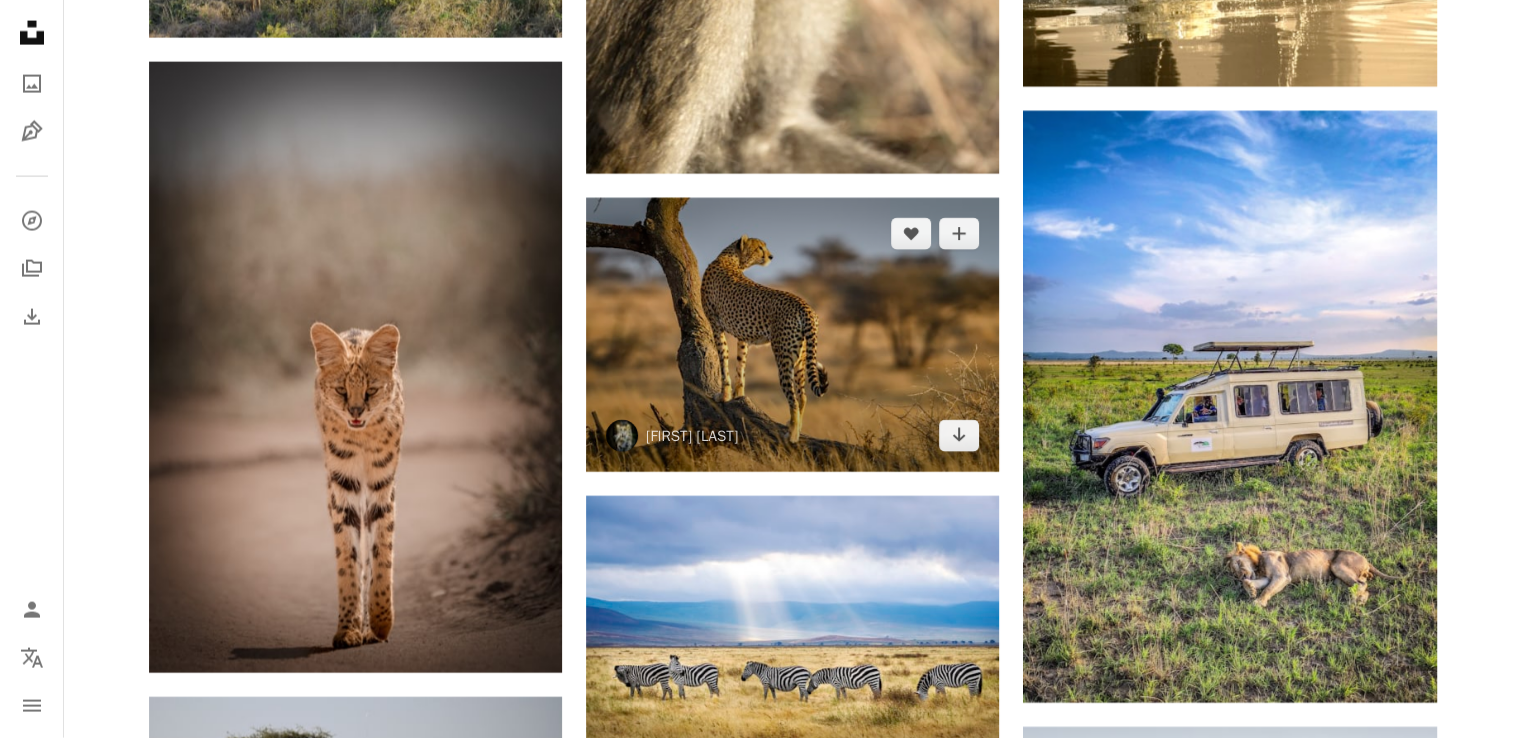 click at bounding box center [792, 335] 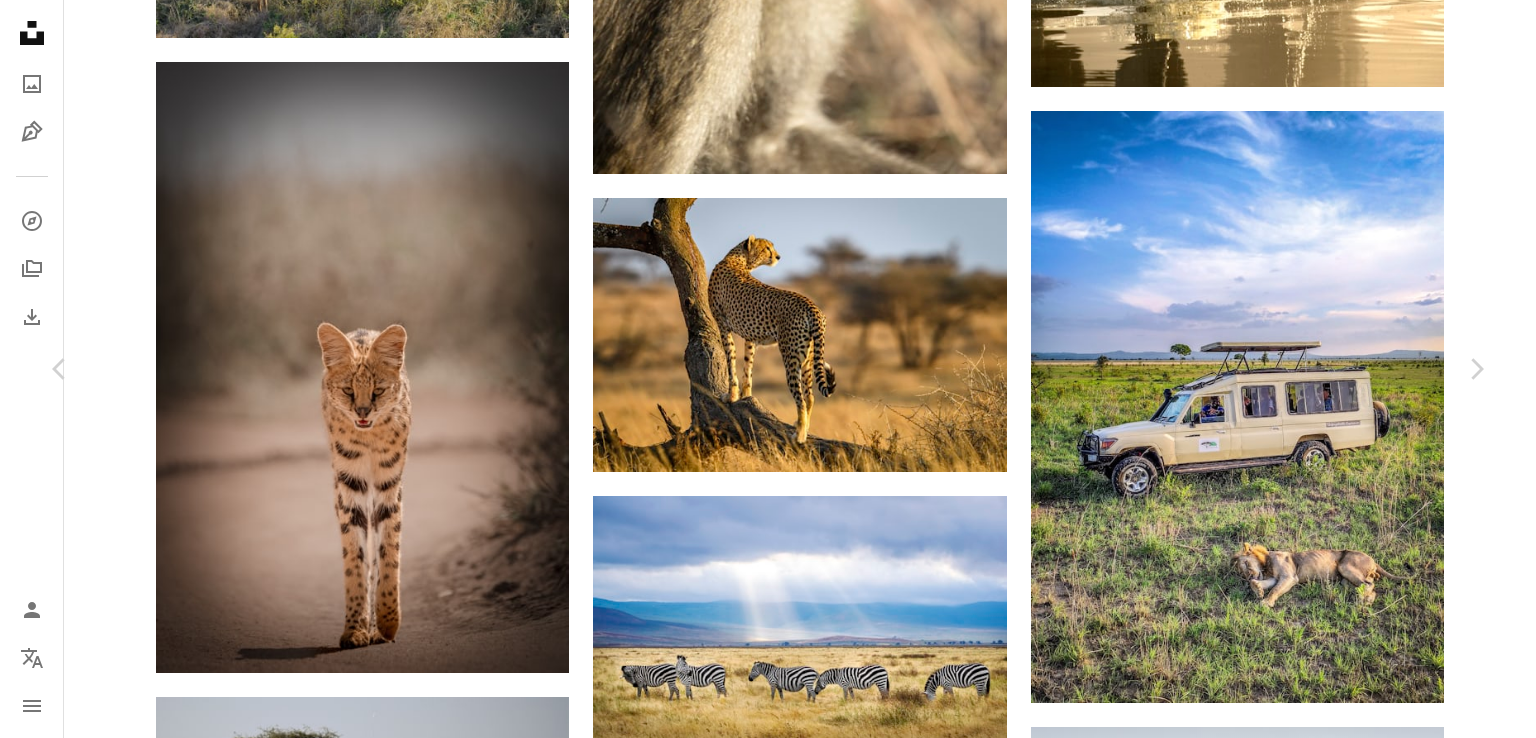 click on "Chevron down" 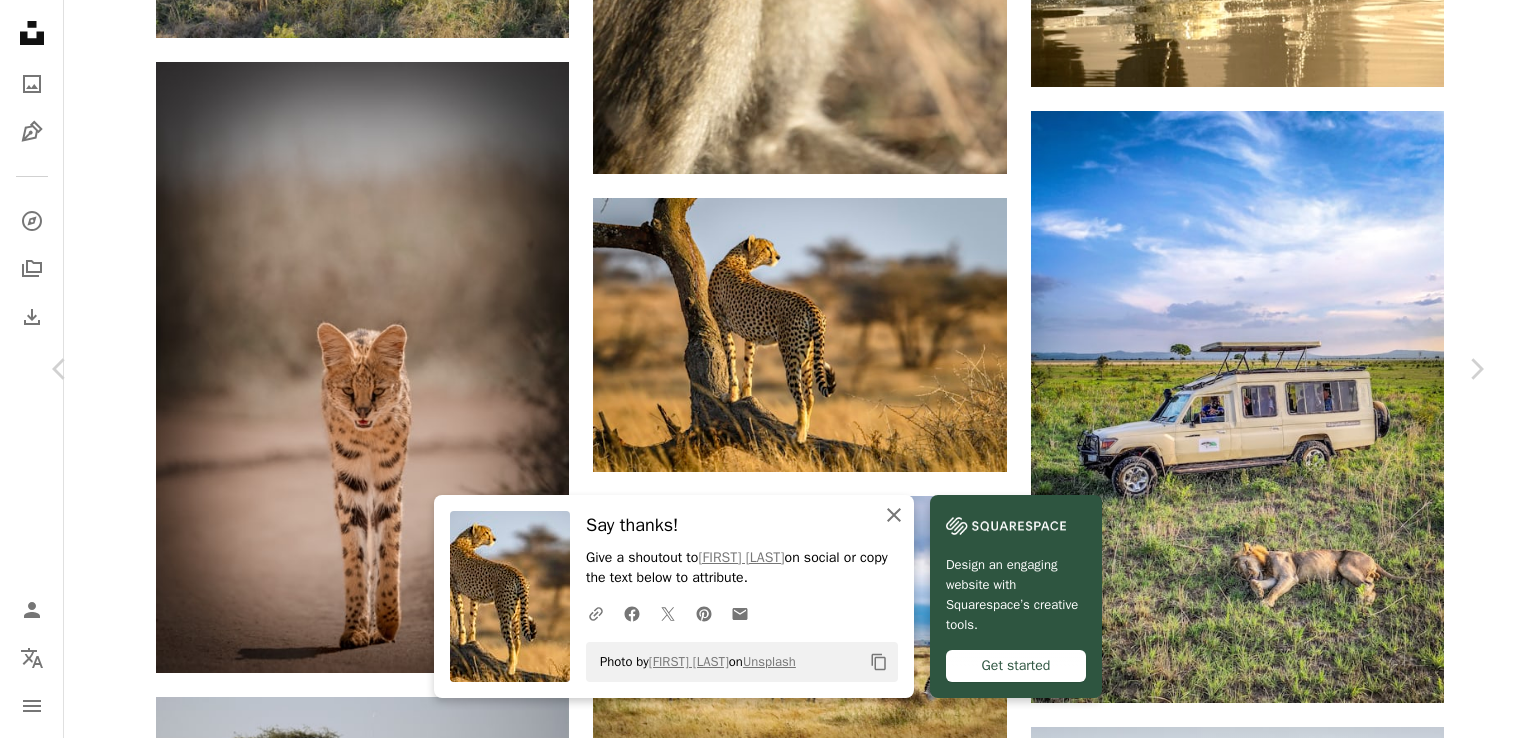 click 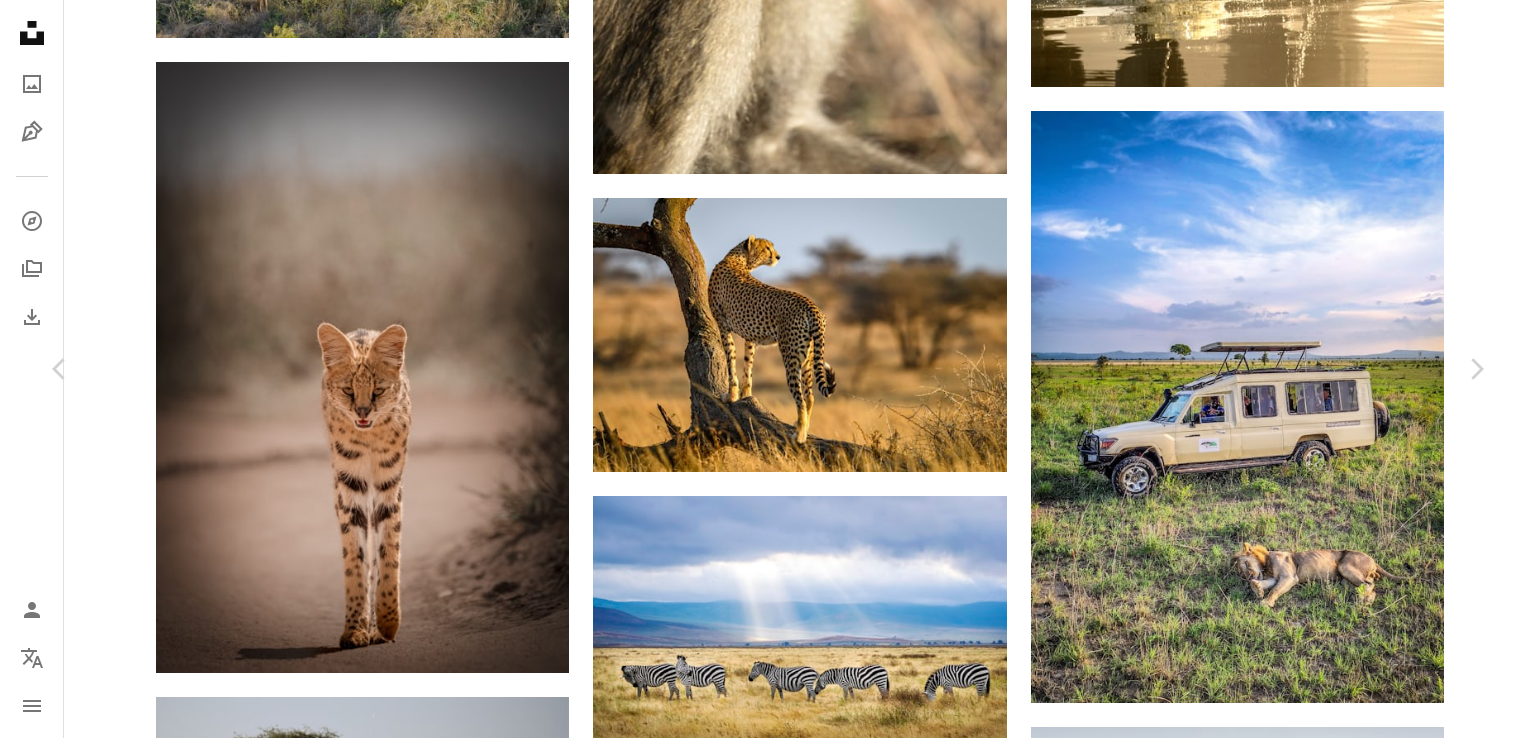 click on "An X shape" at bounding box center (20, 20) 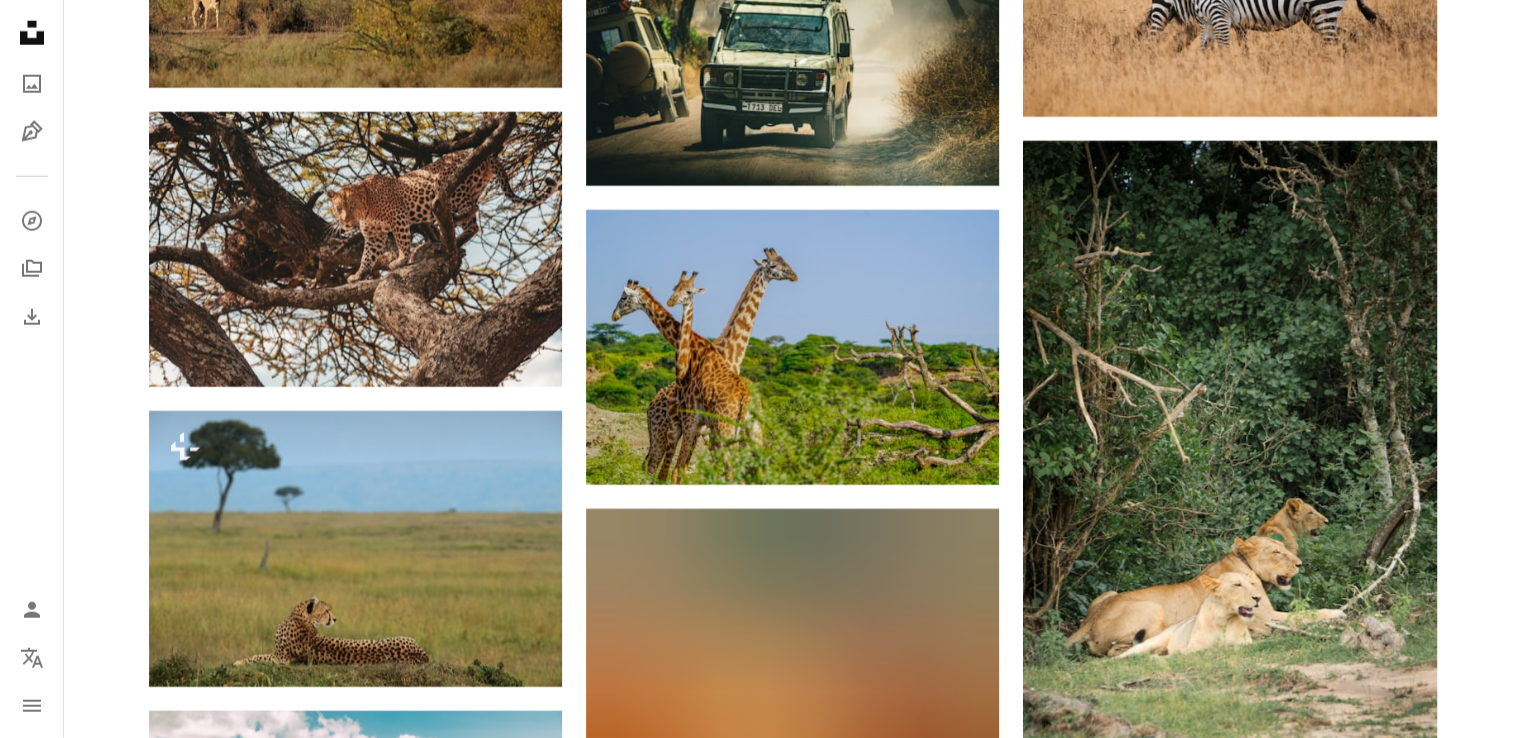 scroll, scrollTop: 5483, scrollLeft: 0, axis: vertical 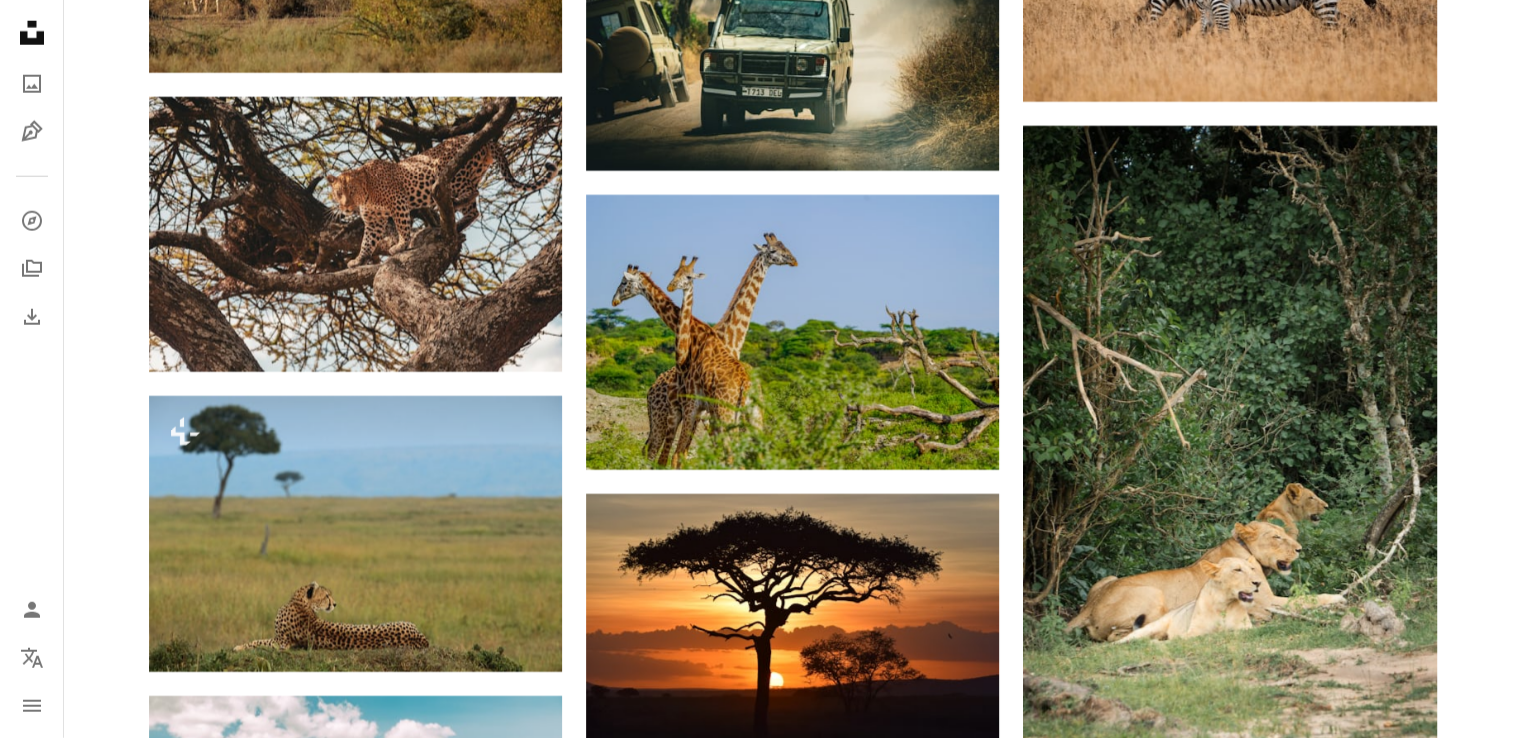 click on "[FIRST] [LAST]" at bounding box center [792, -706] 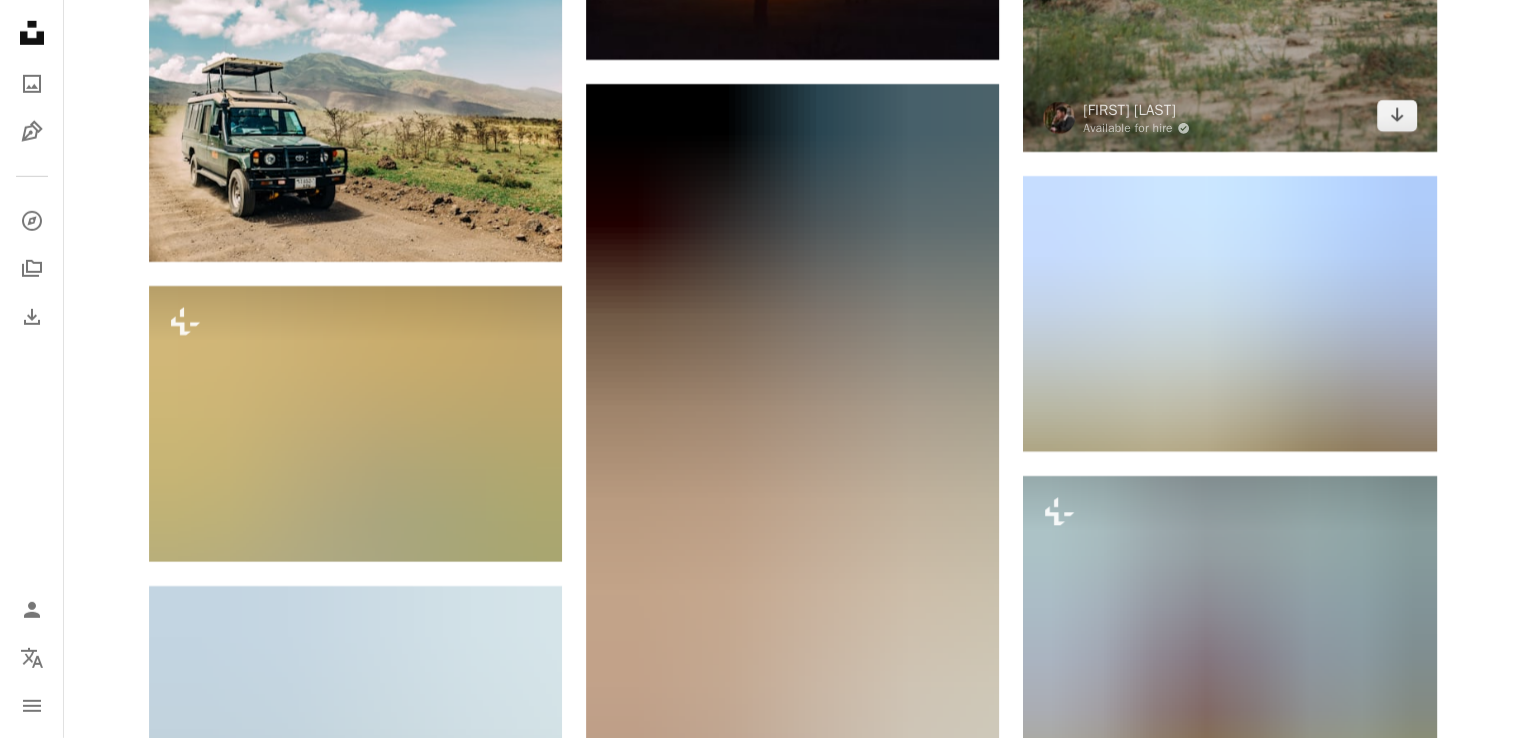 scroll, scrollTop: 6200, scrollLeft: 0, axis: vertical 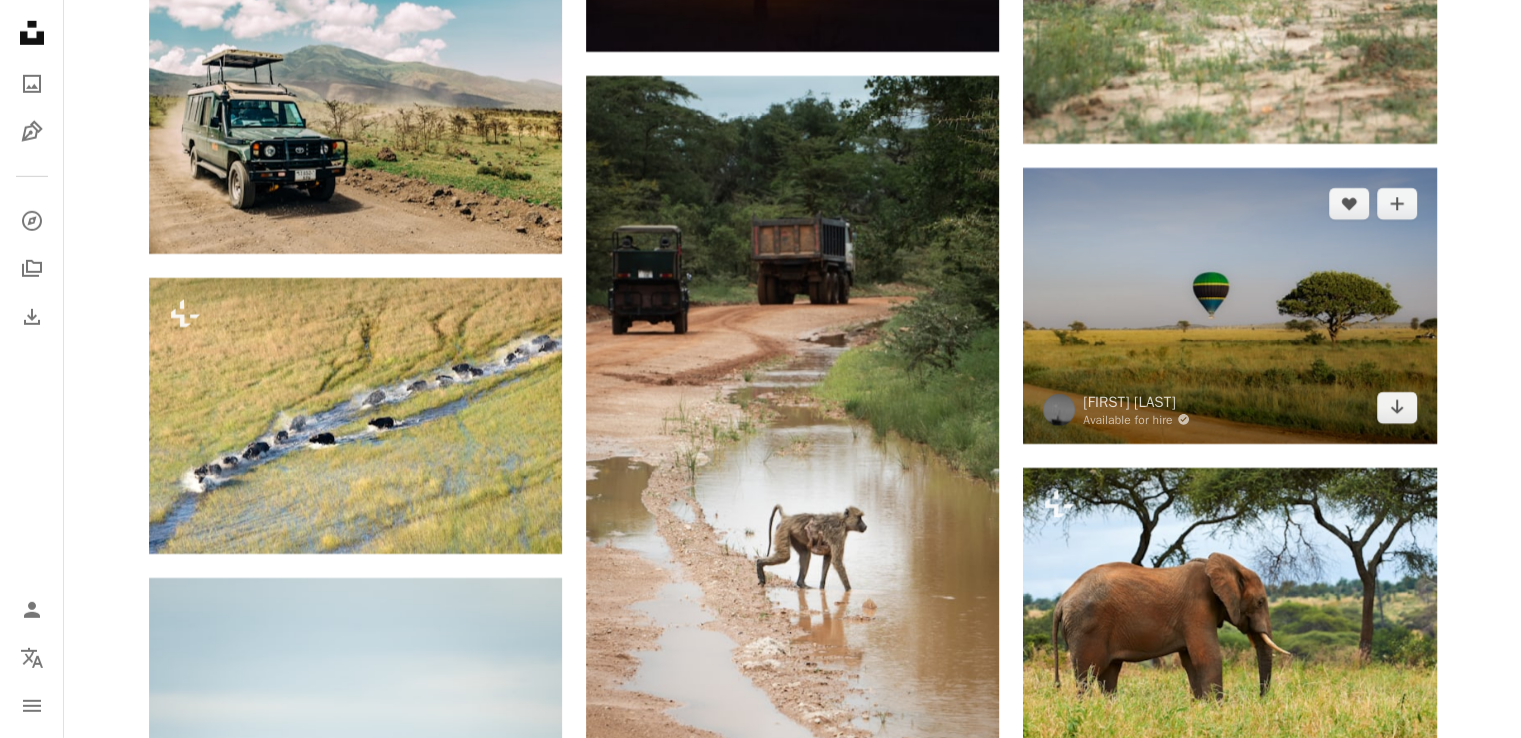click at bounding box center [1229, 305] 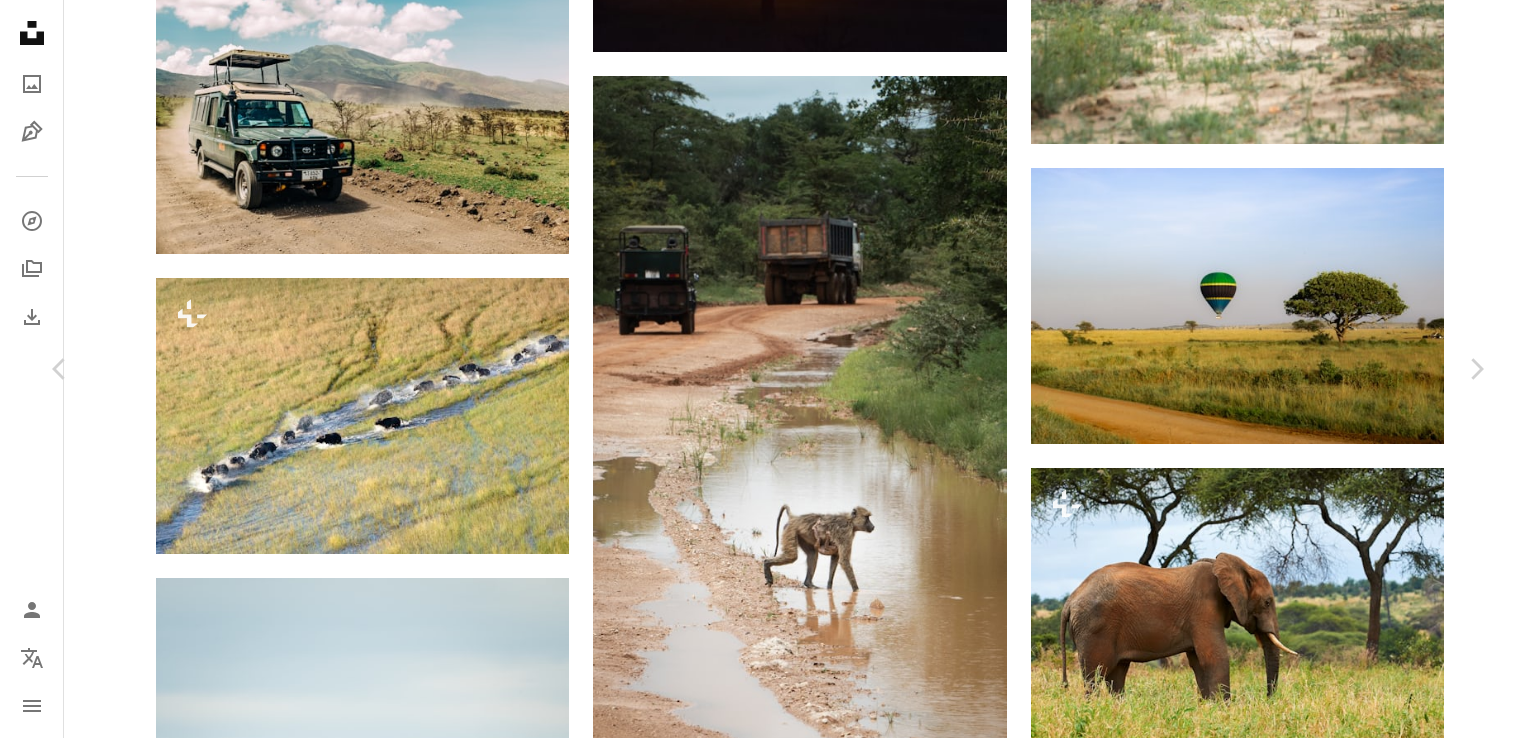 click on "Chevron down" 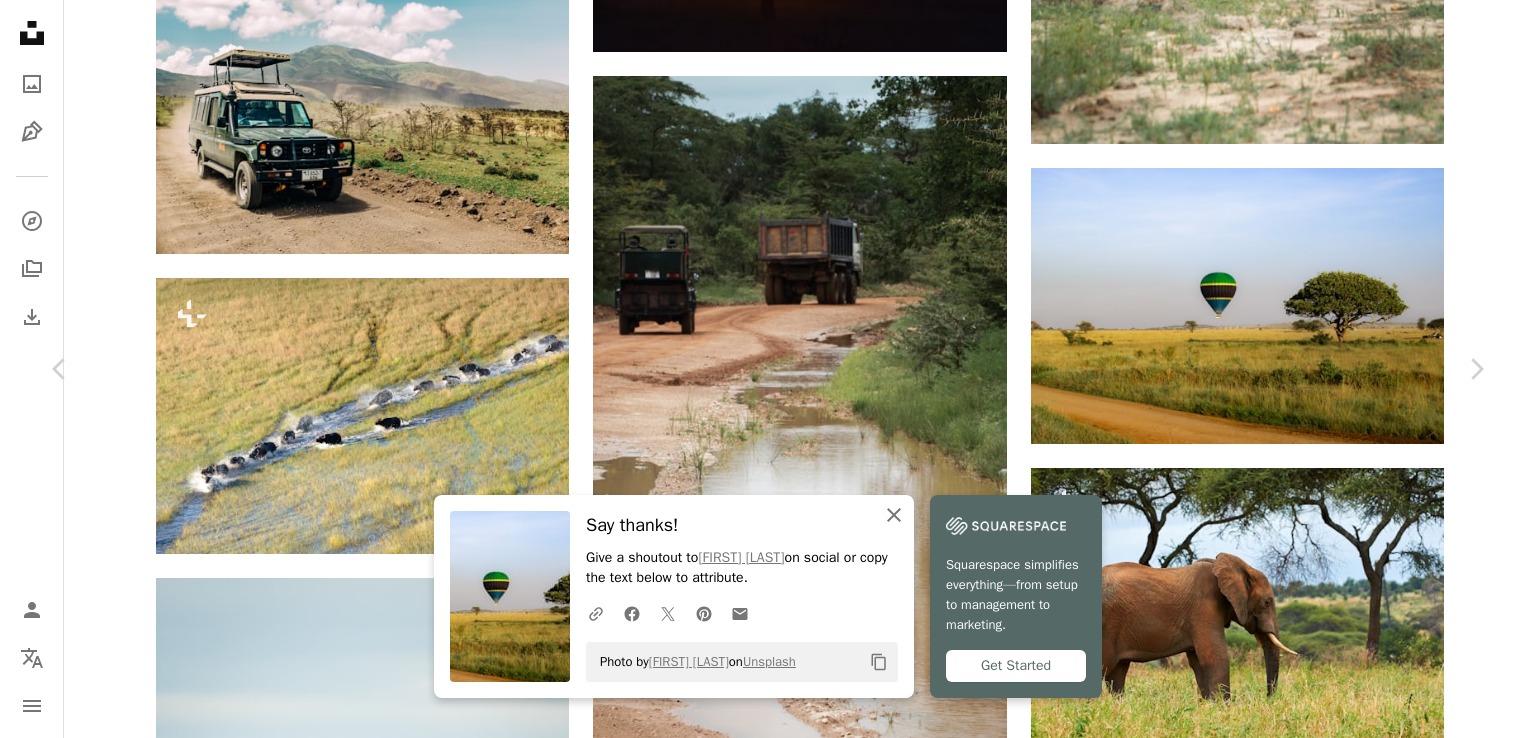 click 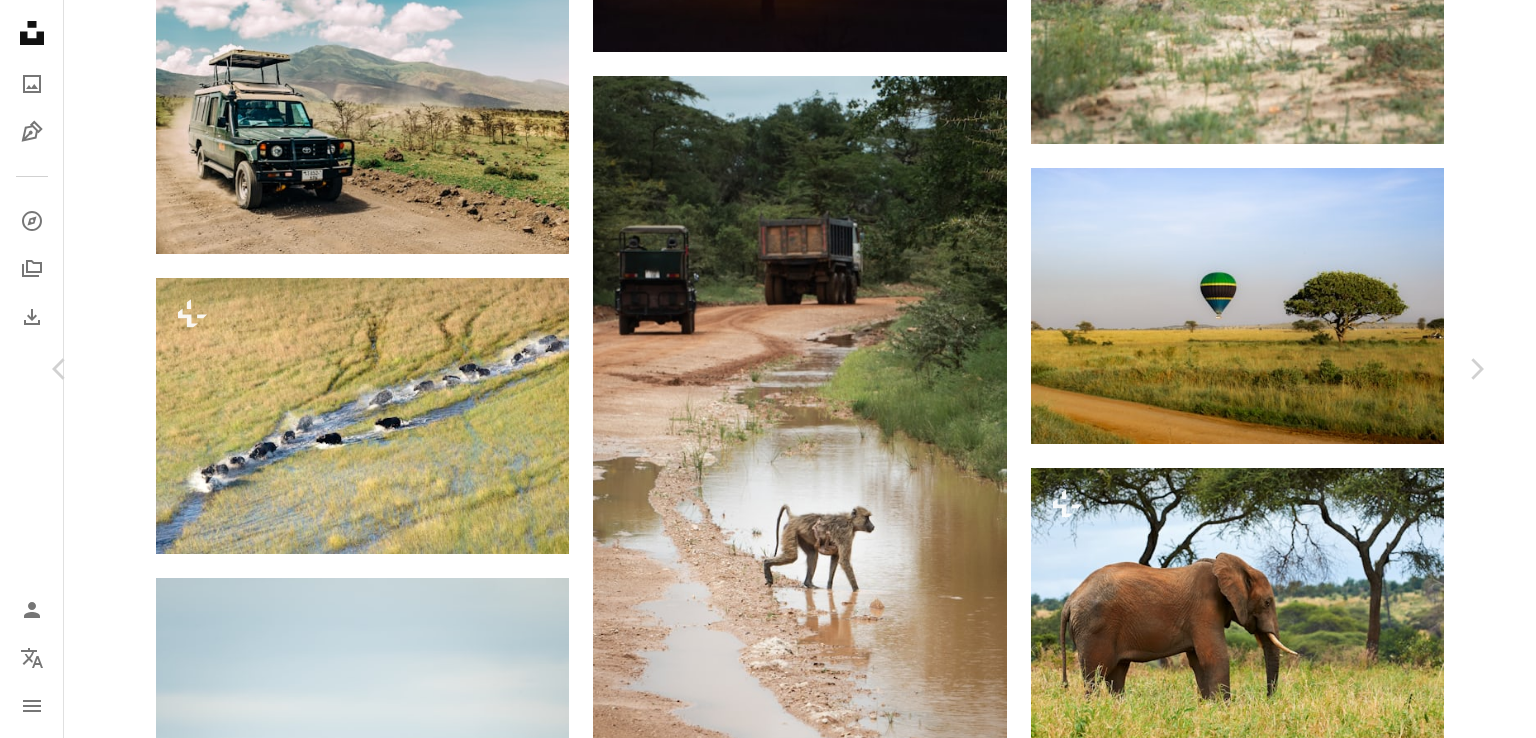click on "An X shape" at bounding box center [20, 20] 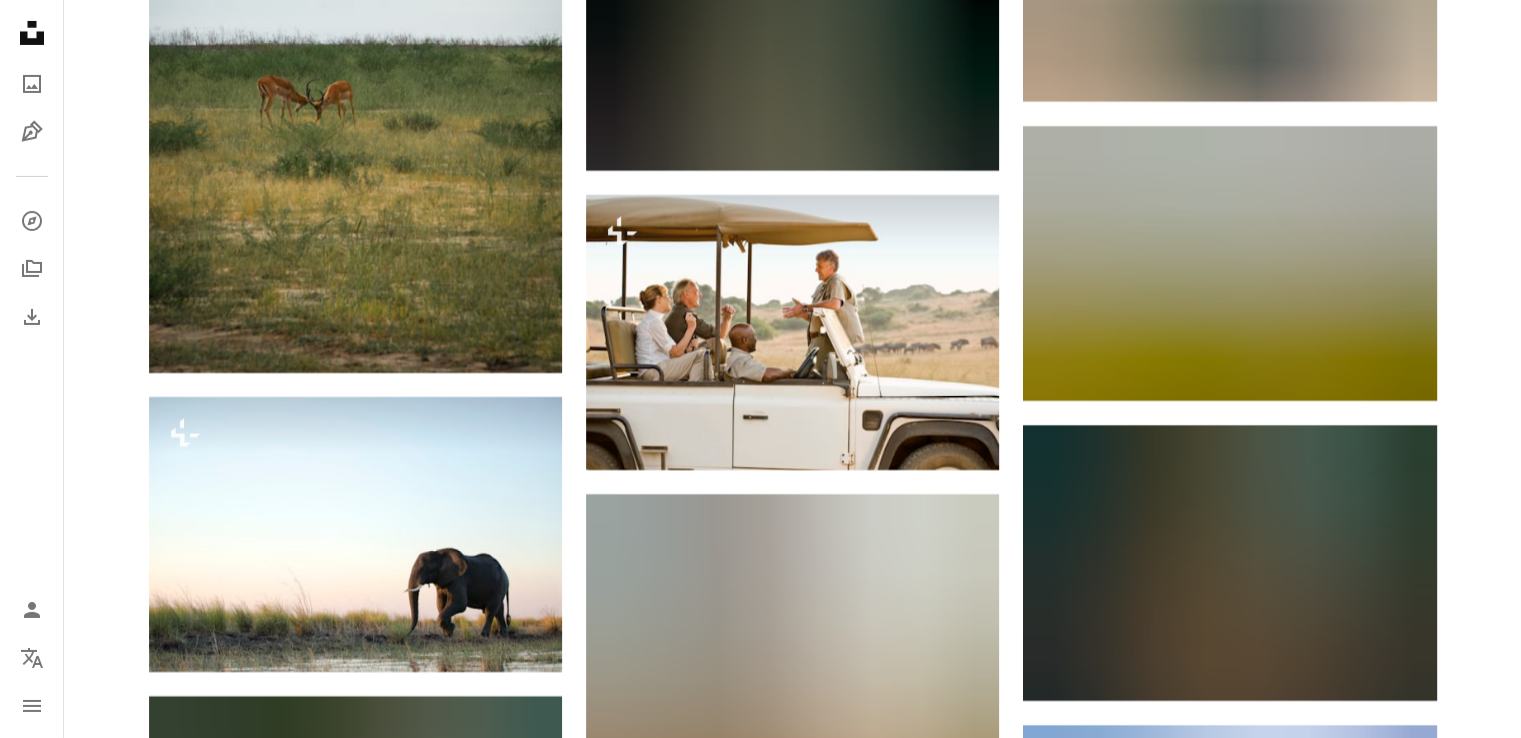 scroll, scrollTop: 7116, scrollLeft: 0, axis: vertical 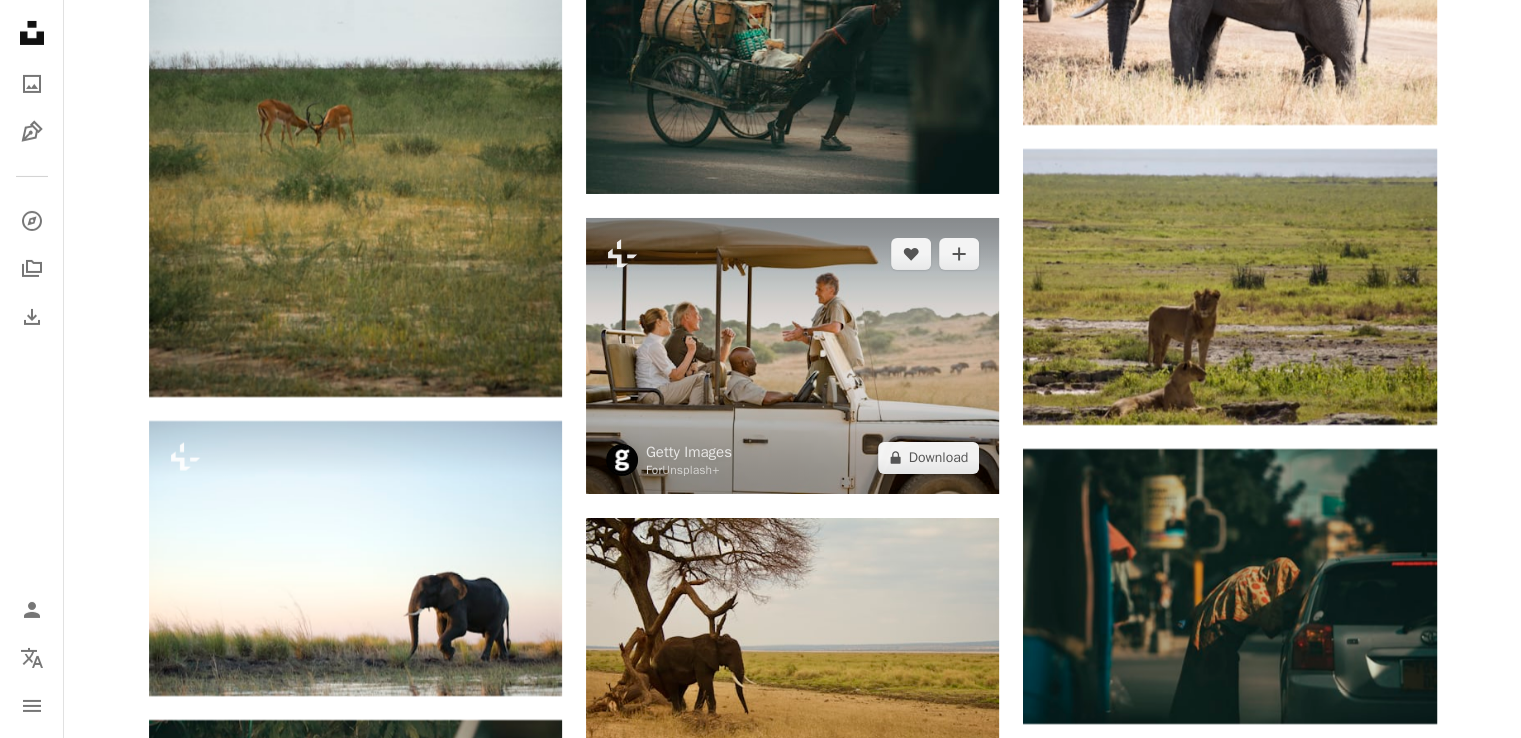 click at bounding box center (792, 355) 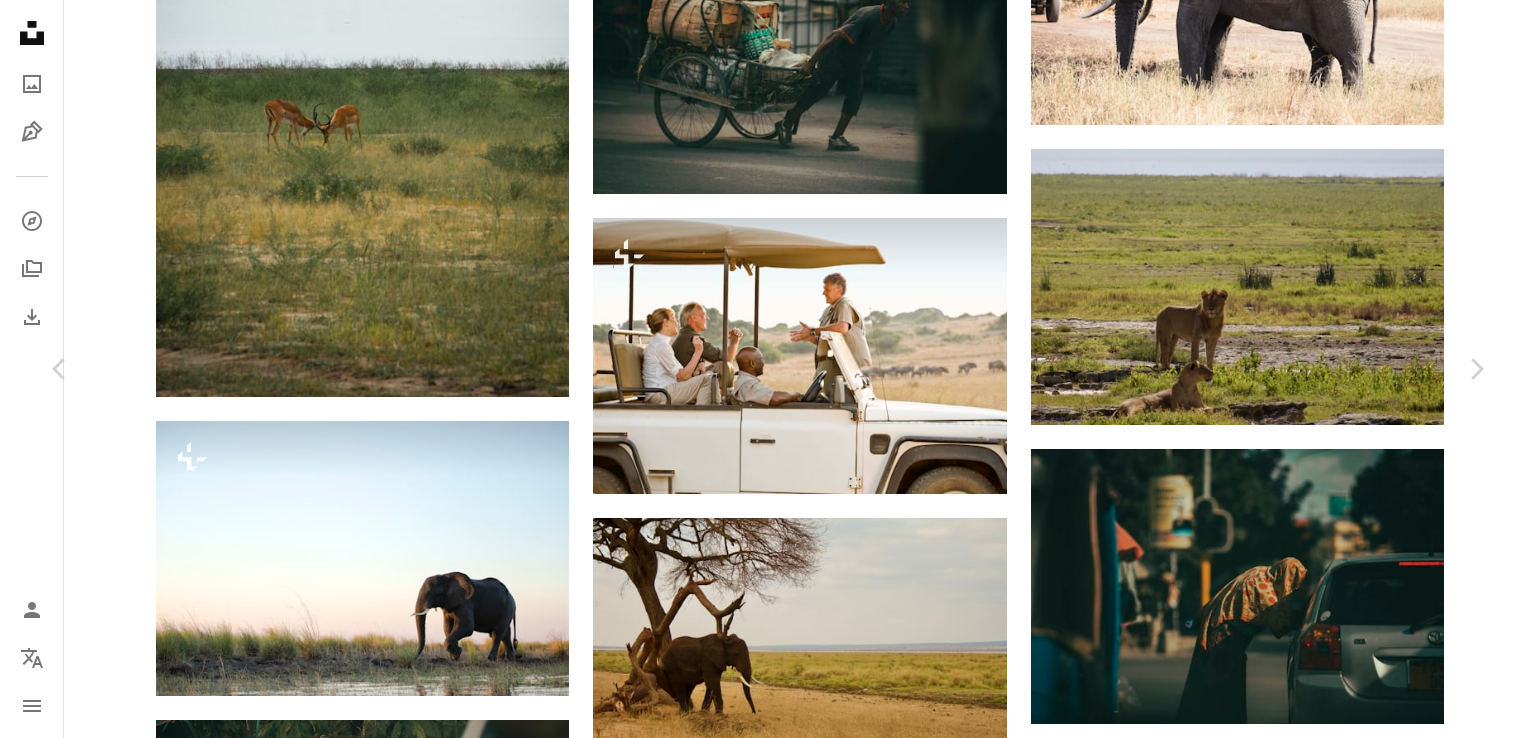 click on "An X shape" at bounding box center (20, 20) 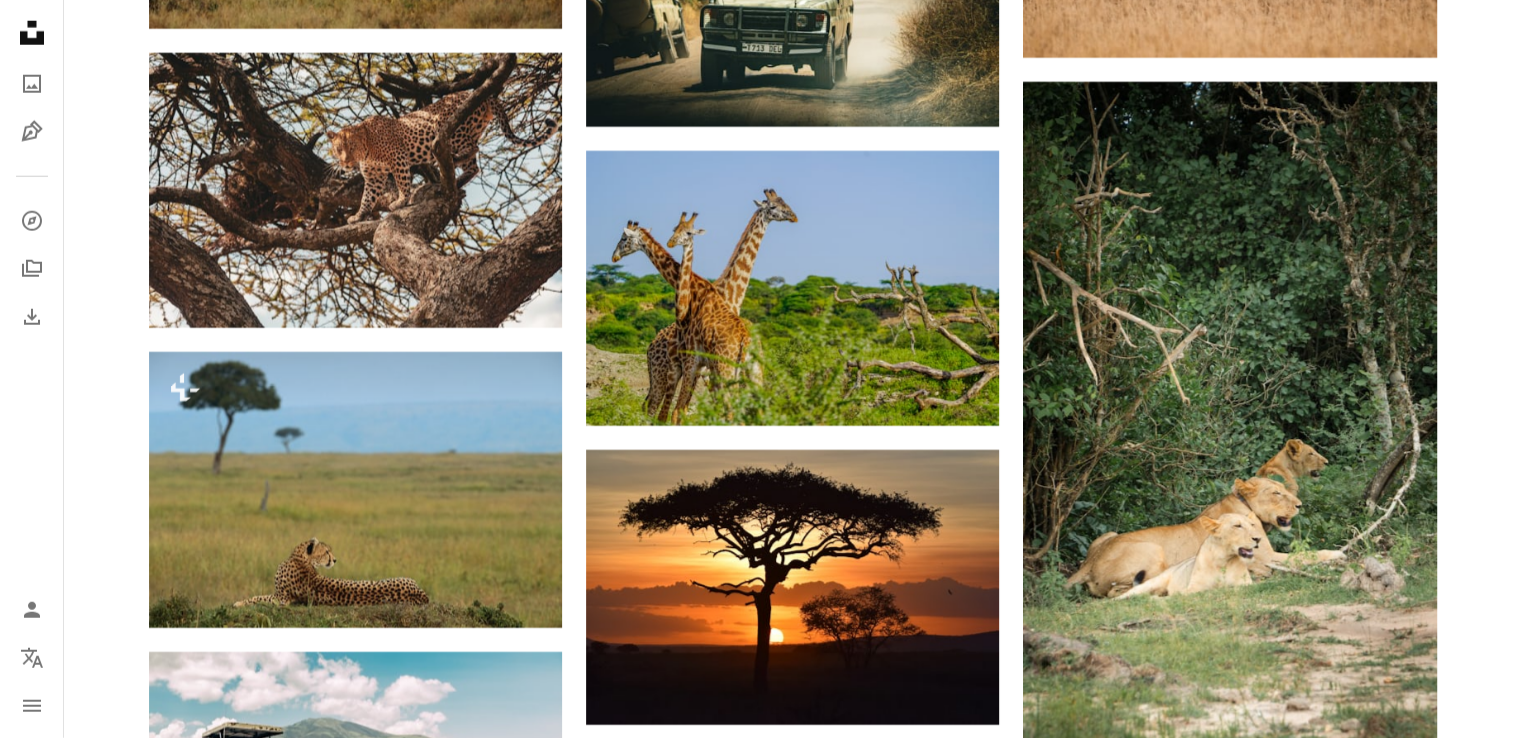 scroll, scrollTop: 5499, scrollLeft: 0, axis: vertical 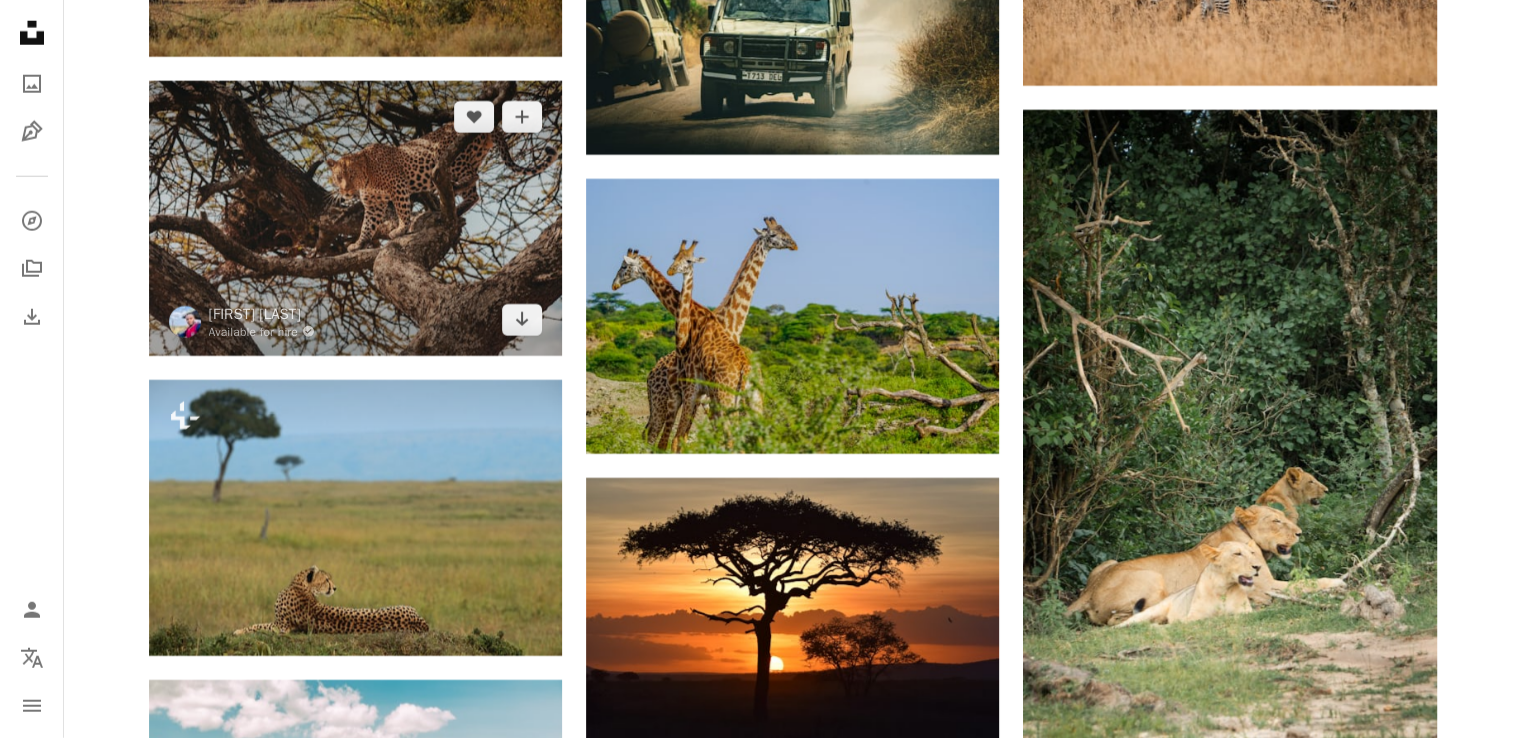 click at bounding box center [355, 218] 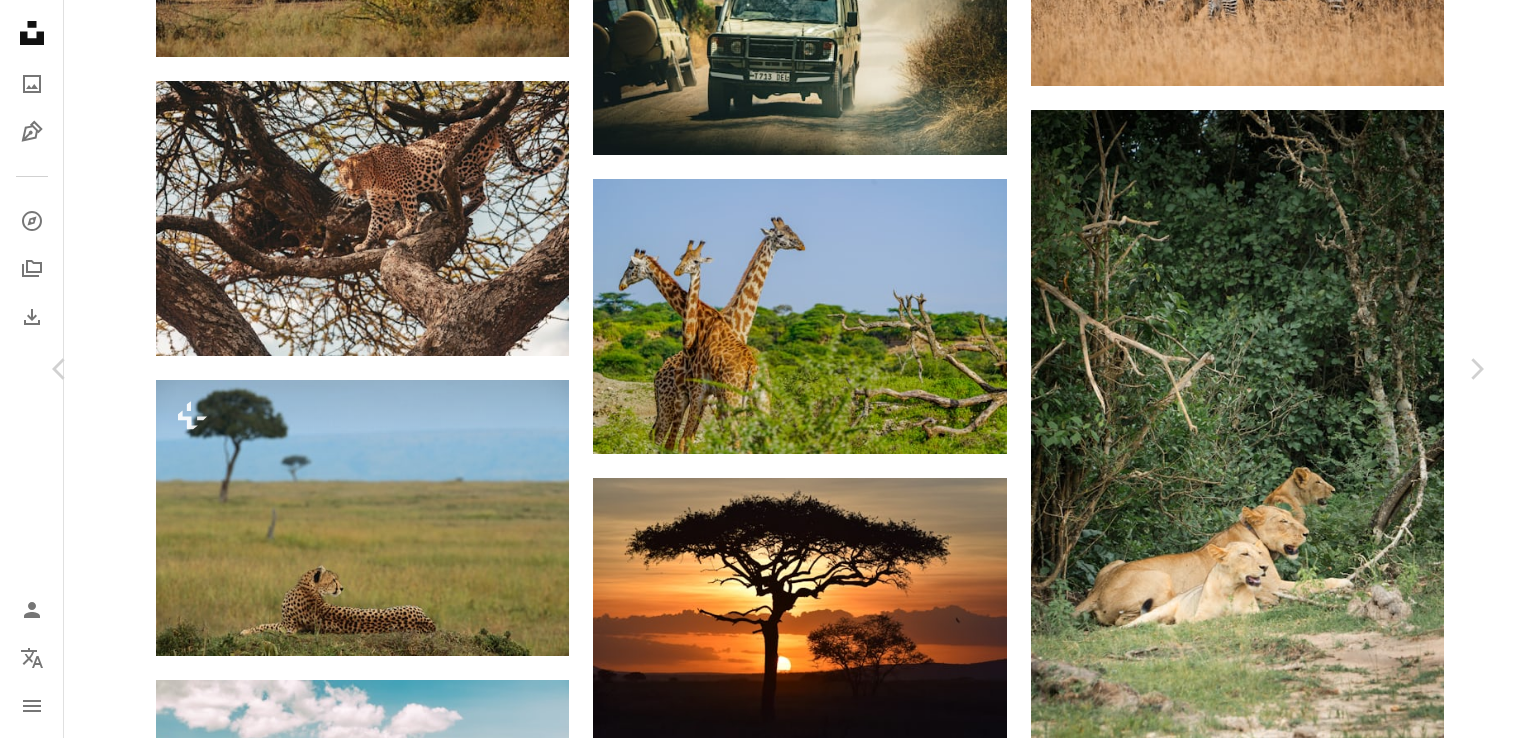 click on "Chevron down" 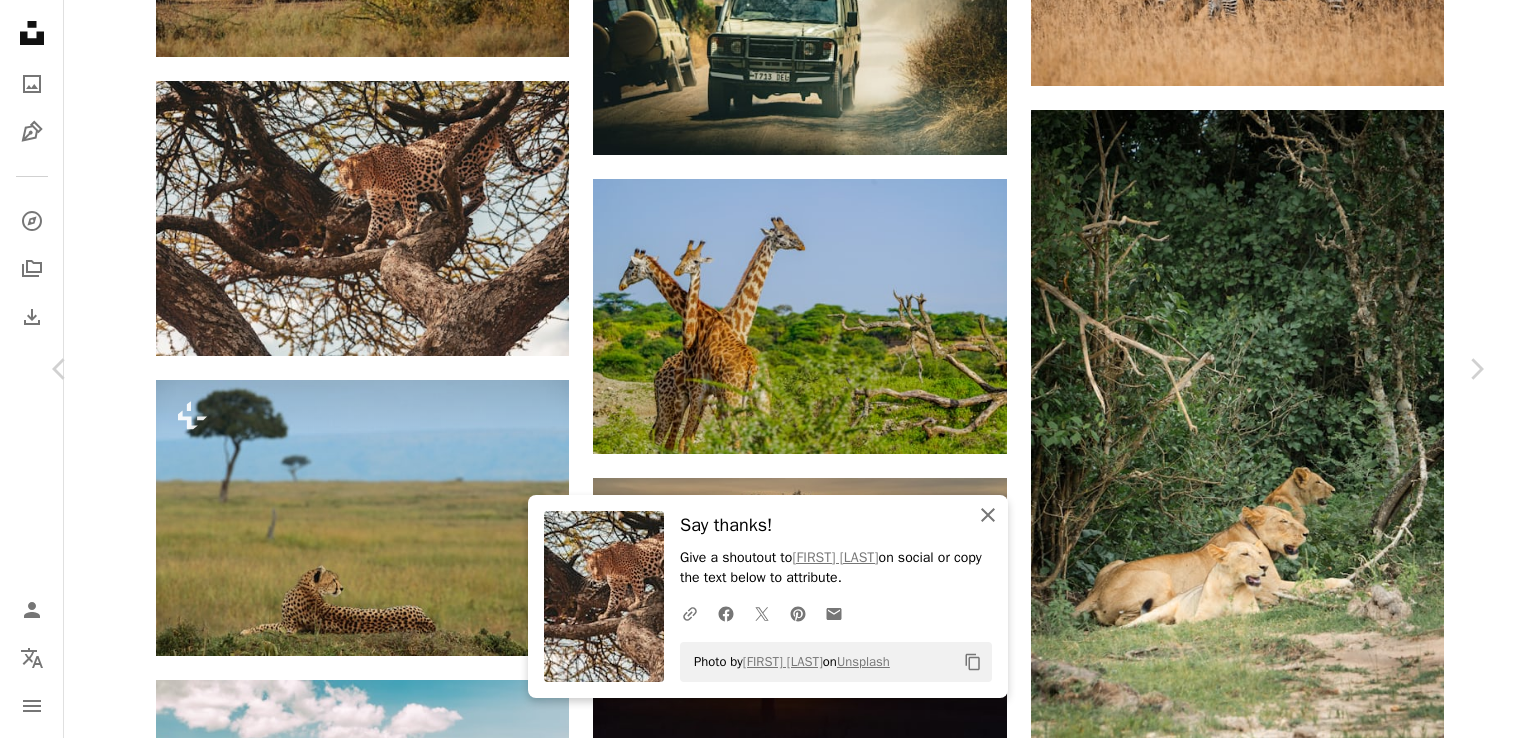 click on "An X shape" 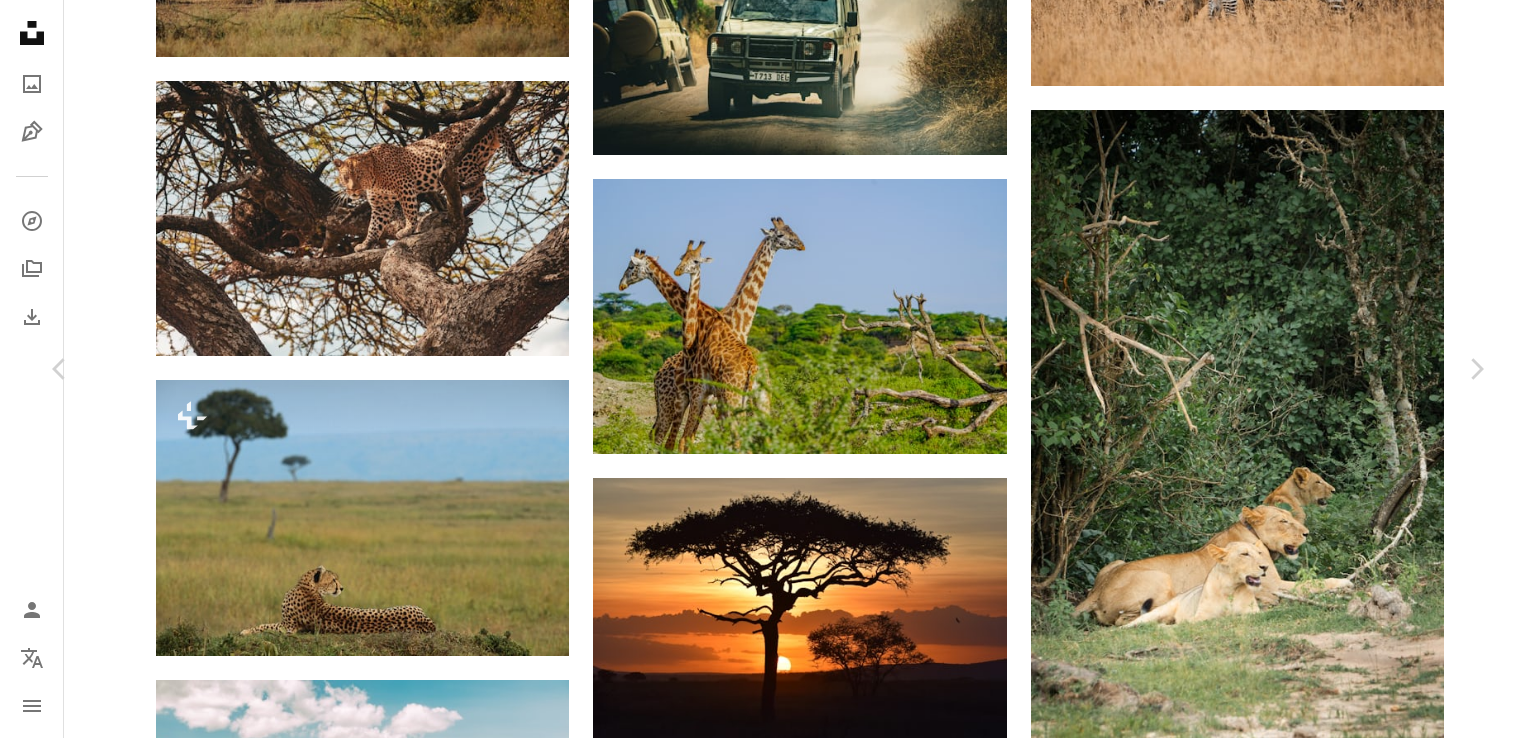 click on "An X shape" at bounding box center [20, 20] 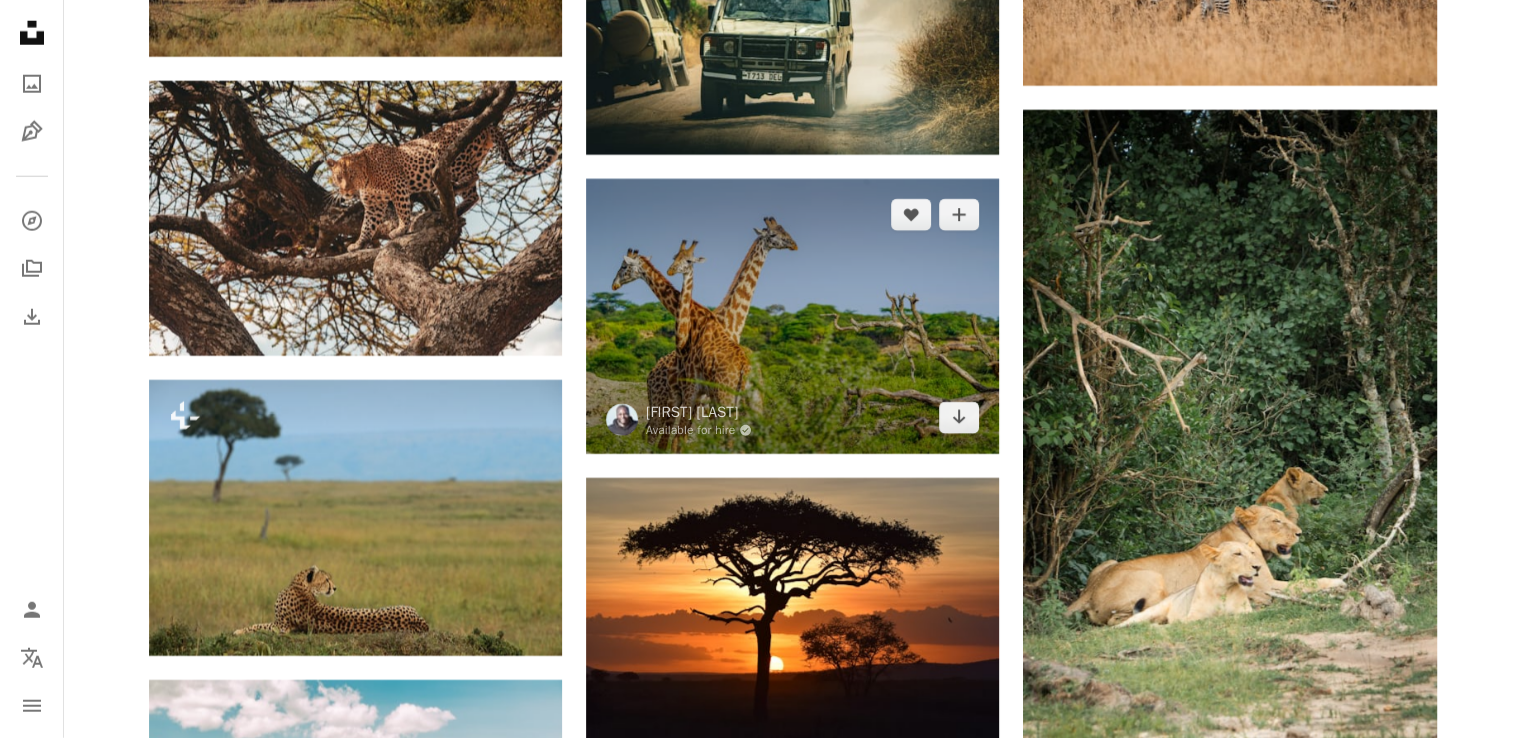 click at bounding box center [792, 316] 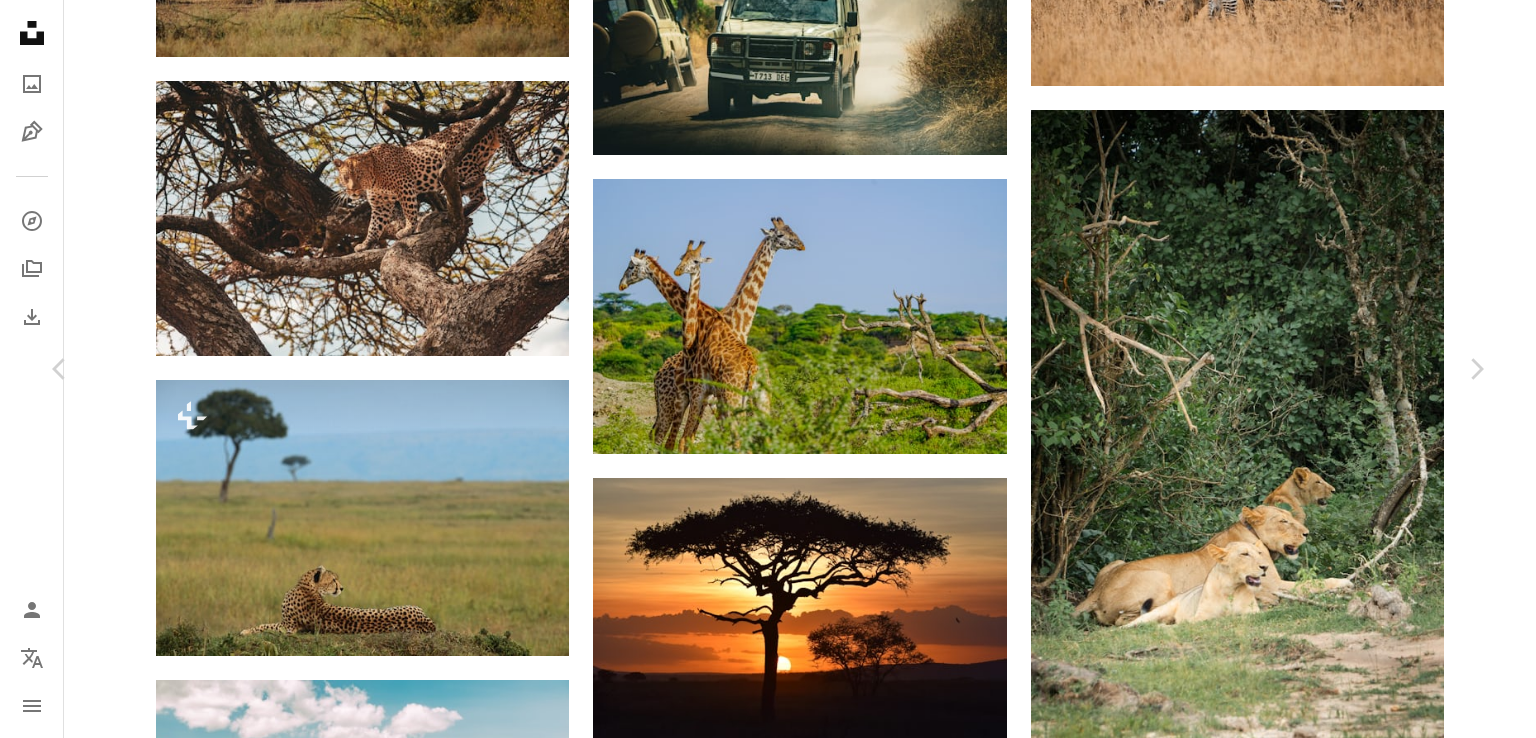 click on "Chevron down" 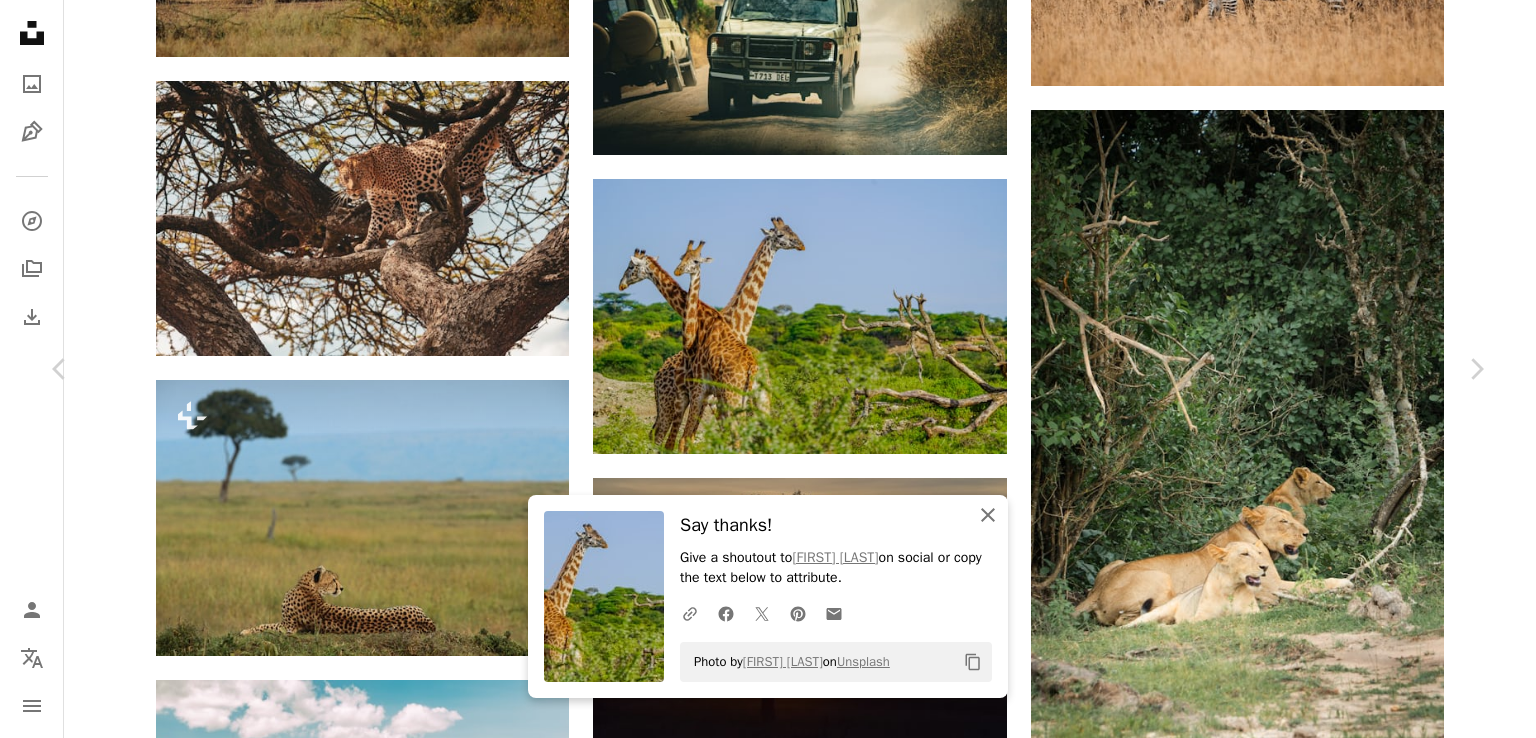 click on "An X shape" 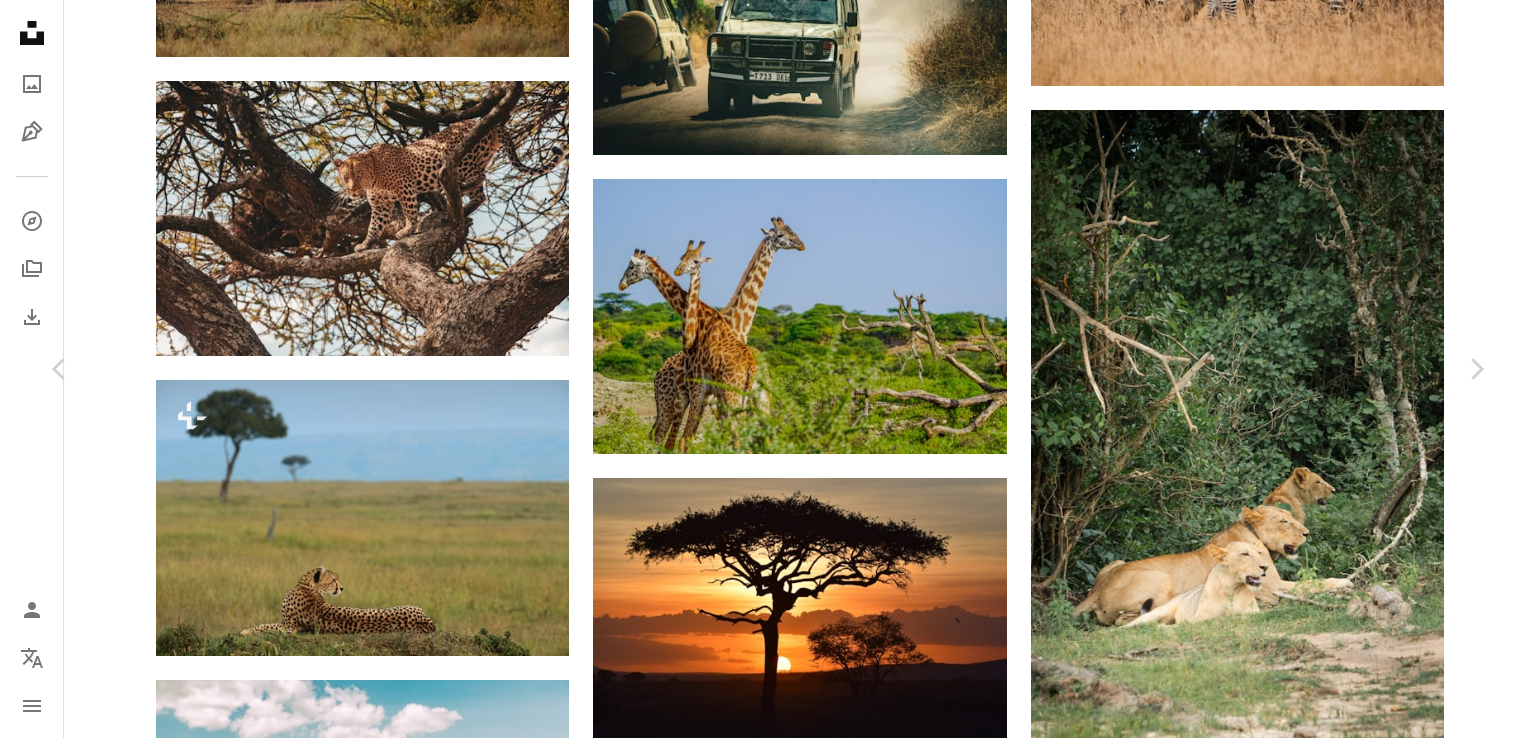 click on "An X shape" at bounding box center (20, 20) 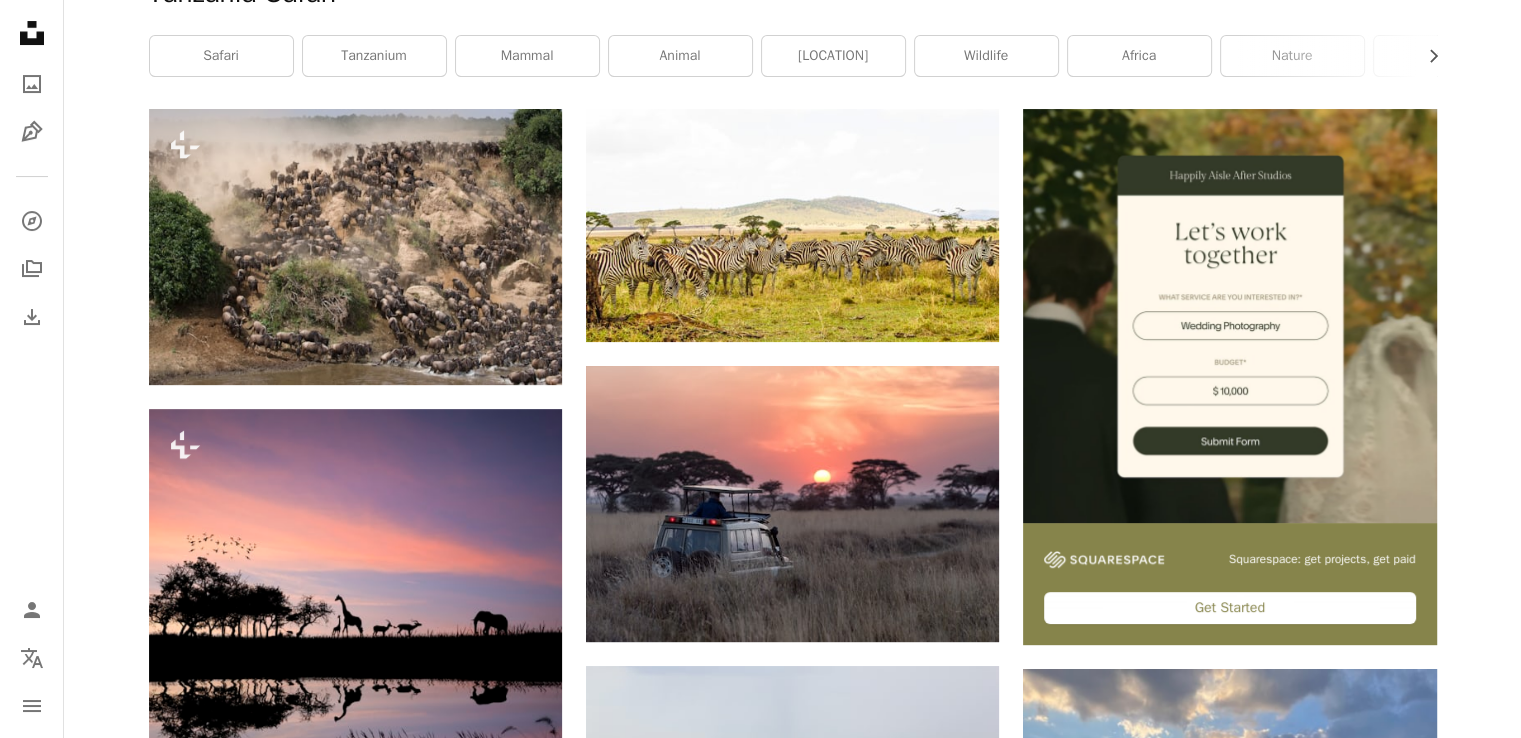 scroll, scrollTop: 0, scrollLeft: 0, axis: both 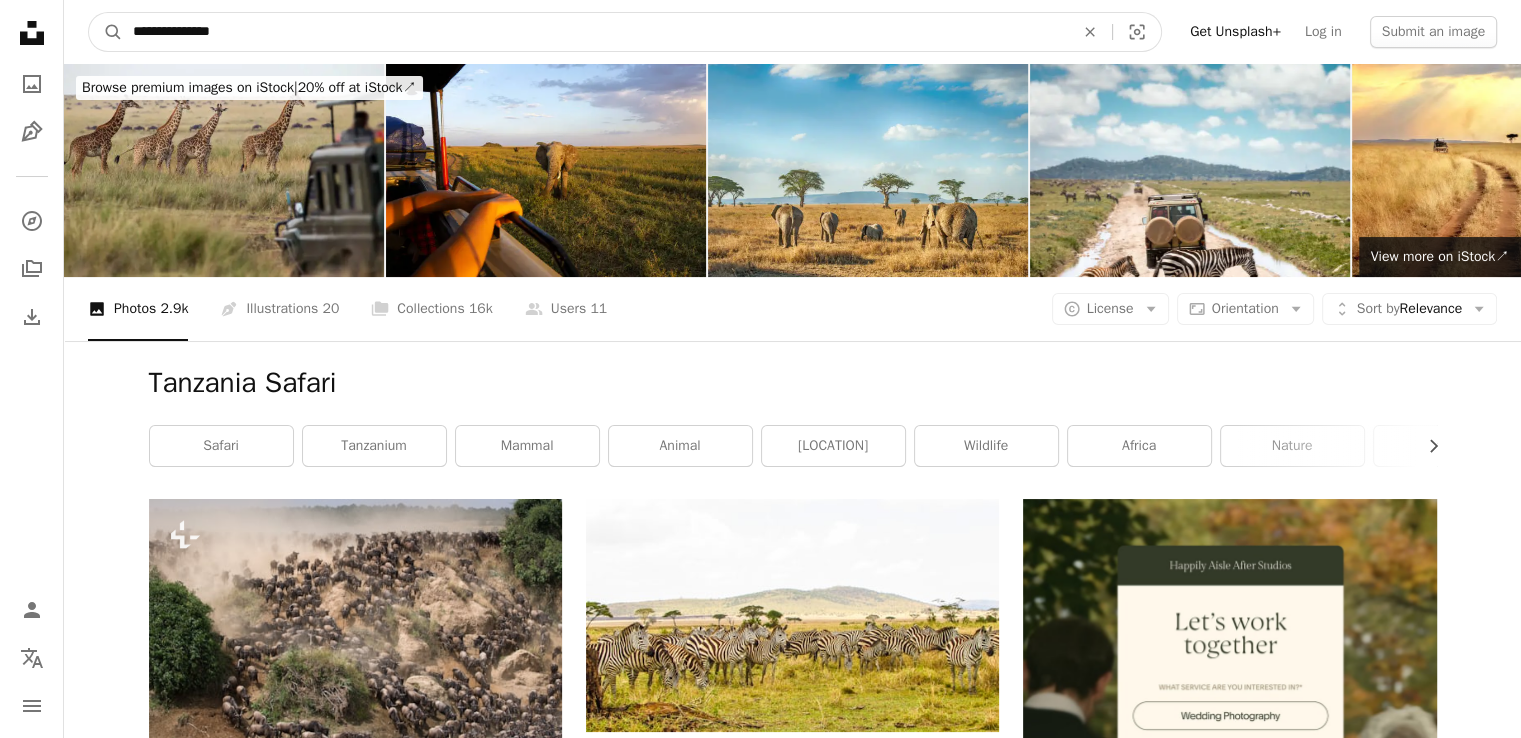 click on "**********" at bounding box center [595, 32] 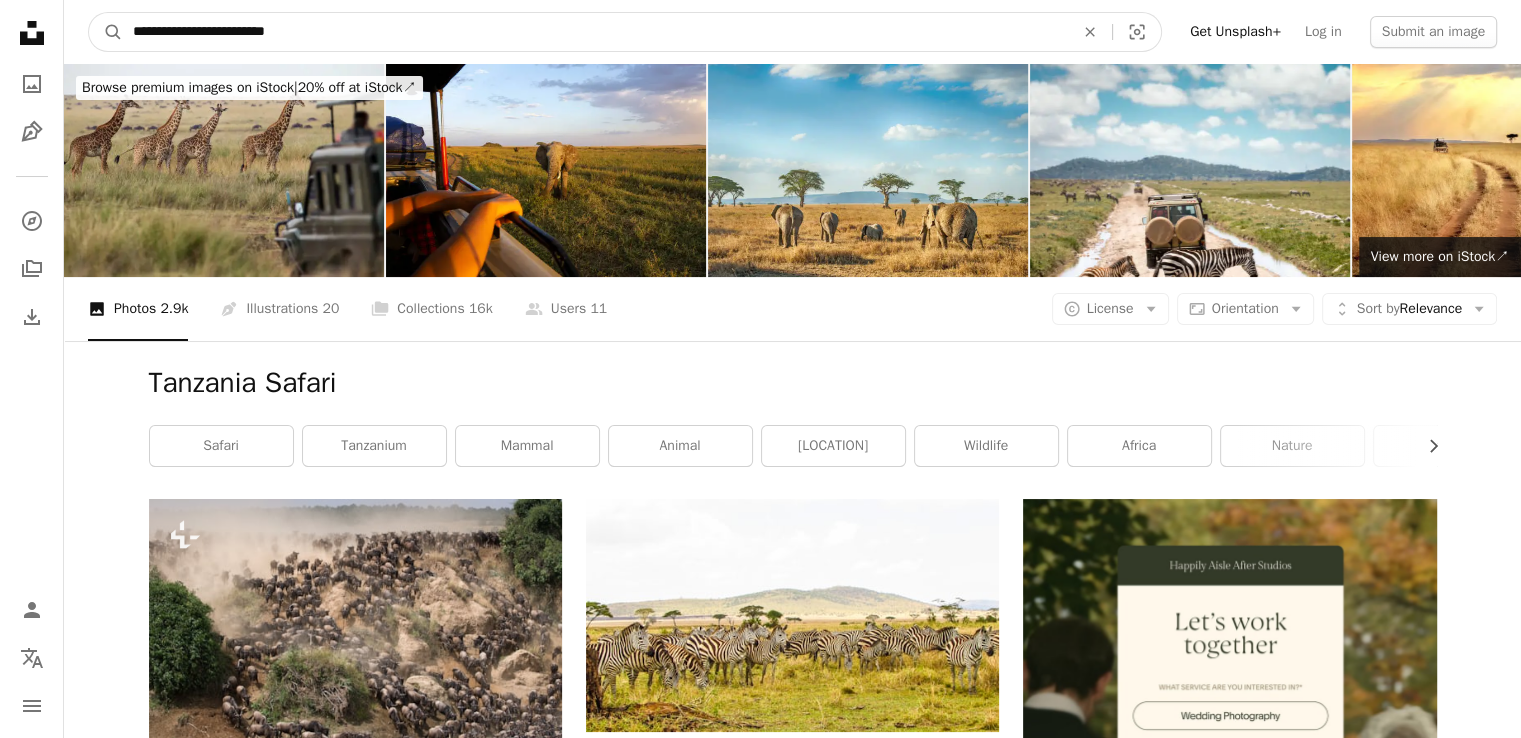 type on "**********" 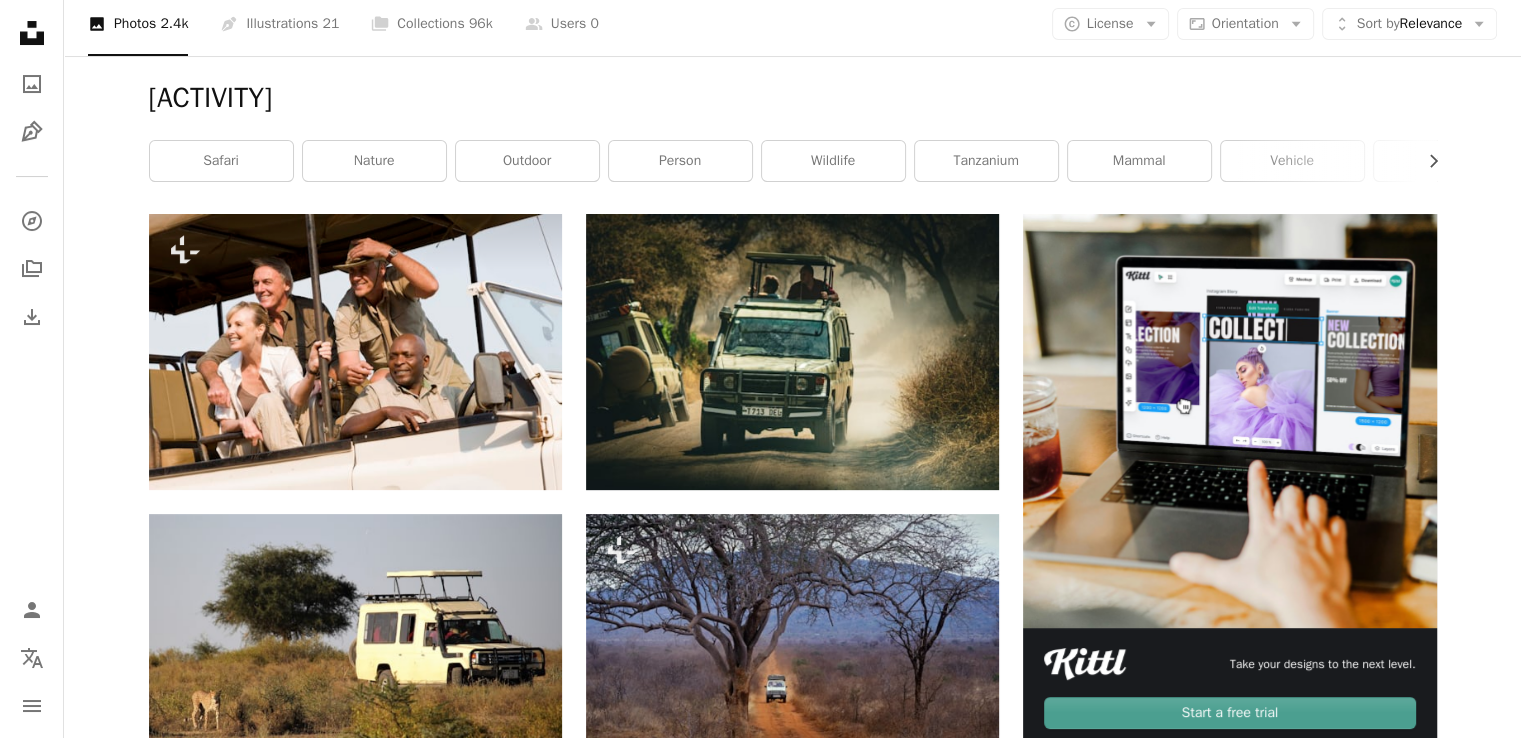 scroll, scrollTop: 316, scrollLeft: 0, axis: vertical 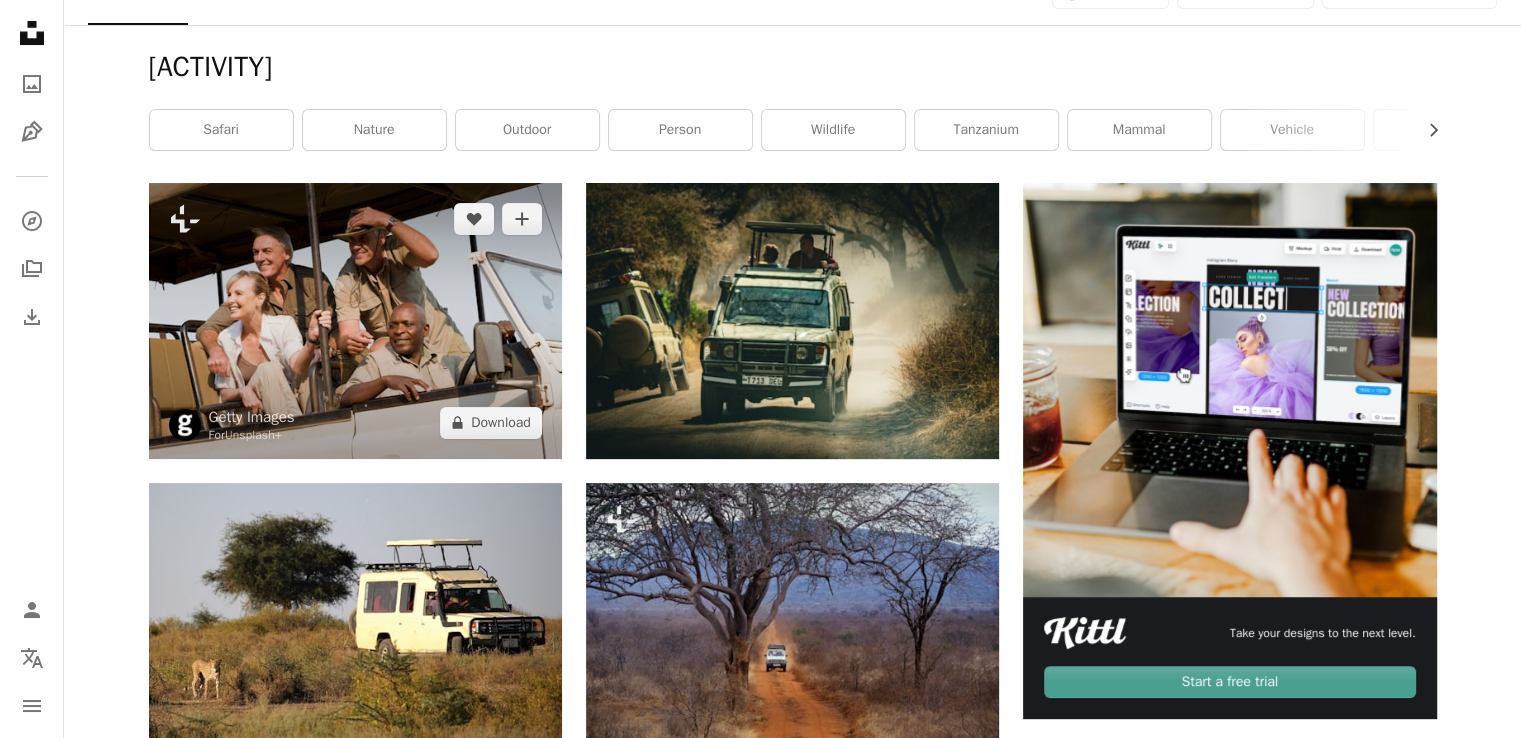 click at bounding box center (355, 320) 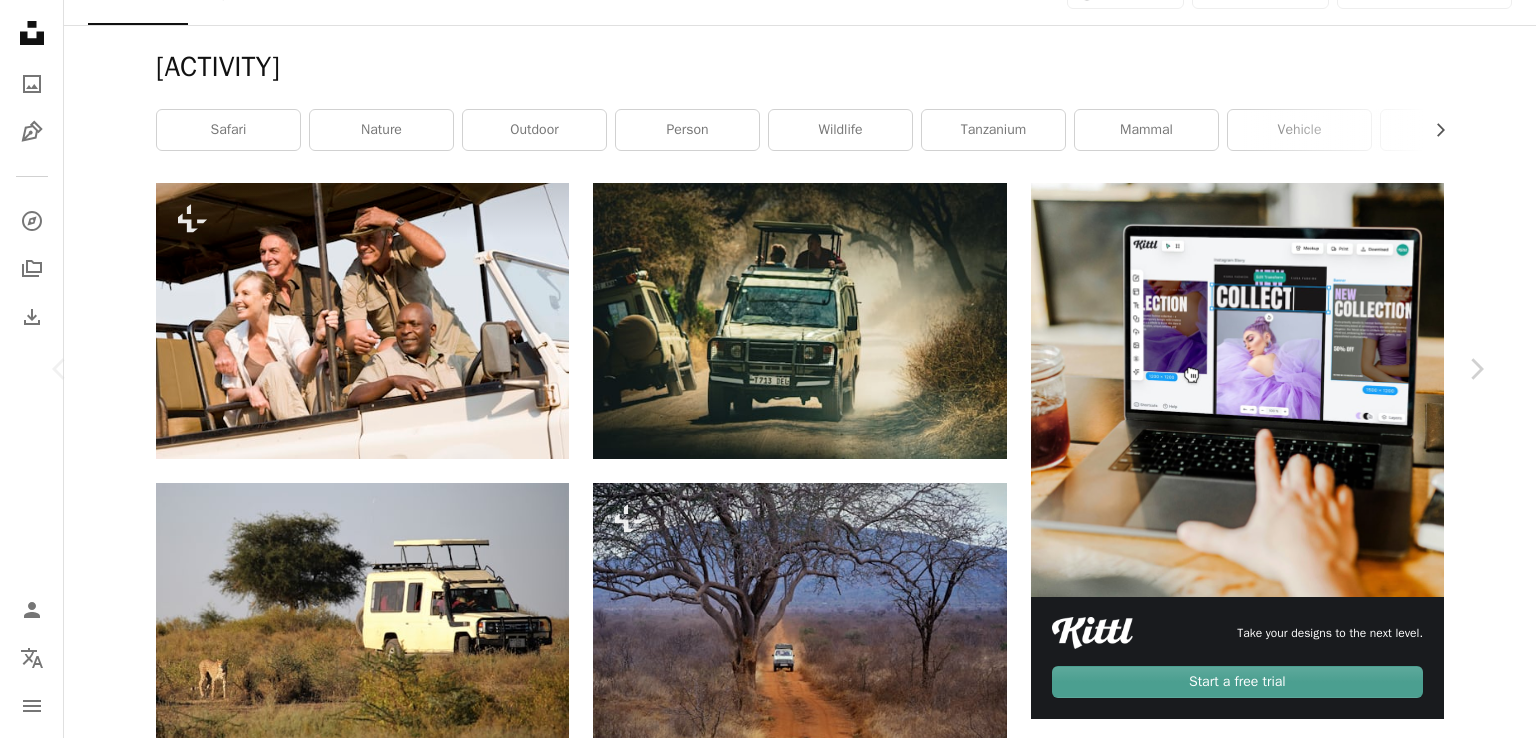 click on "An X shape" at bounding box center (20, 20) 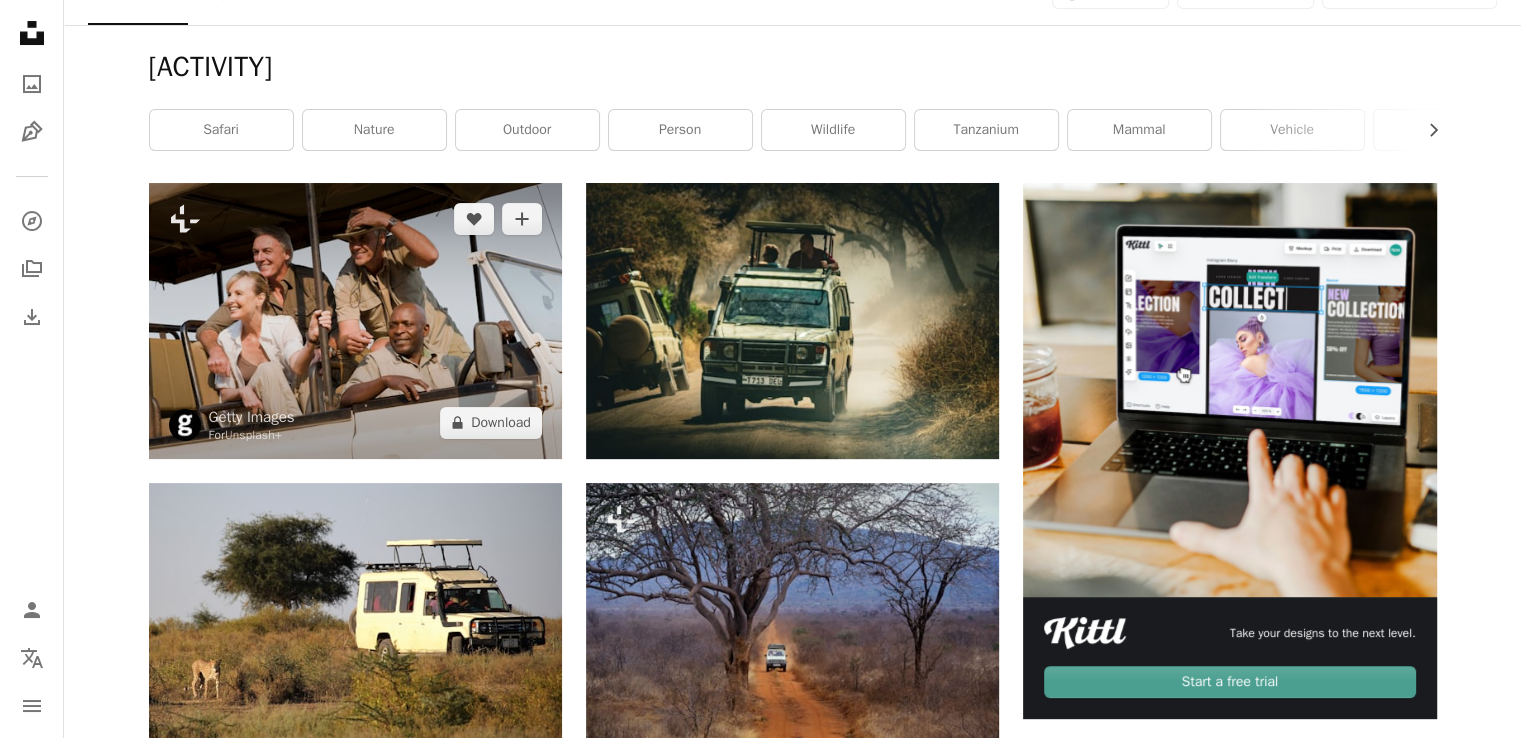 click at bounding box center (355, 320) 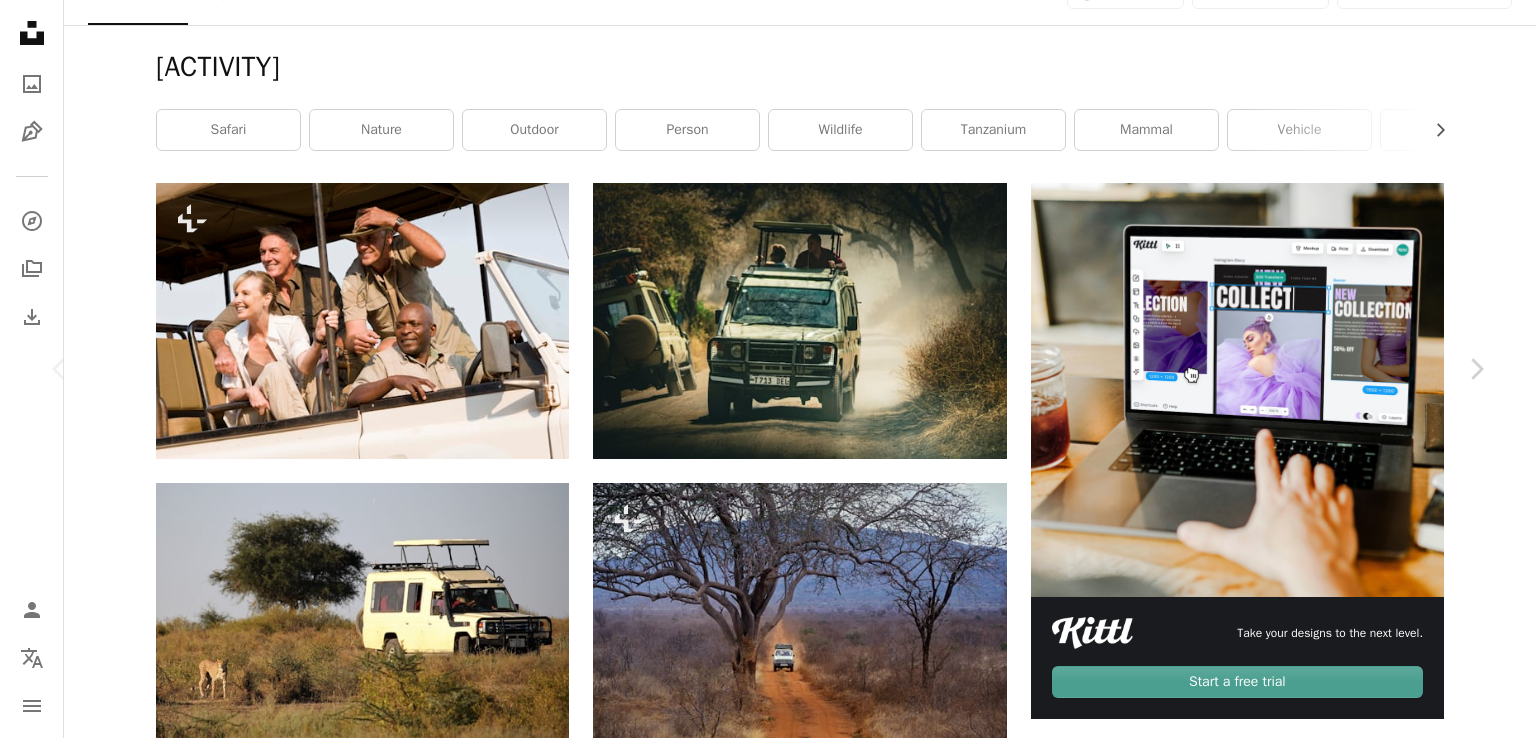 click on "An X shape" at bounding box center (20, 20) 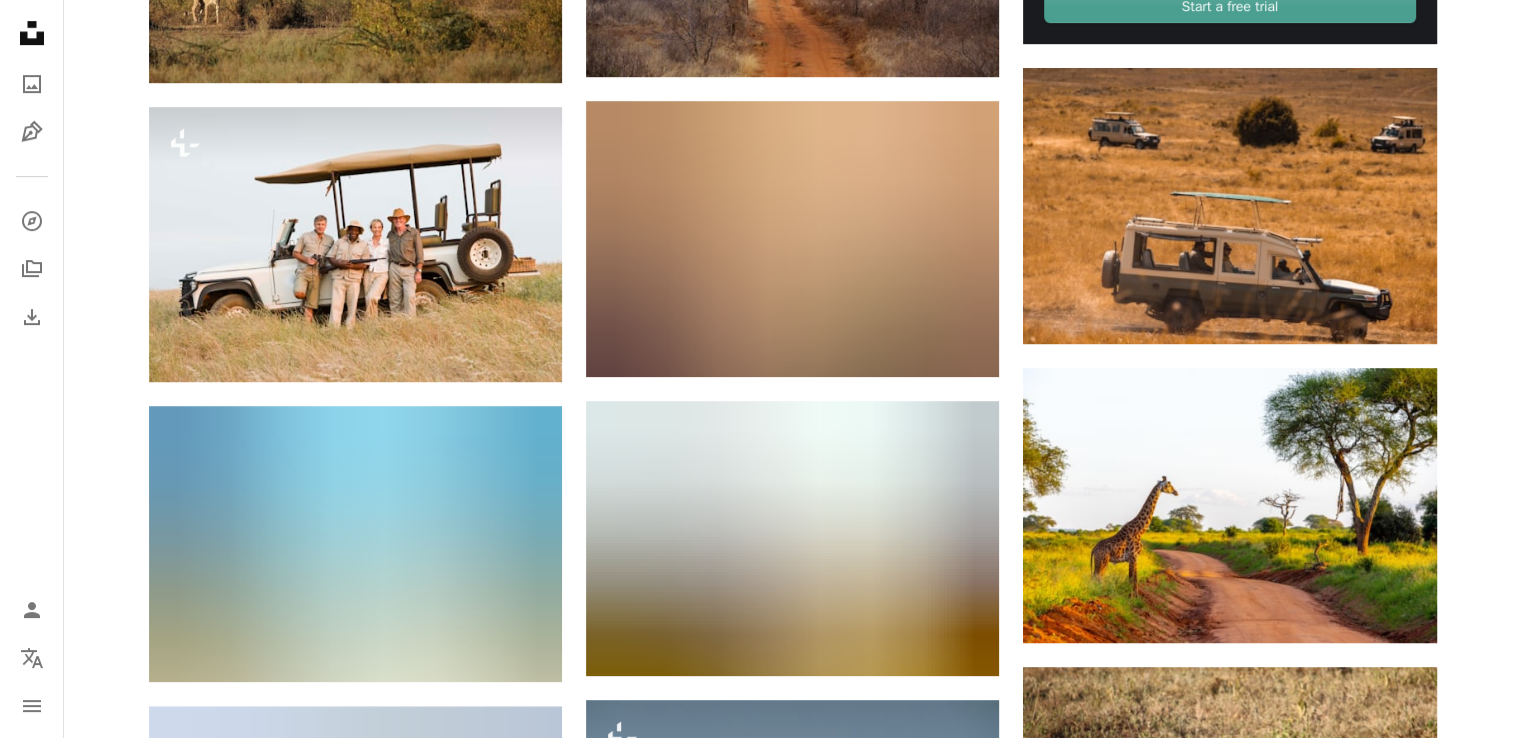 scroll, scrollTop: 1016, scrollLeft: 0, axis: vertical 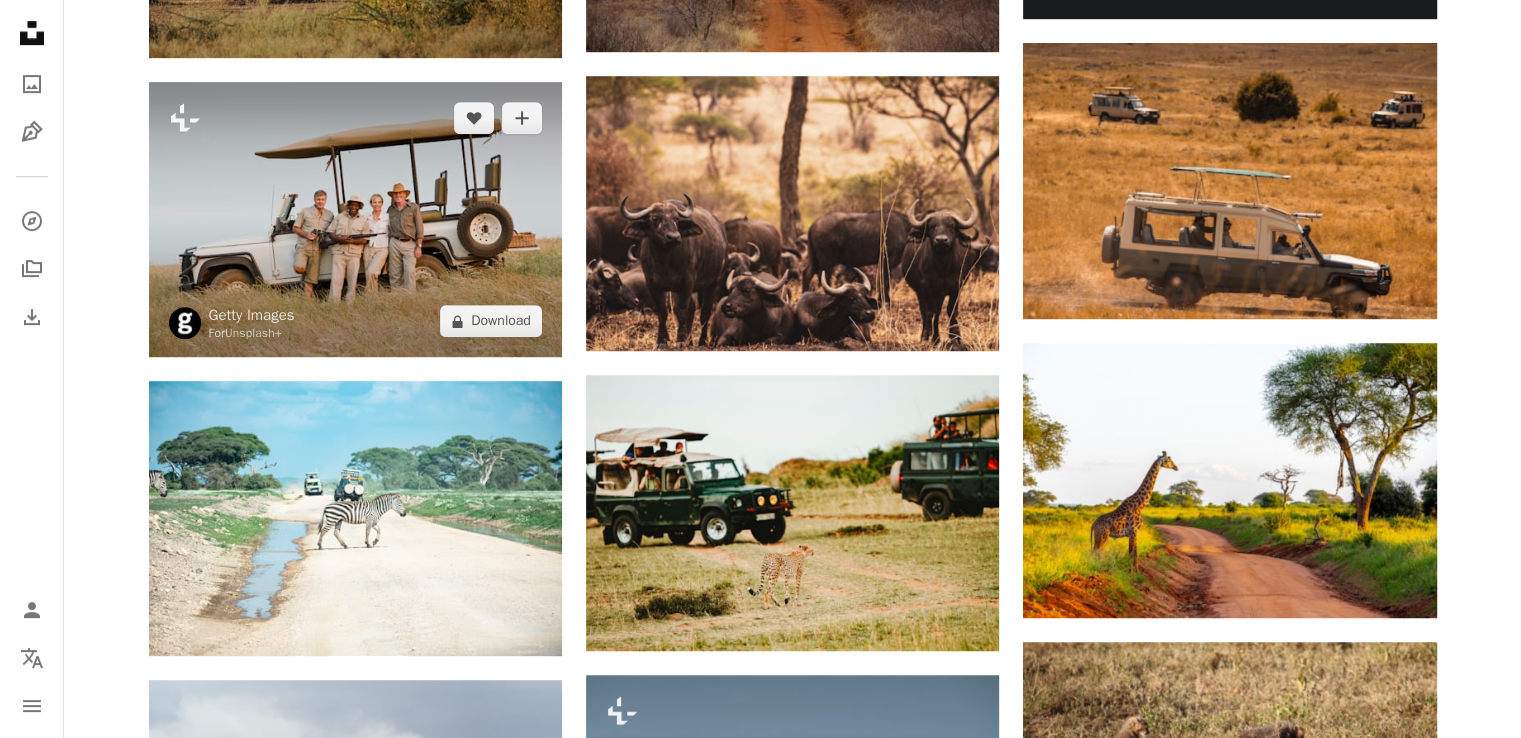 click at bounding box center (355, 219) 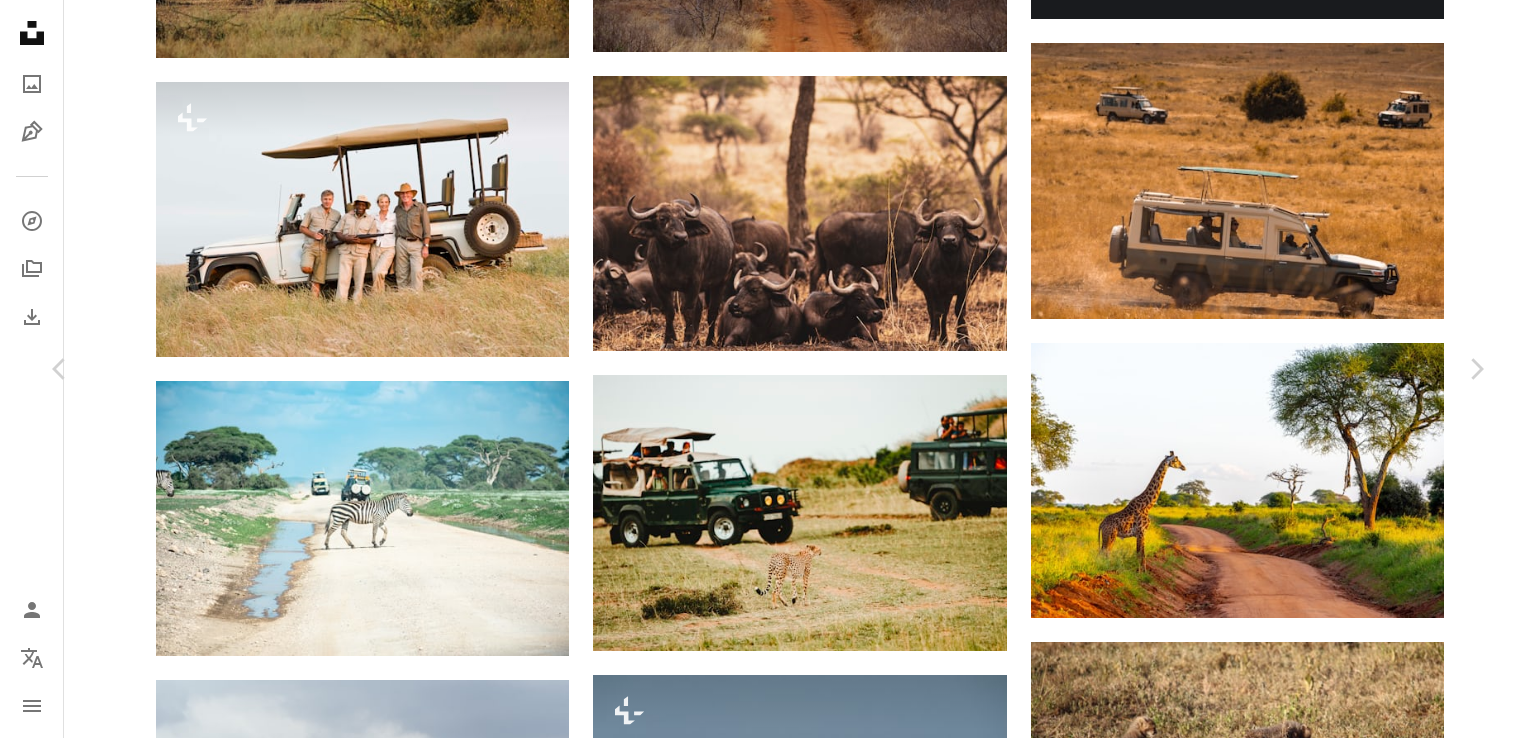click on "An X shape" at bounding box center (20, 20) 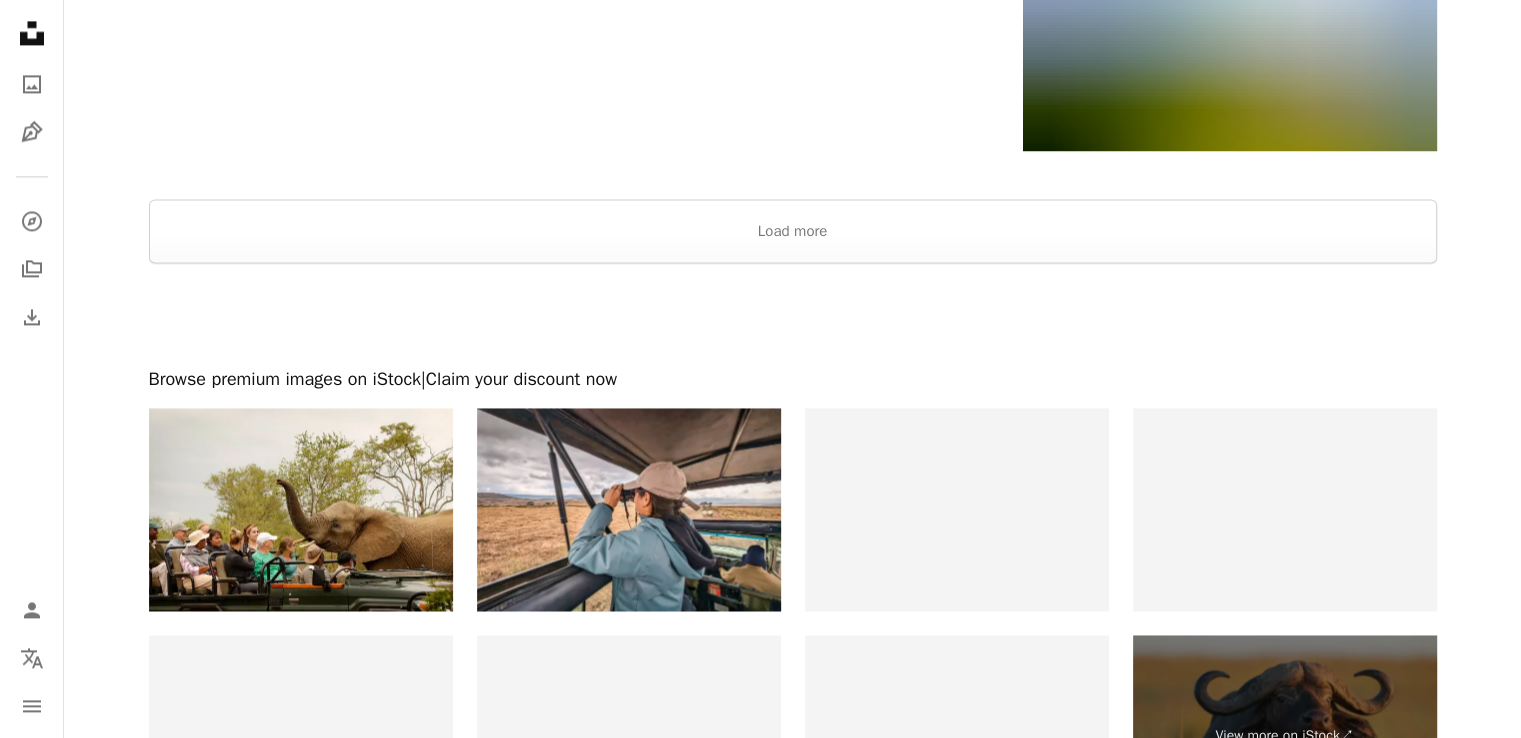 scroll, scrollTop: 3000, scrollLeft: 0, axis: vertical 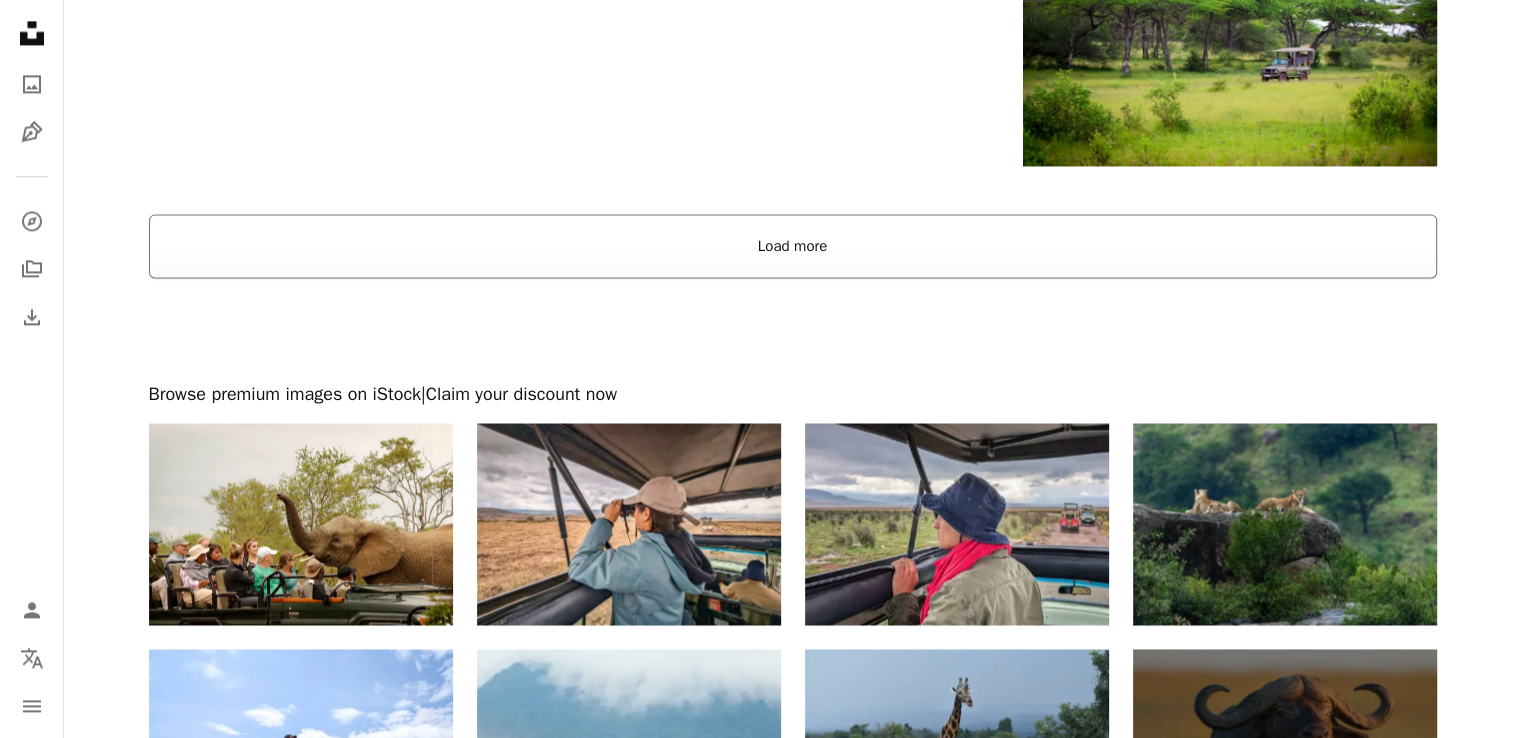 click on "Load more" at bounding box center [793, 246] 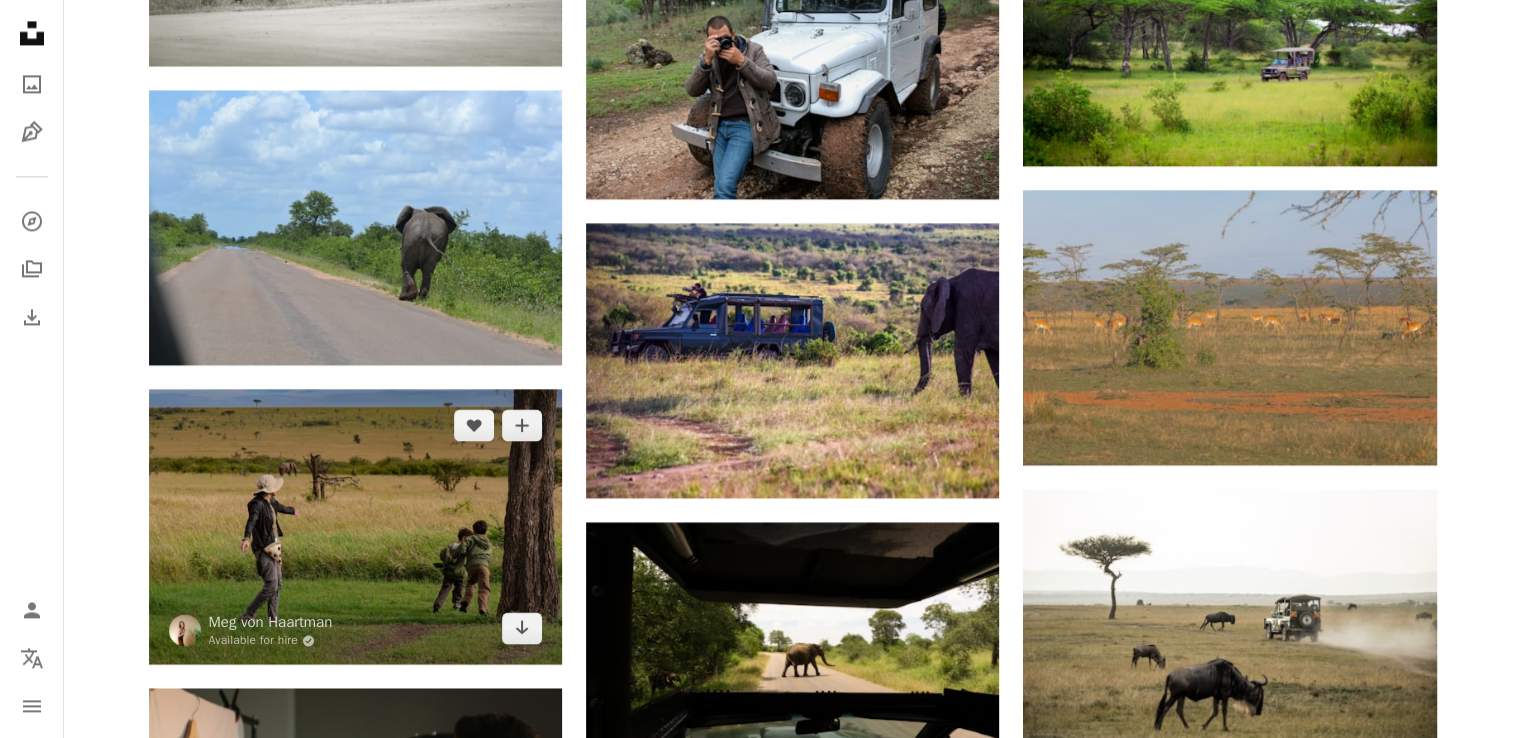 click at bounding box center (355, 526) 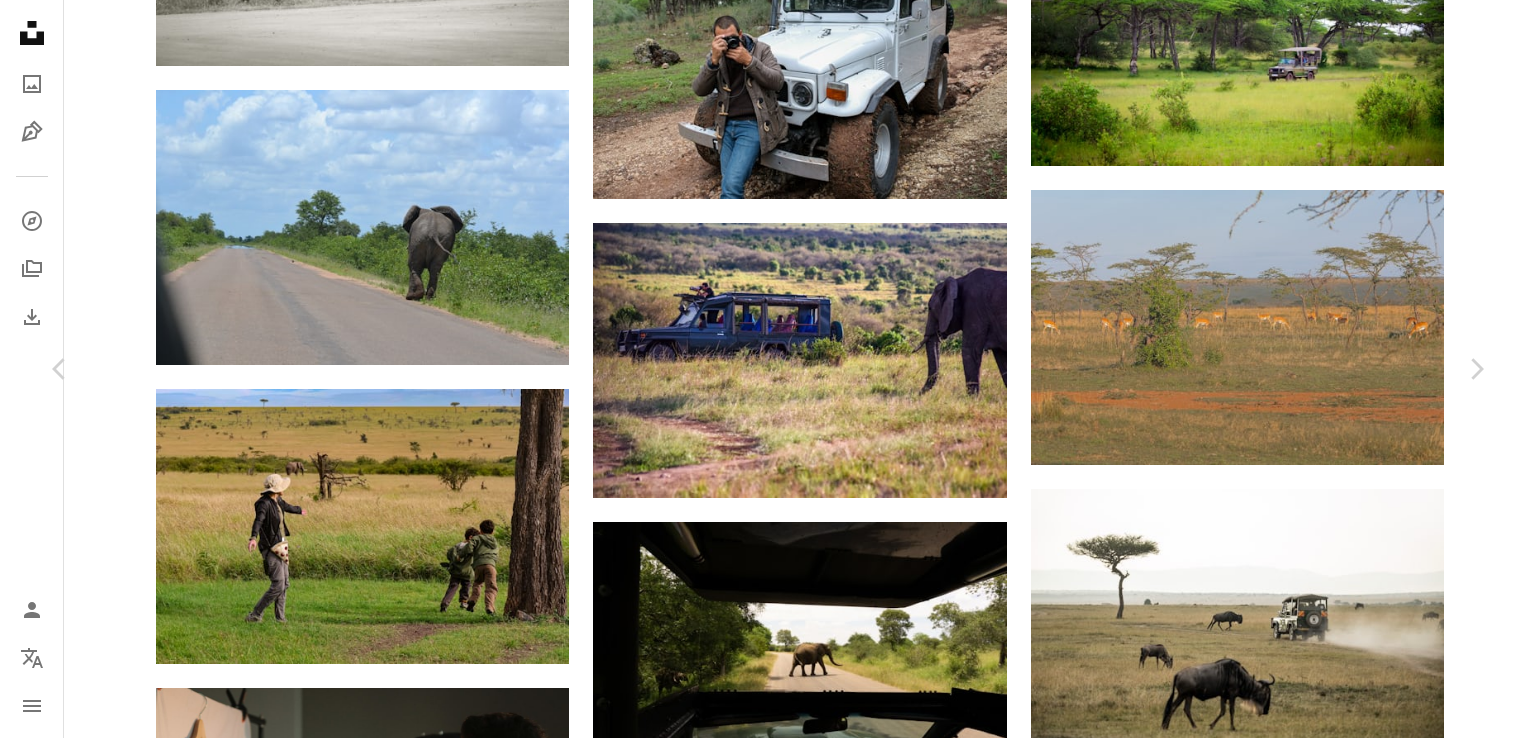 click 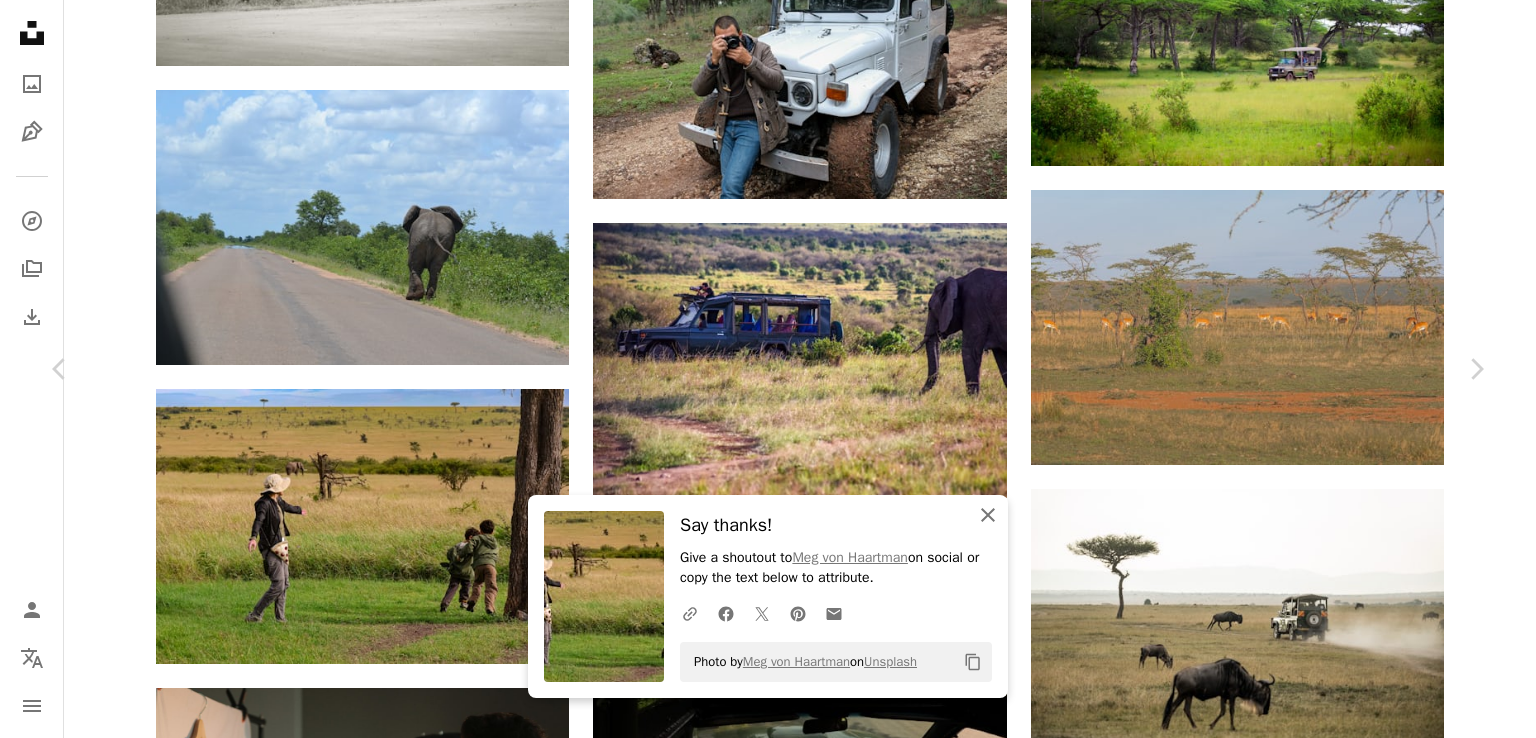 click on "An X shape" 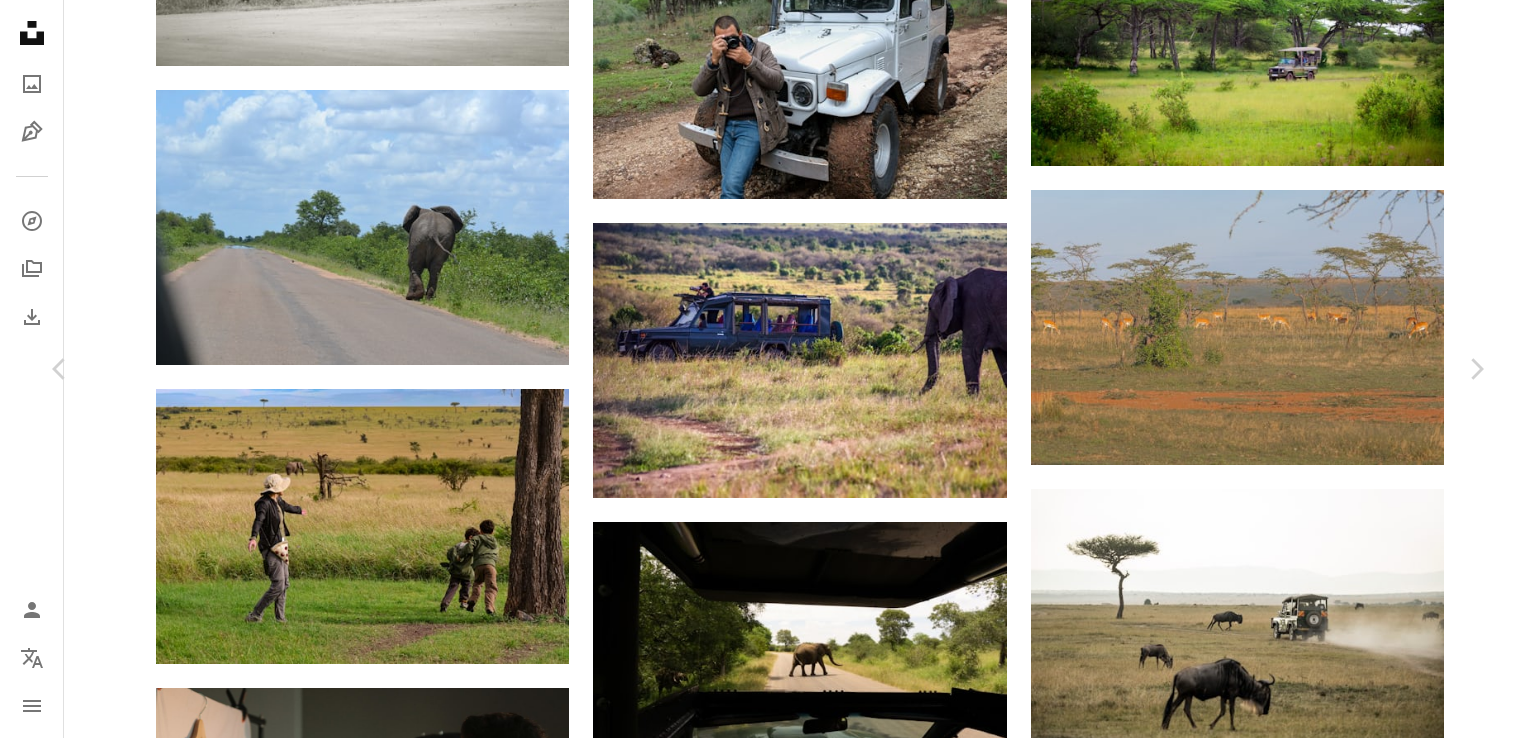 click on "An X shape" at bounding box center [20, 20] 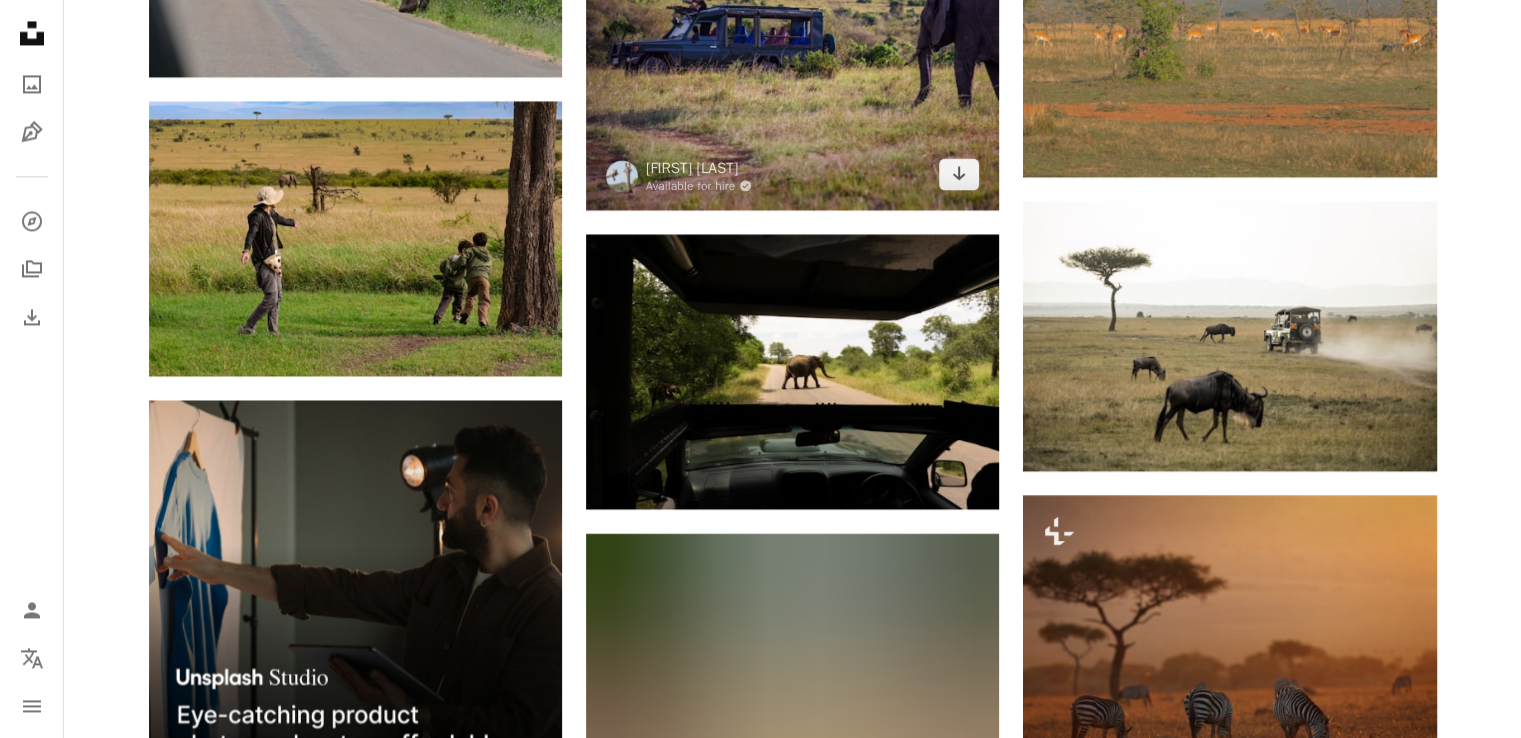scroll, scrollTop: 3316, scrollLeft: 0, axis: vertical 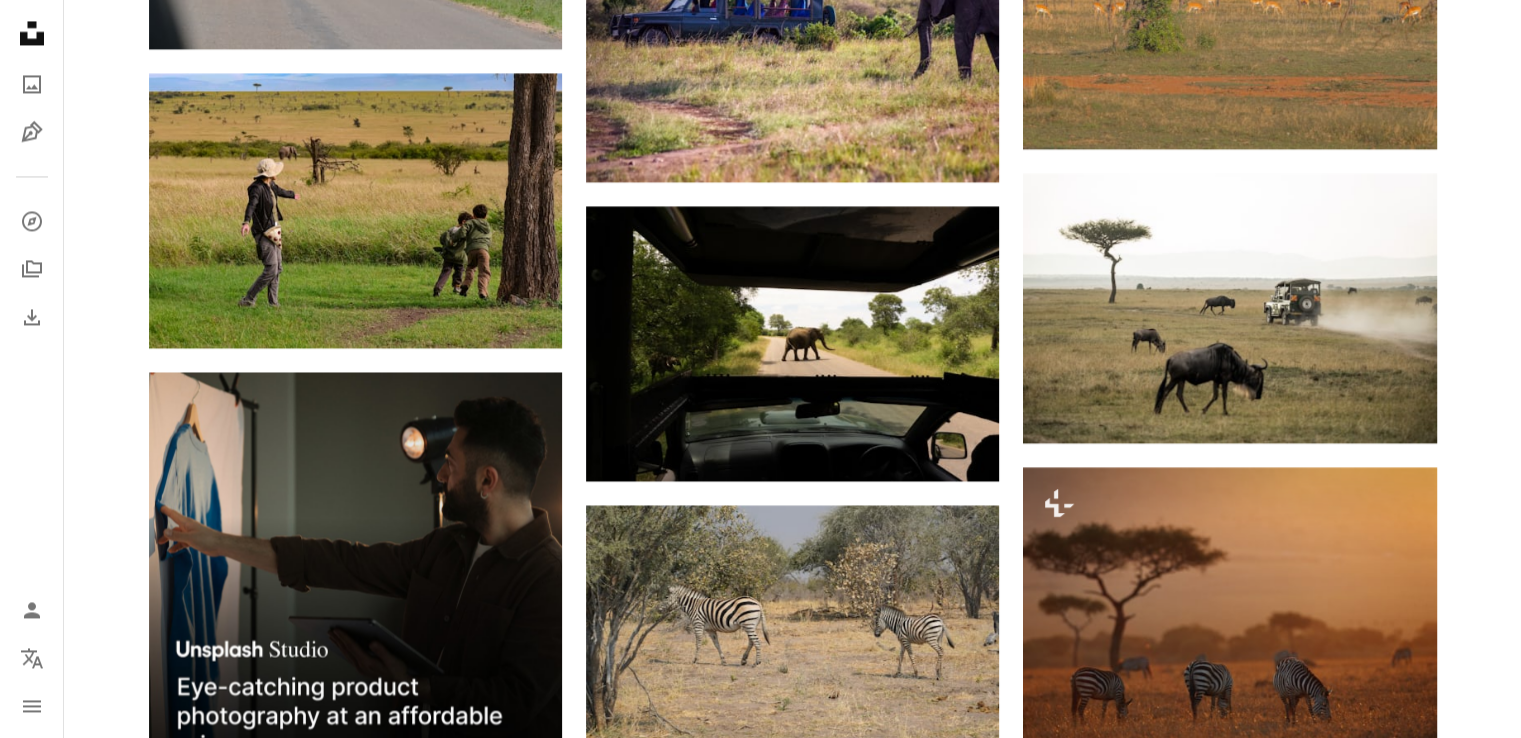 click on "[FIRST] [LAST]" at bounding box center [792, 865] 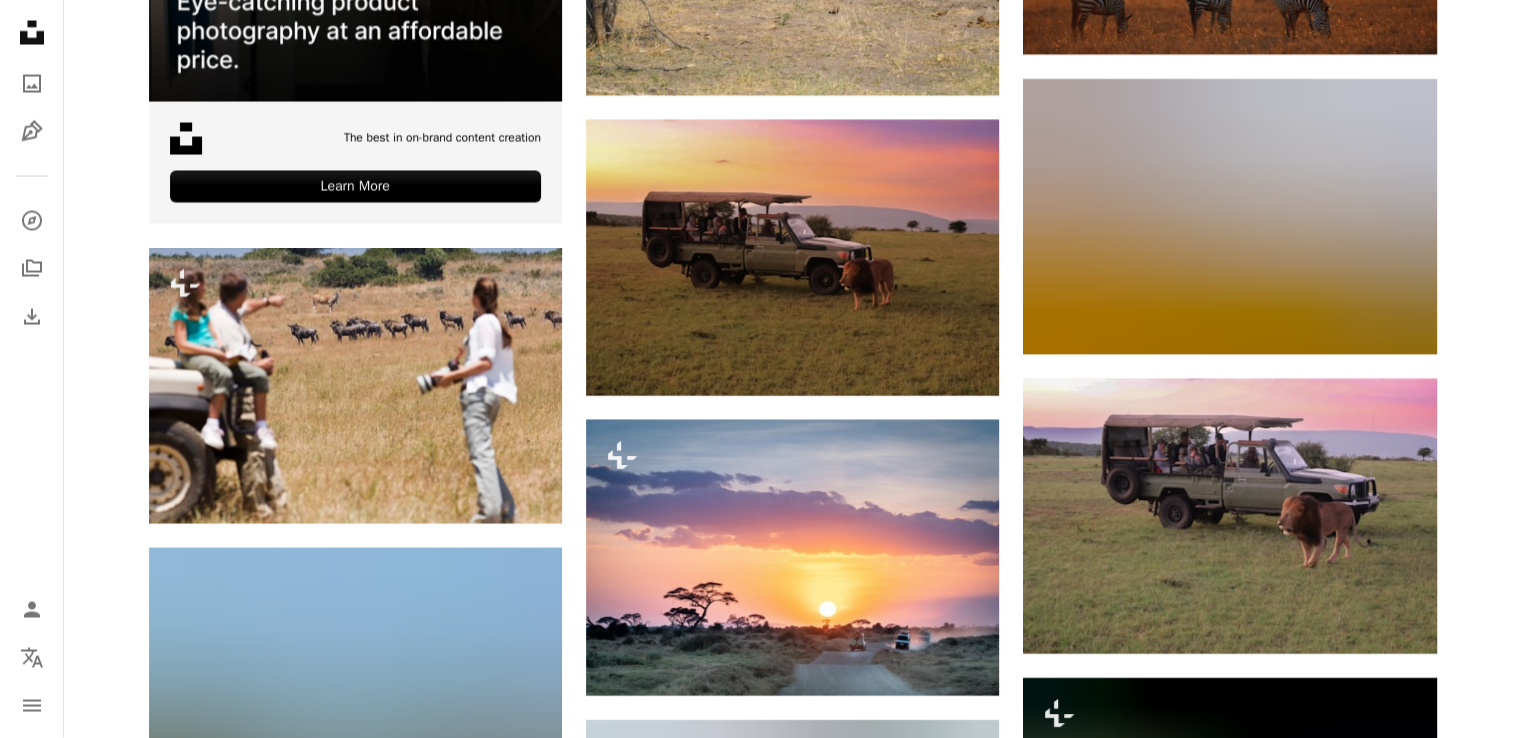 scroll, scrollTop: 4033, scrollLeft: 0, axis: vertical 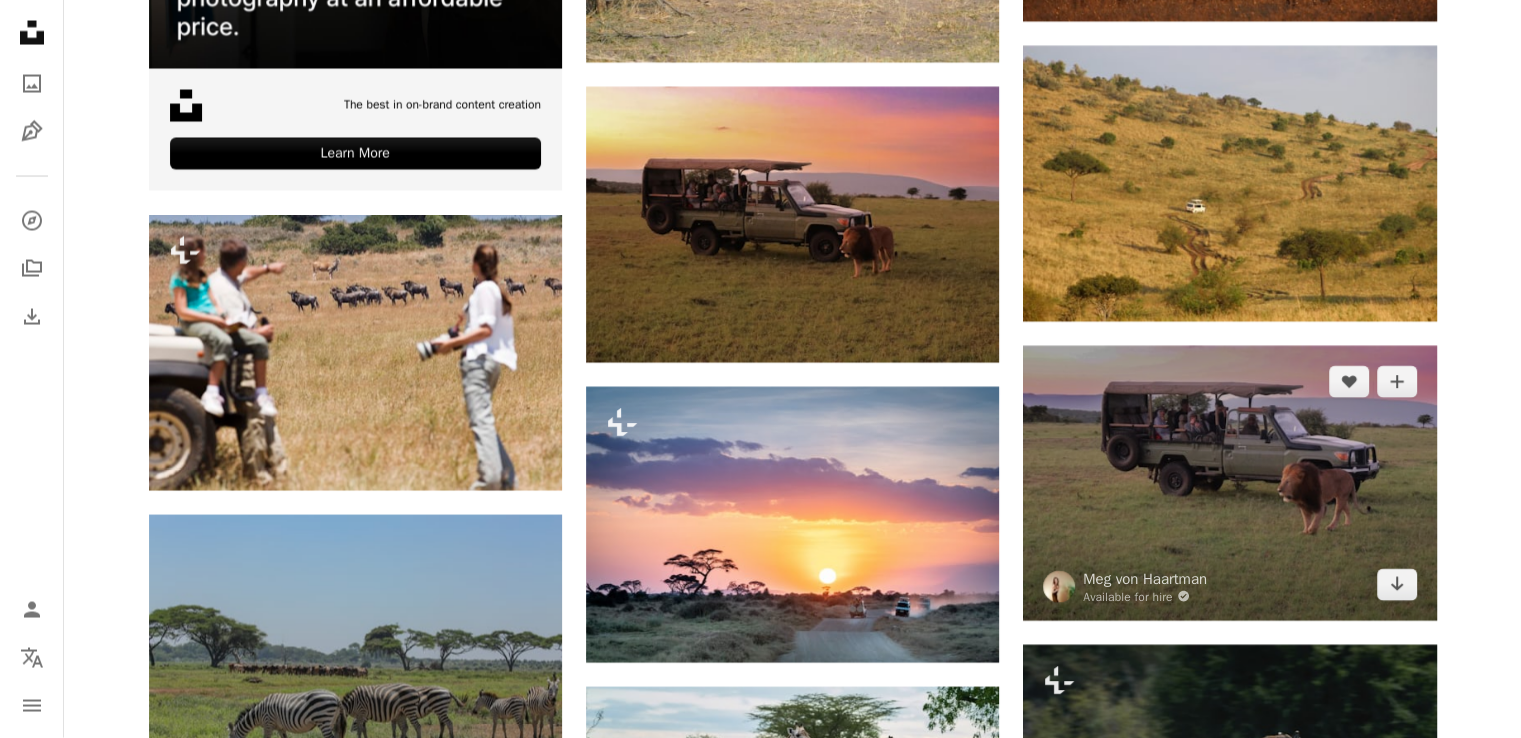 click at bounding box center [1229, 483] 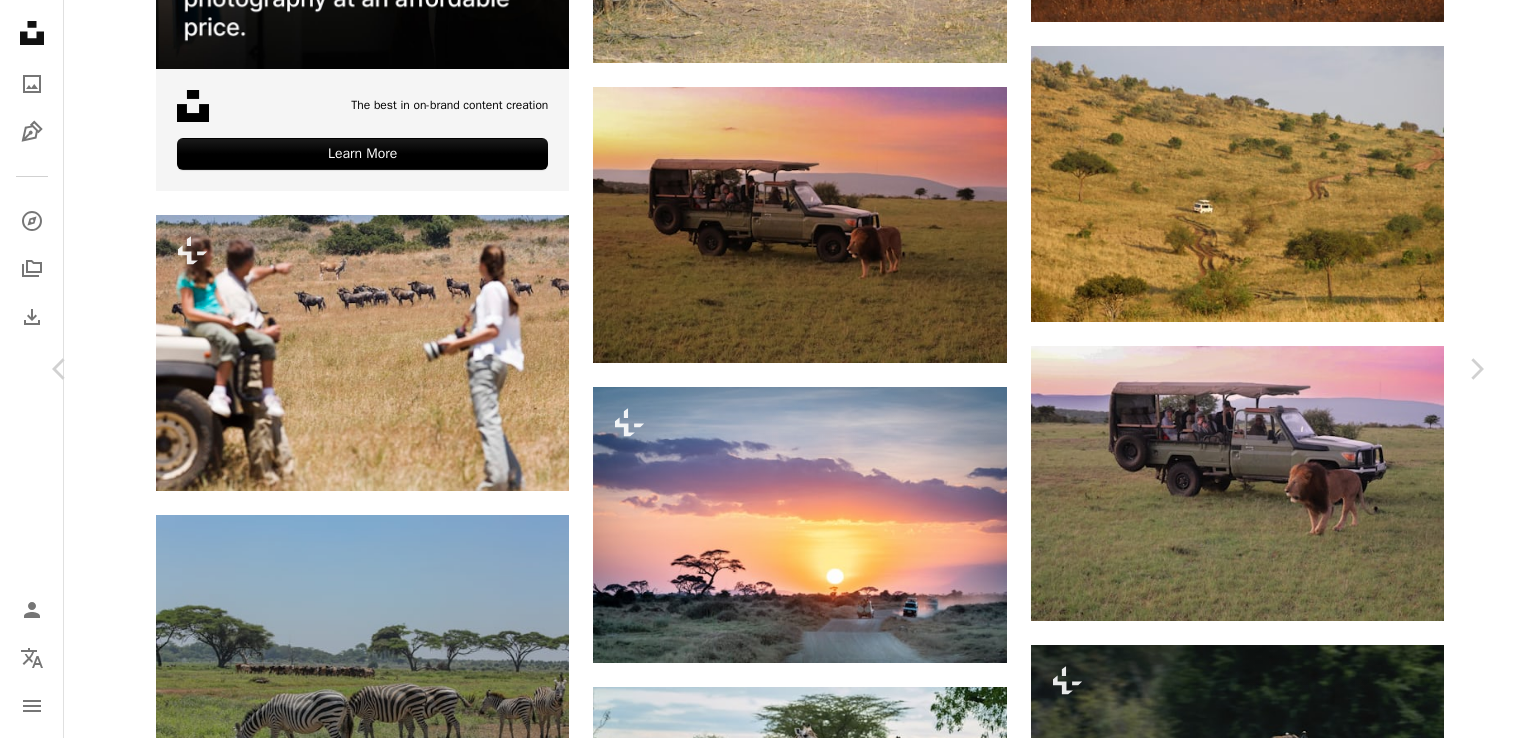 click on "An X shape" at bounding box center [20, 20] 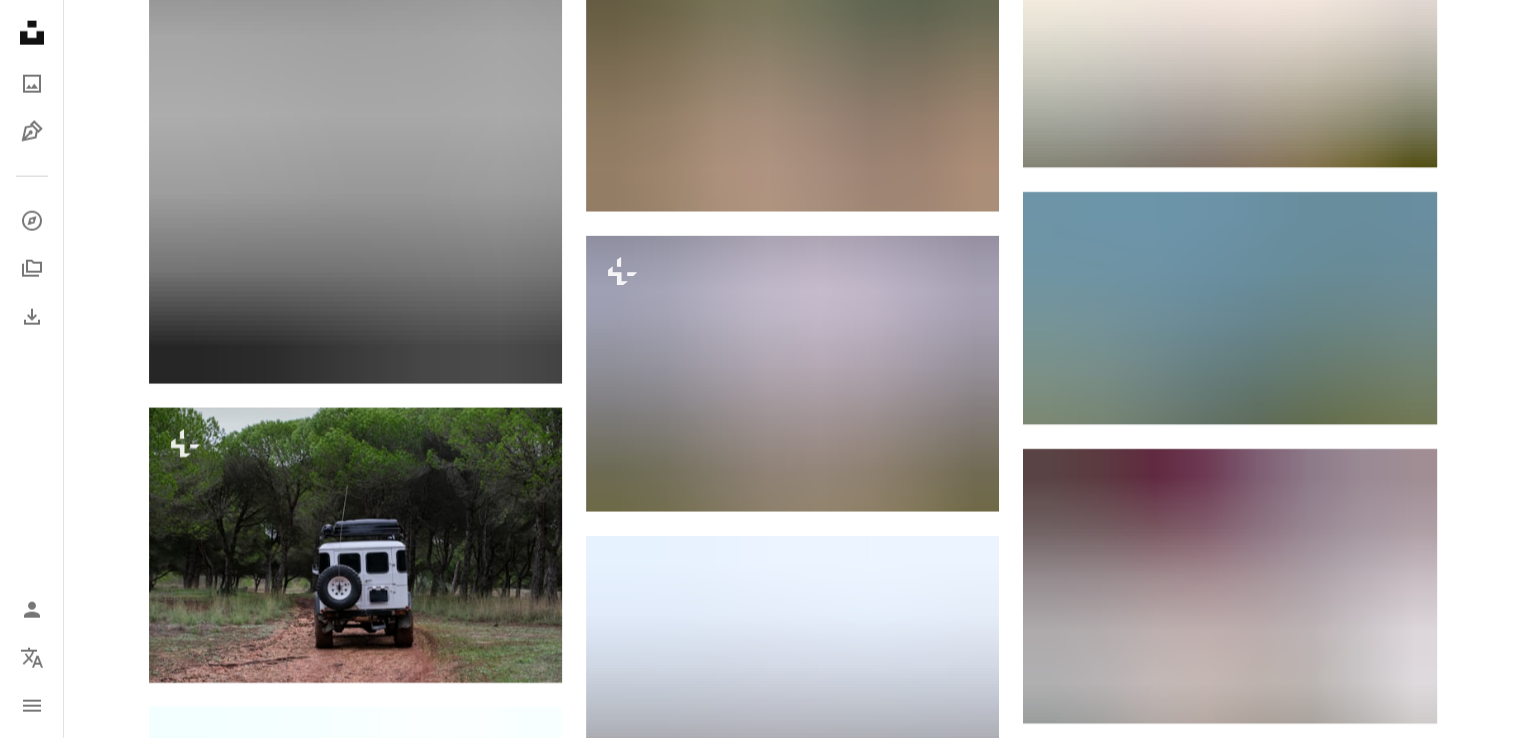 scroll, scrollTop: 5100, scrollLeft: 0, axis: vertical 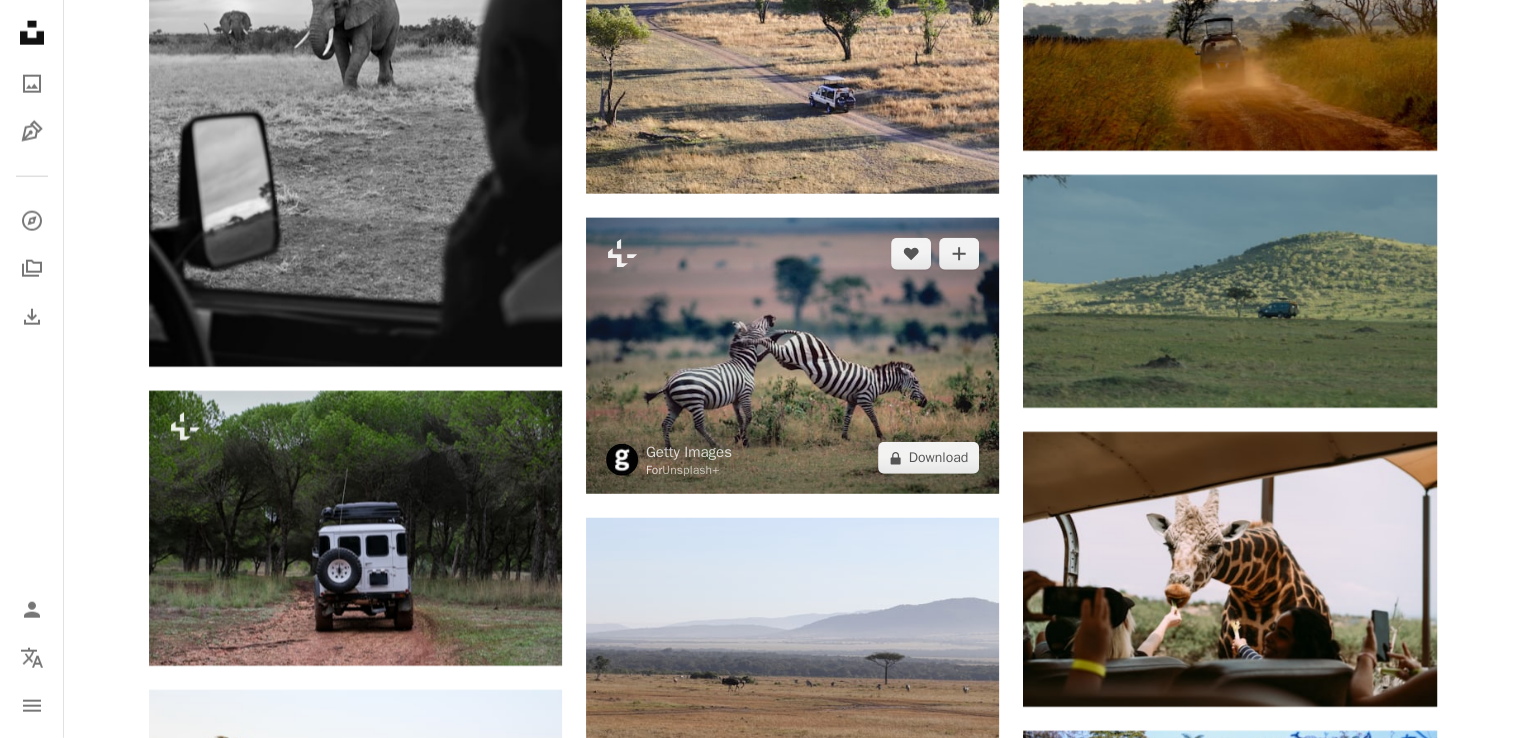 click at bounding box center [792, 356] 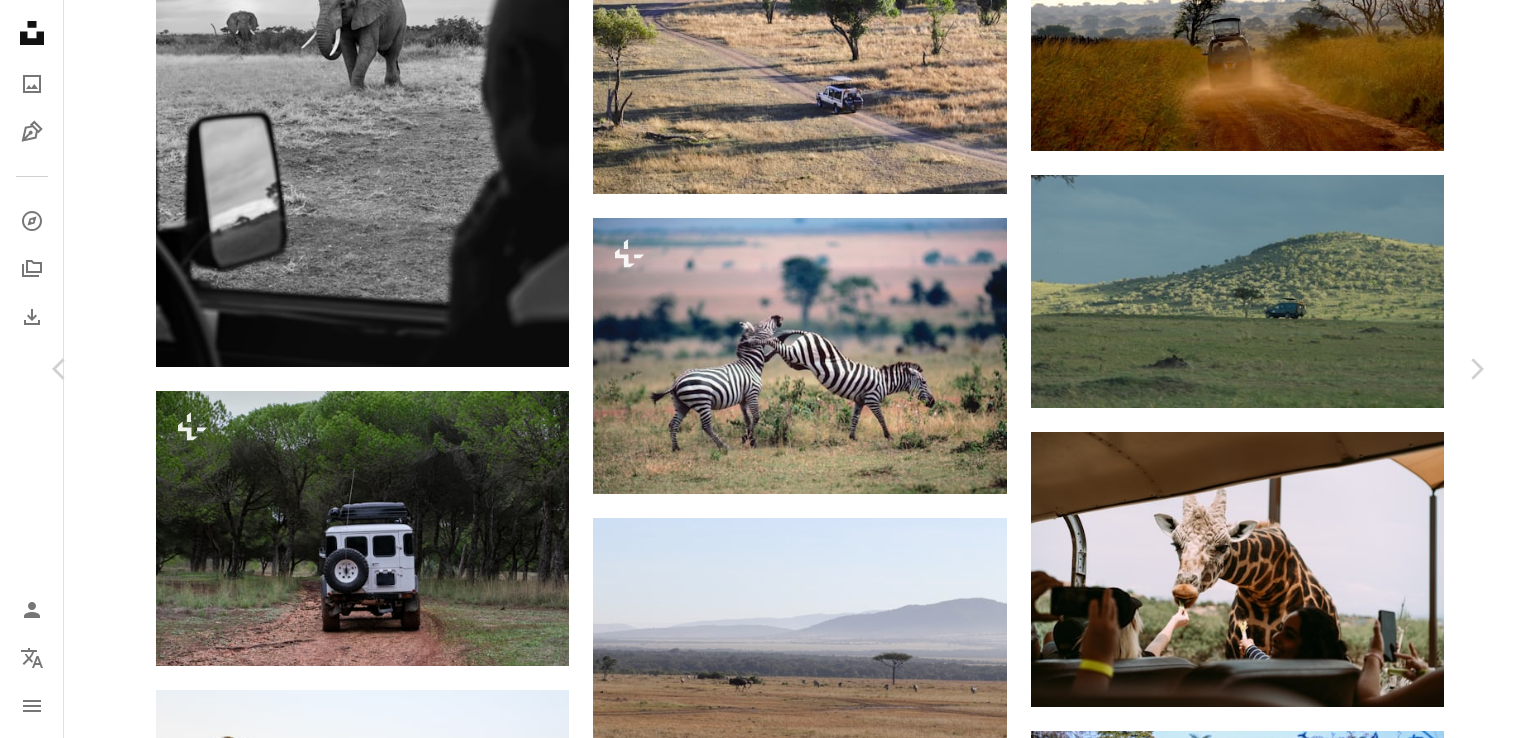 click on "An X shape" at bounding box center (20, 20) 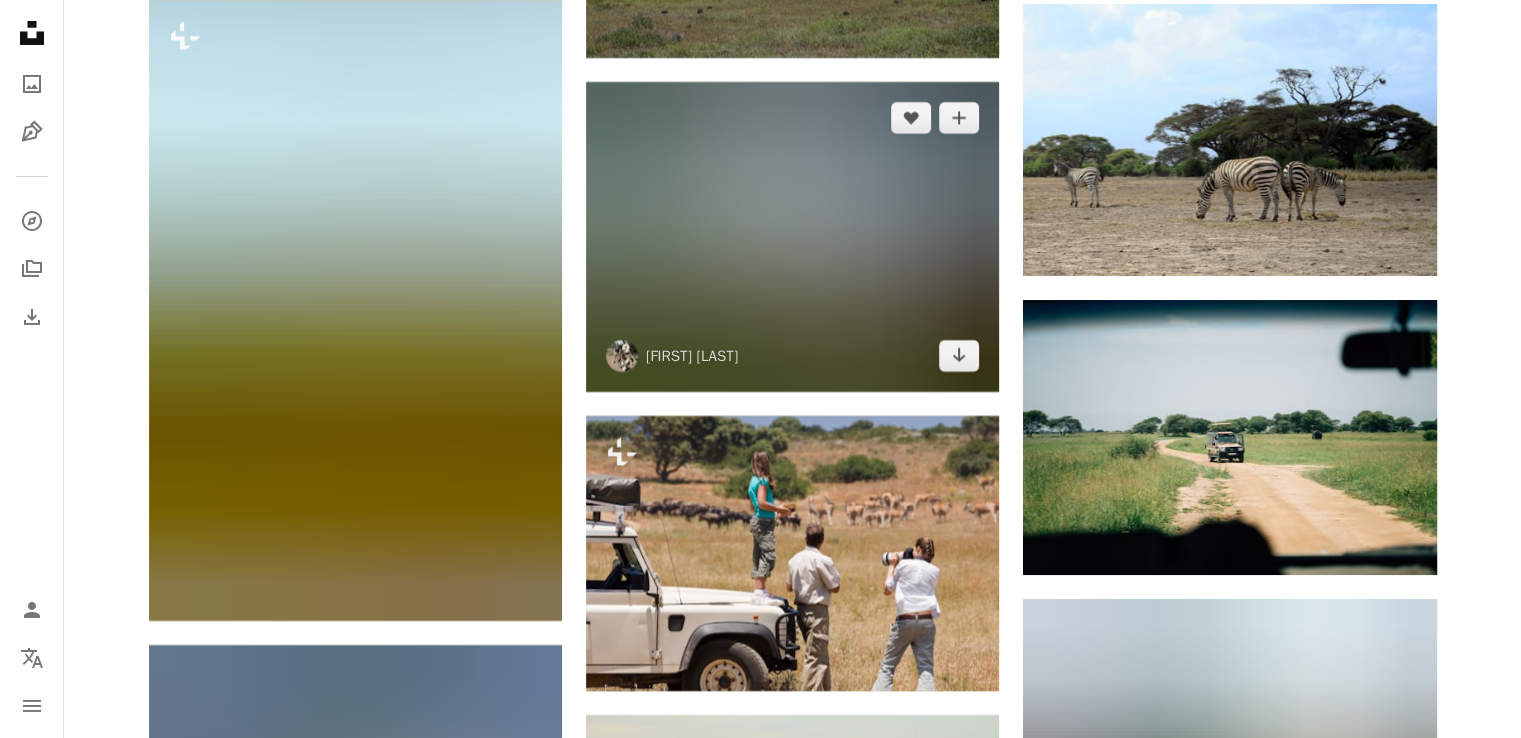 scroll, scrollTop: 7350, scrollLeft: 0, axis: vertical 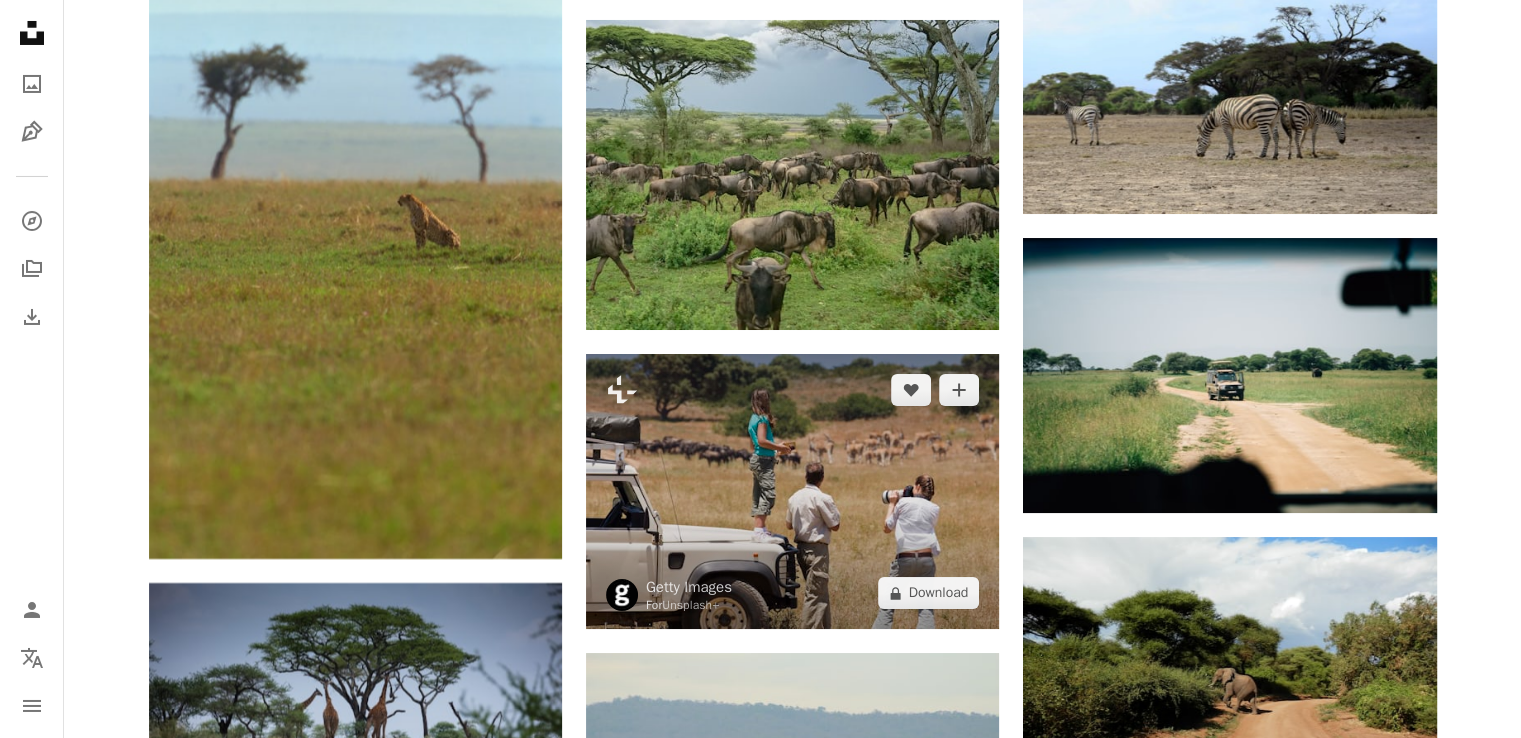 click at bounding box center (792, 491) 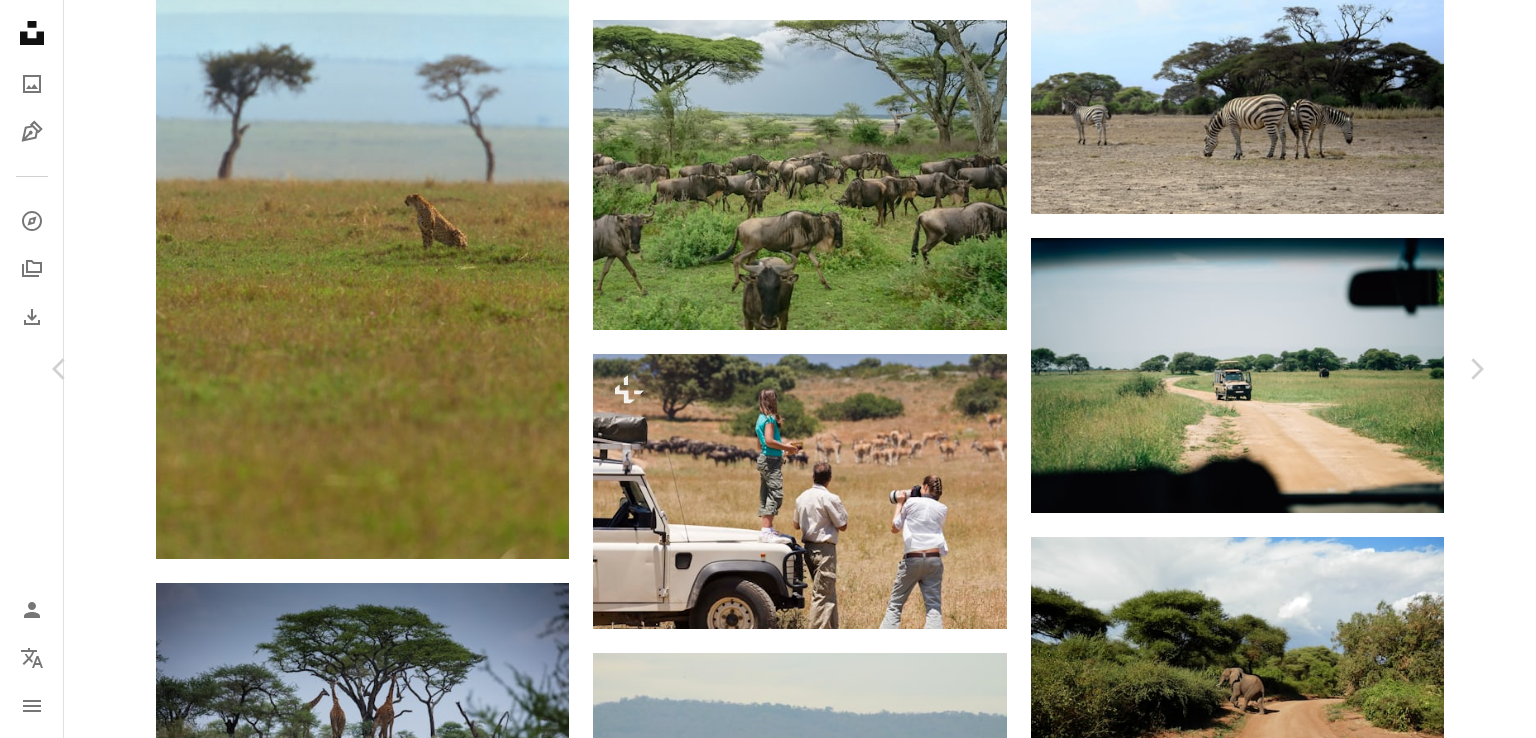 click on "An X shape" at bounding box center [20, 20] 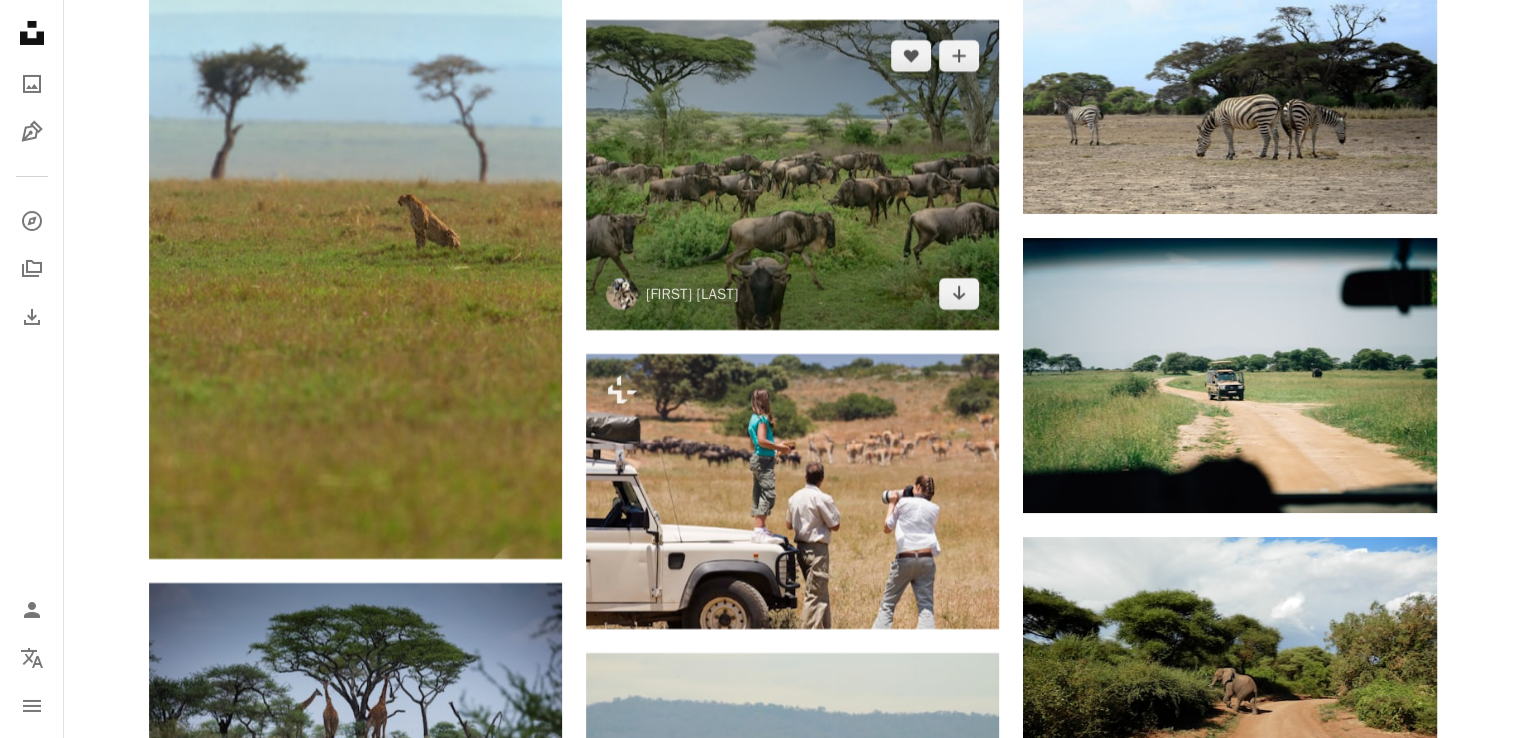 click at bounding box center (792, 175) 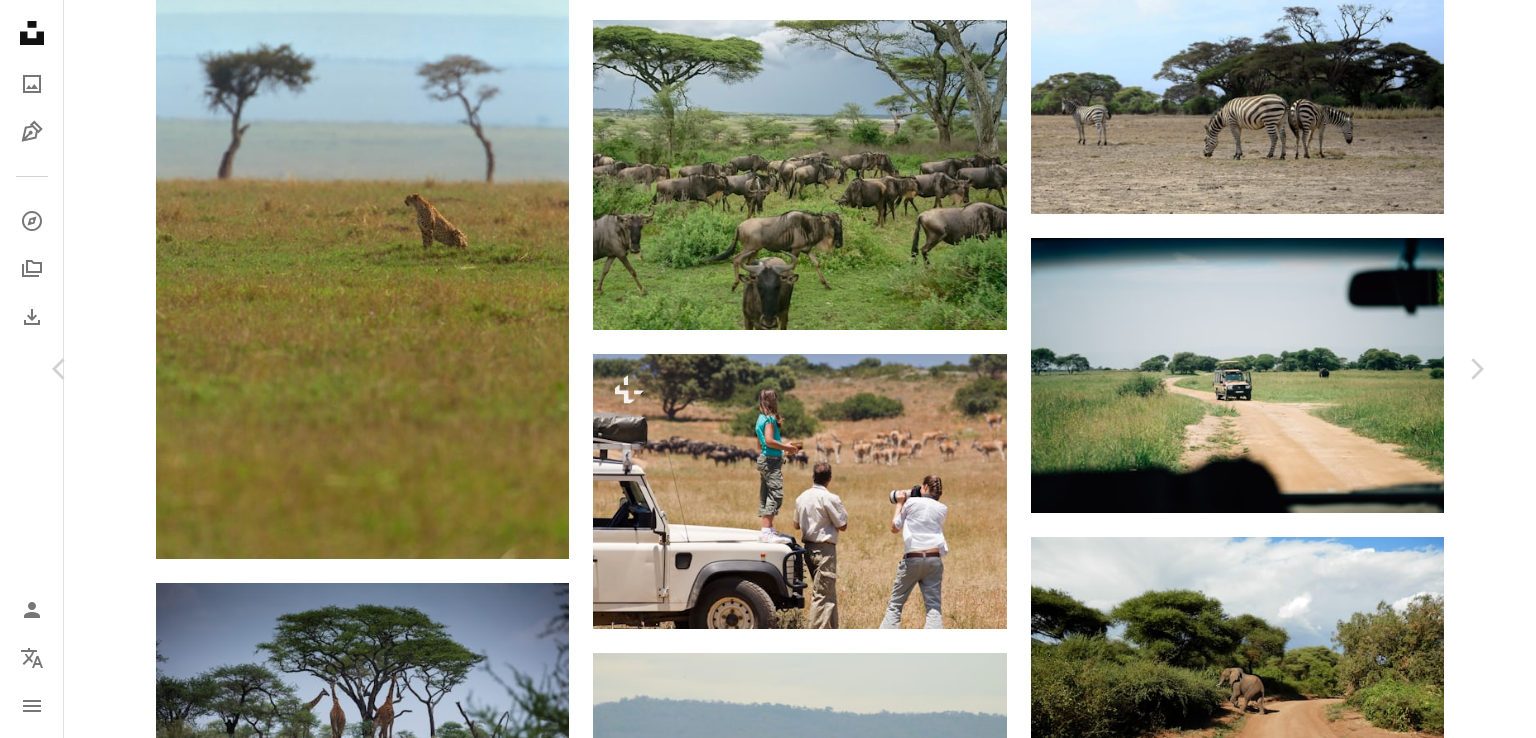 click 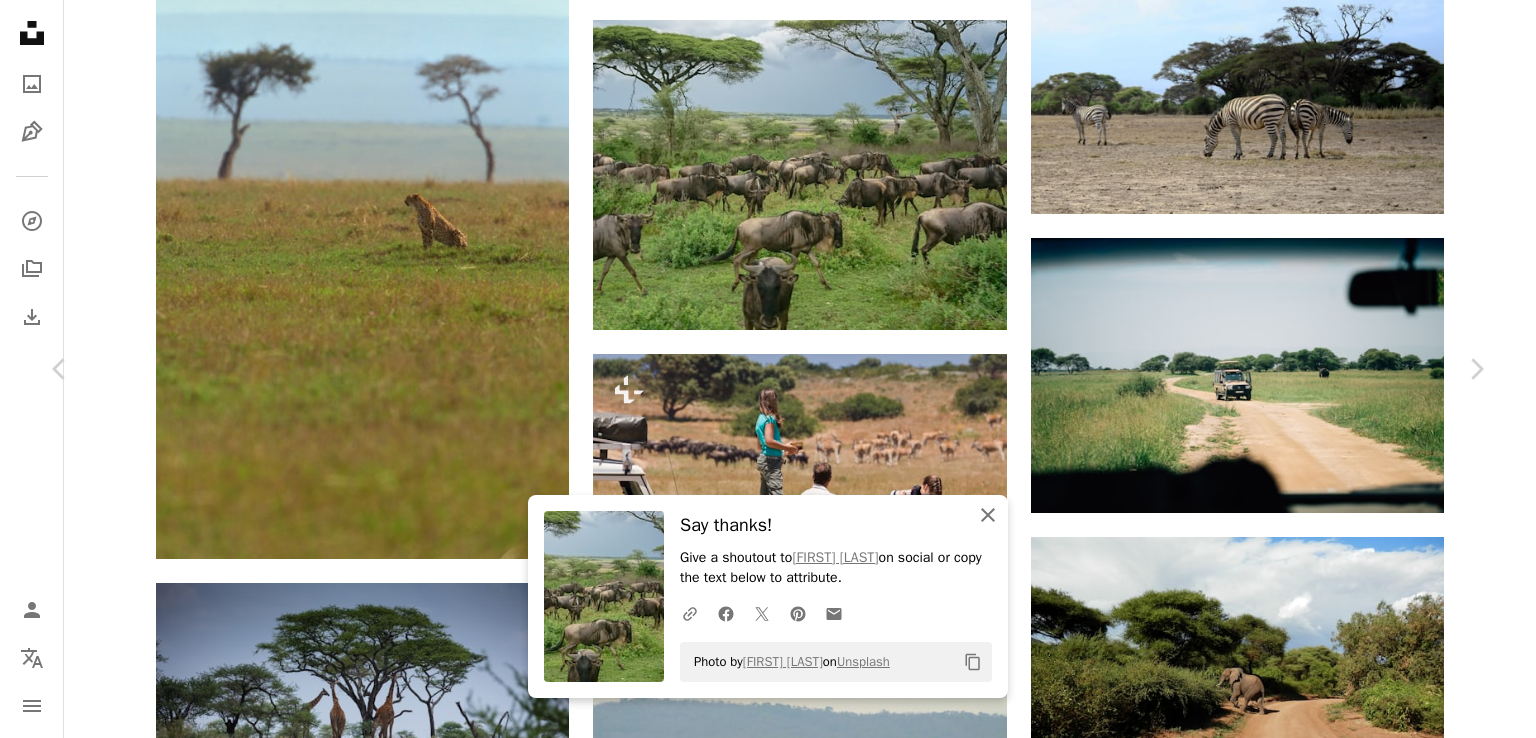 drag, startPoint x: 979, startPoint y: 510, endPoint x: 827, endPoint y: 433, distance: 170.39073 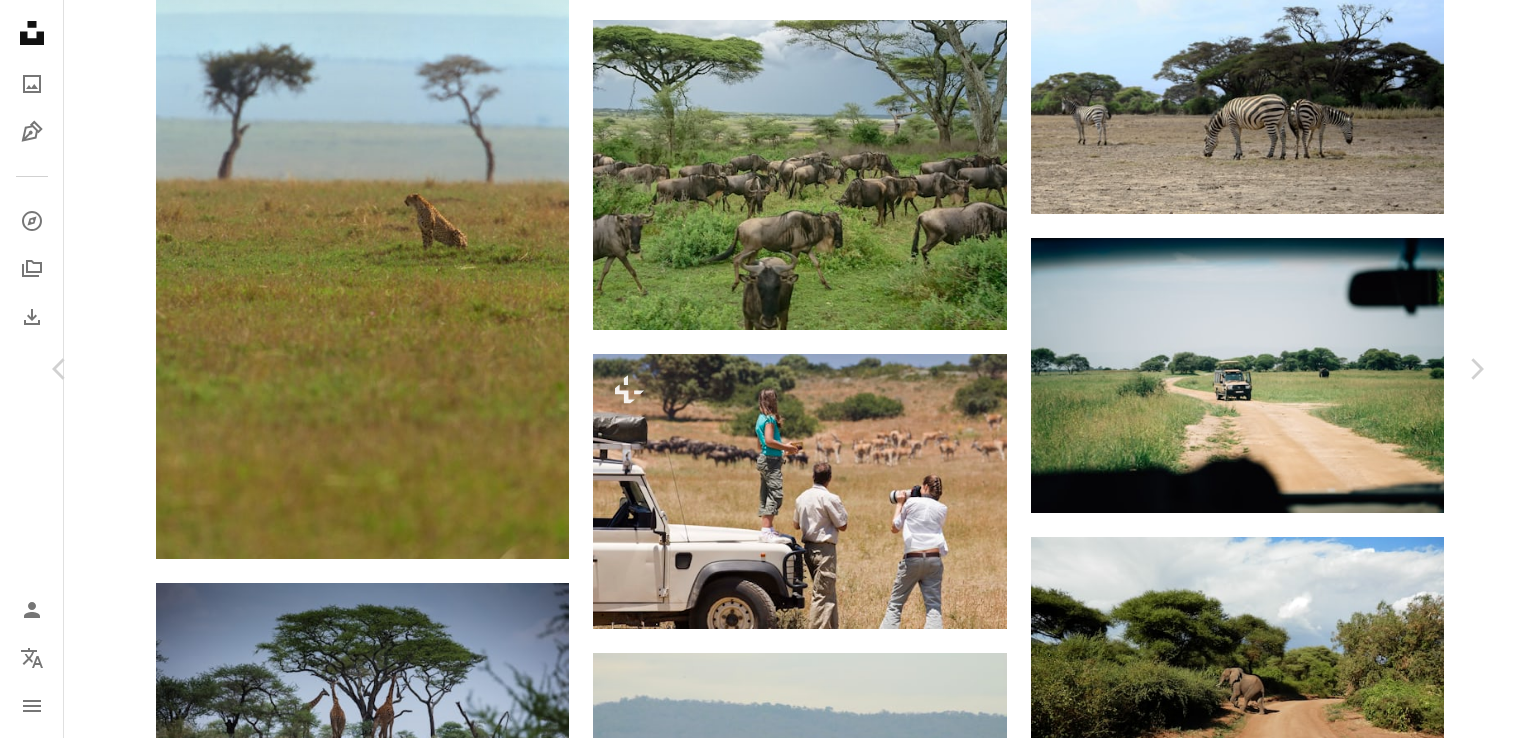 click on "An X shape" at bounding box center [20, 20] 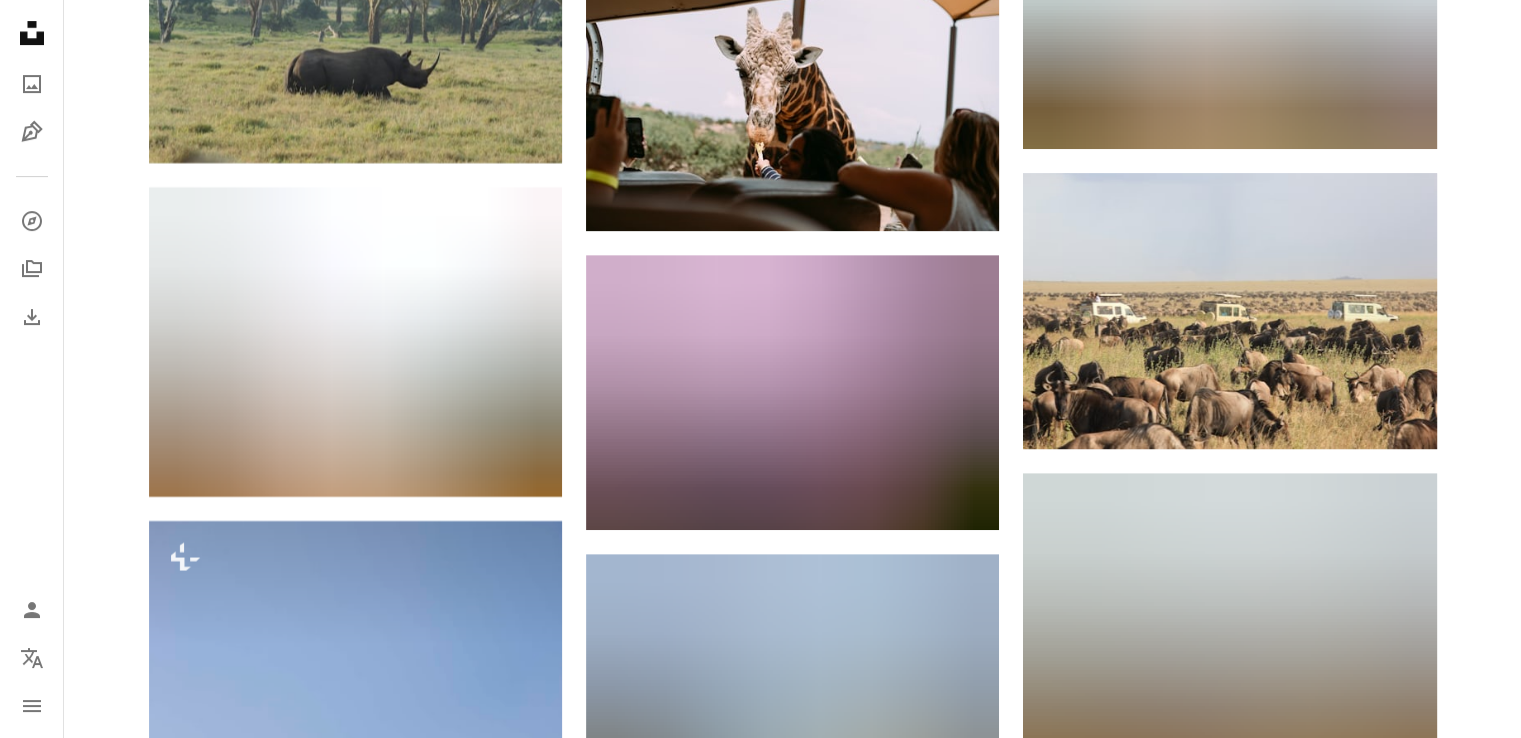 scroll, scrollTop: 8366, scrollLeft: 0, axis: vertical 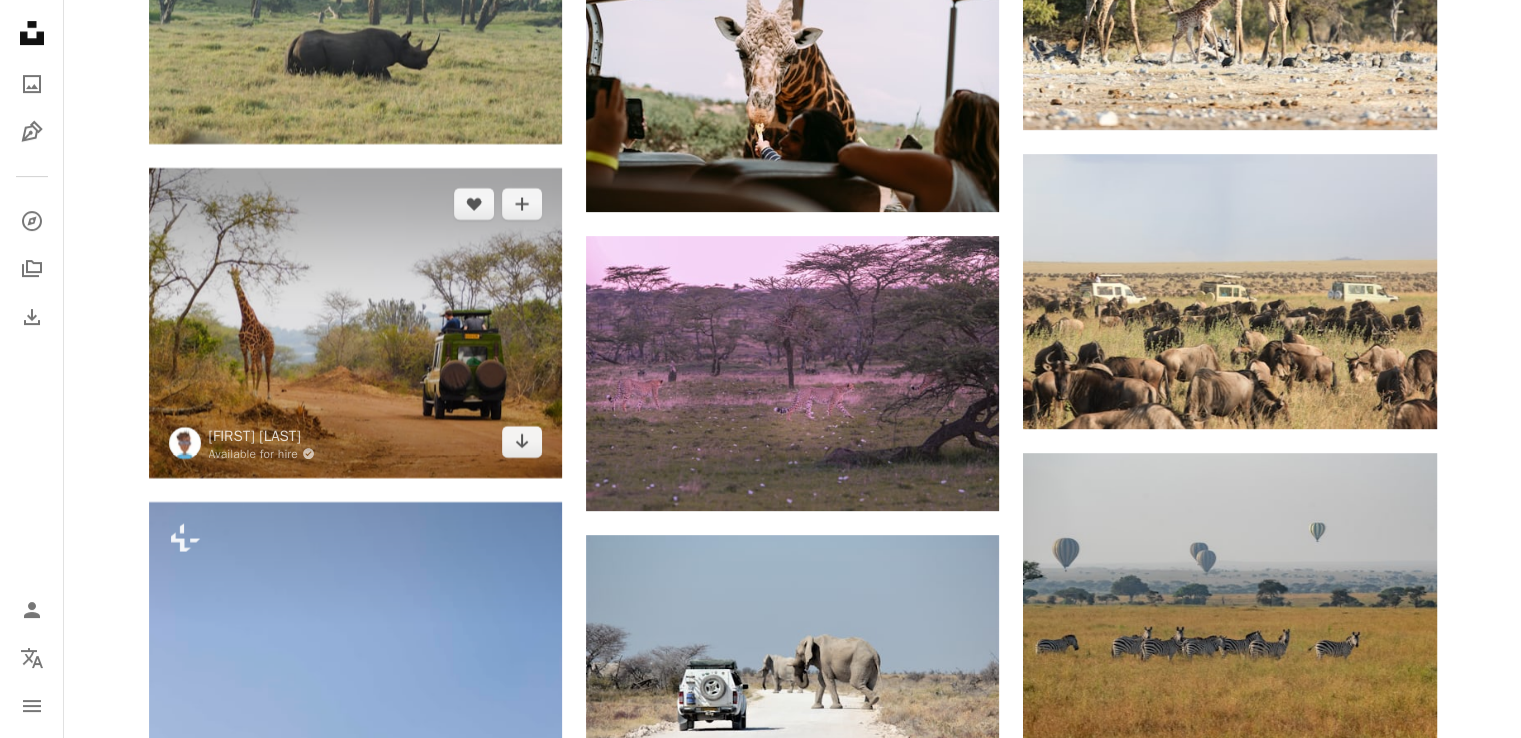 click at bounding box center (355, 323) 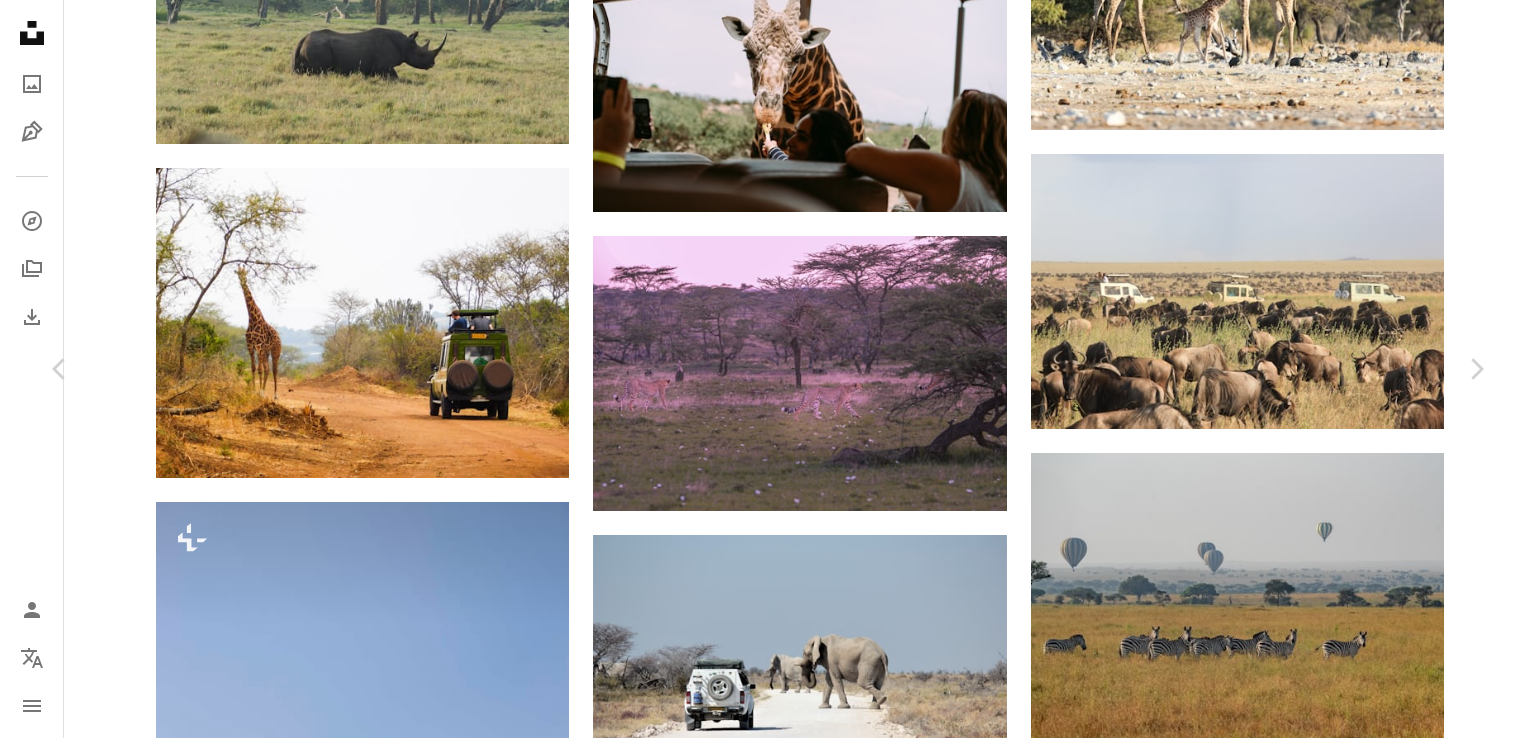 click on "Chevron down" 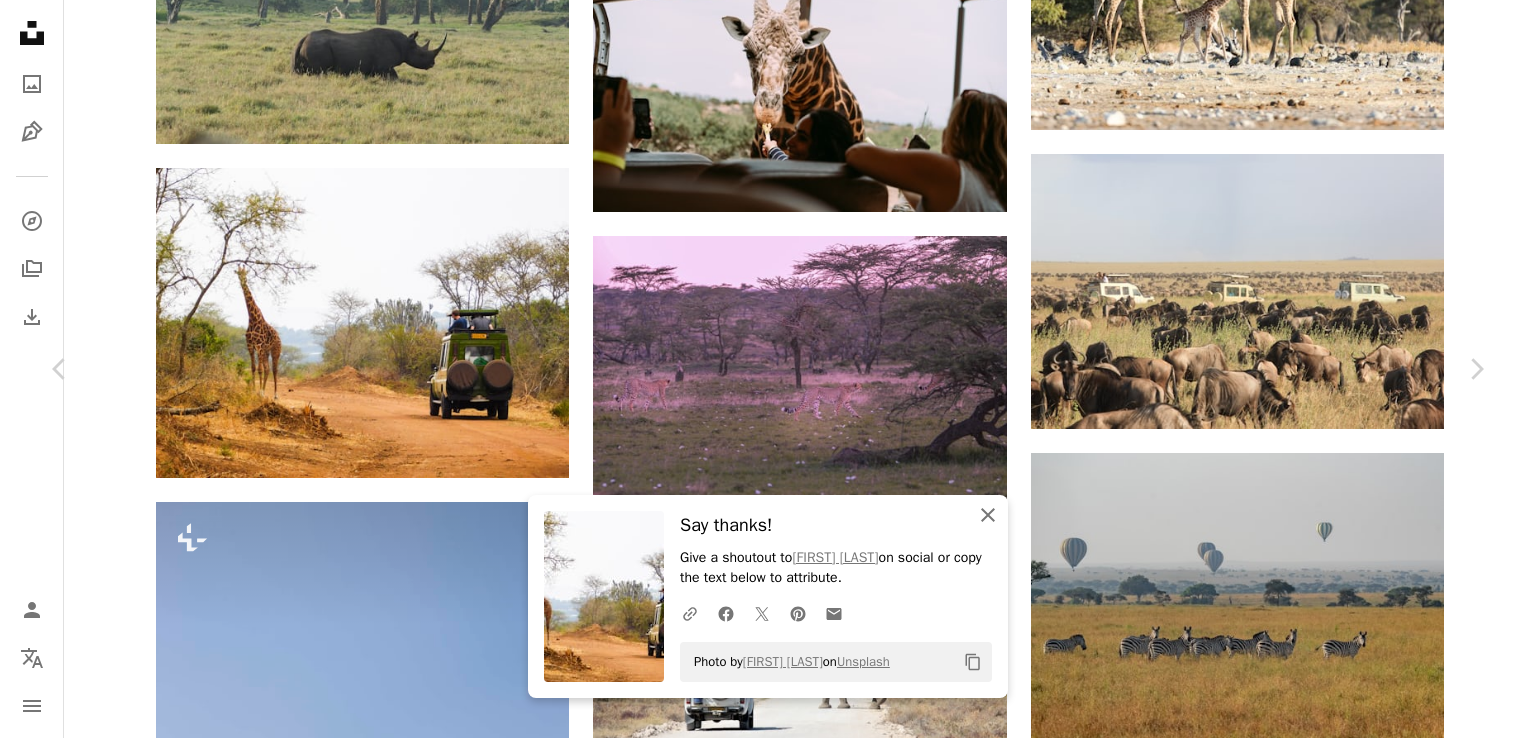 click on "An X shape" 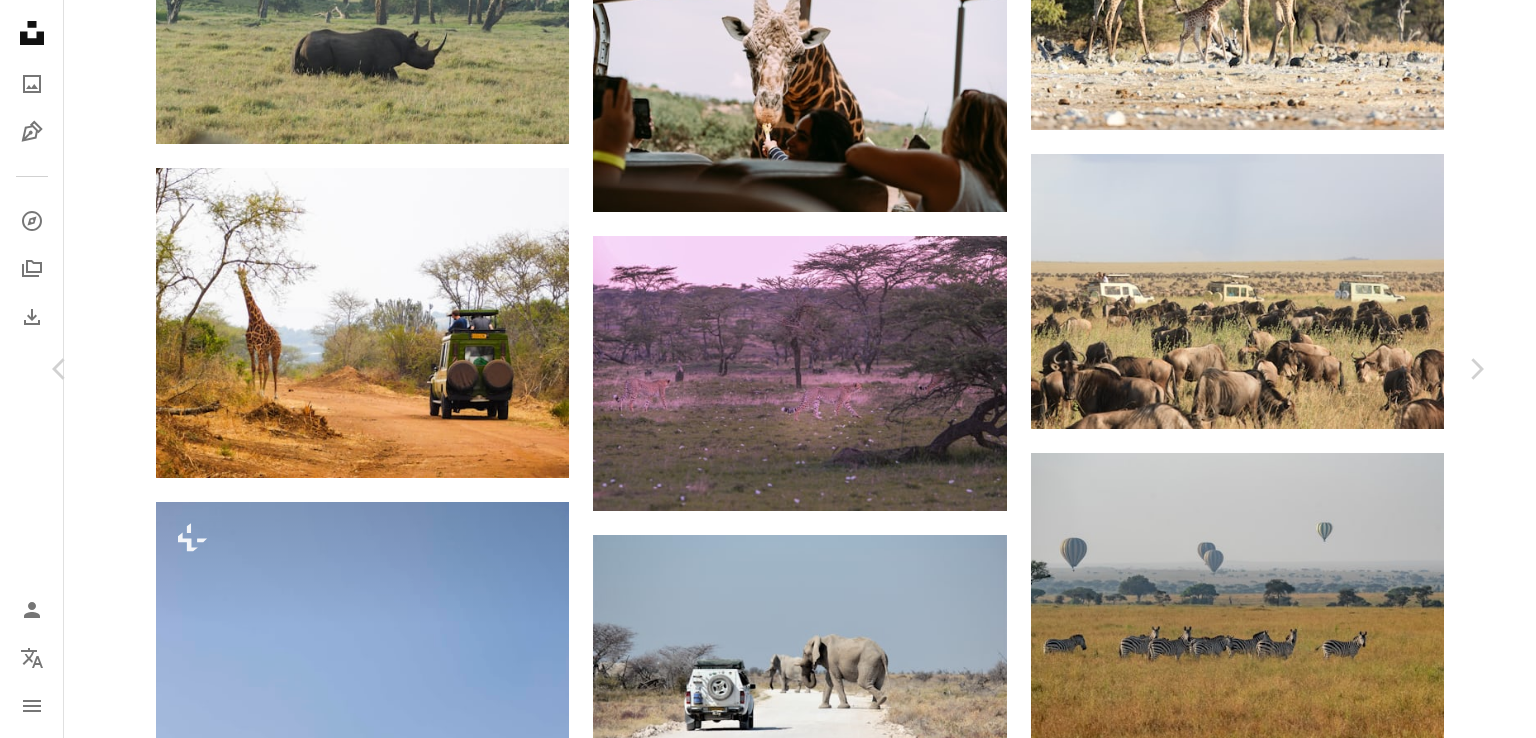 click on "An X shape" at bounding box center [20, 20] 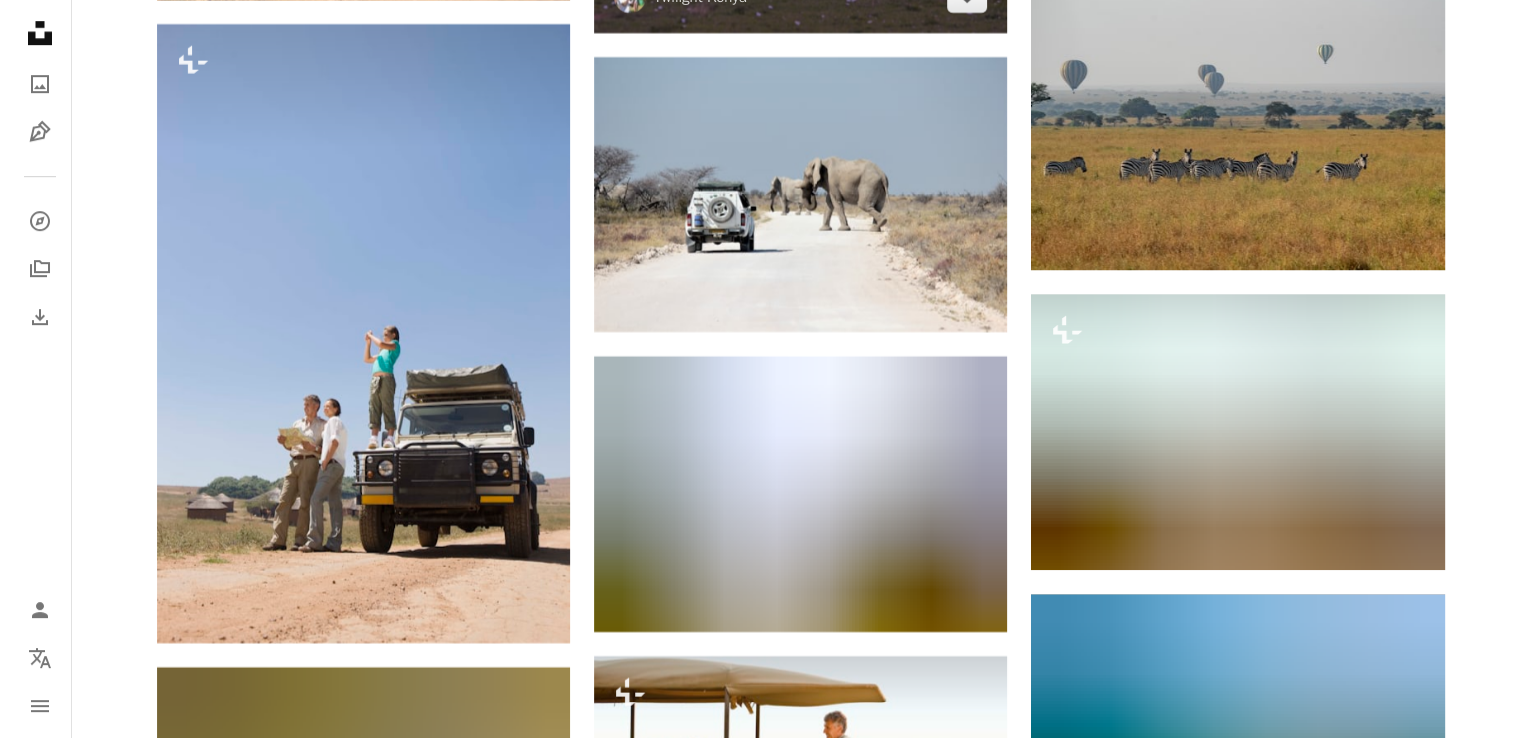 scroll, scrollTop: 8949, scrollLeft: 0, axis: vertical 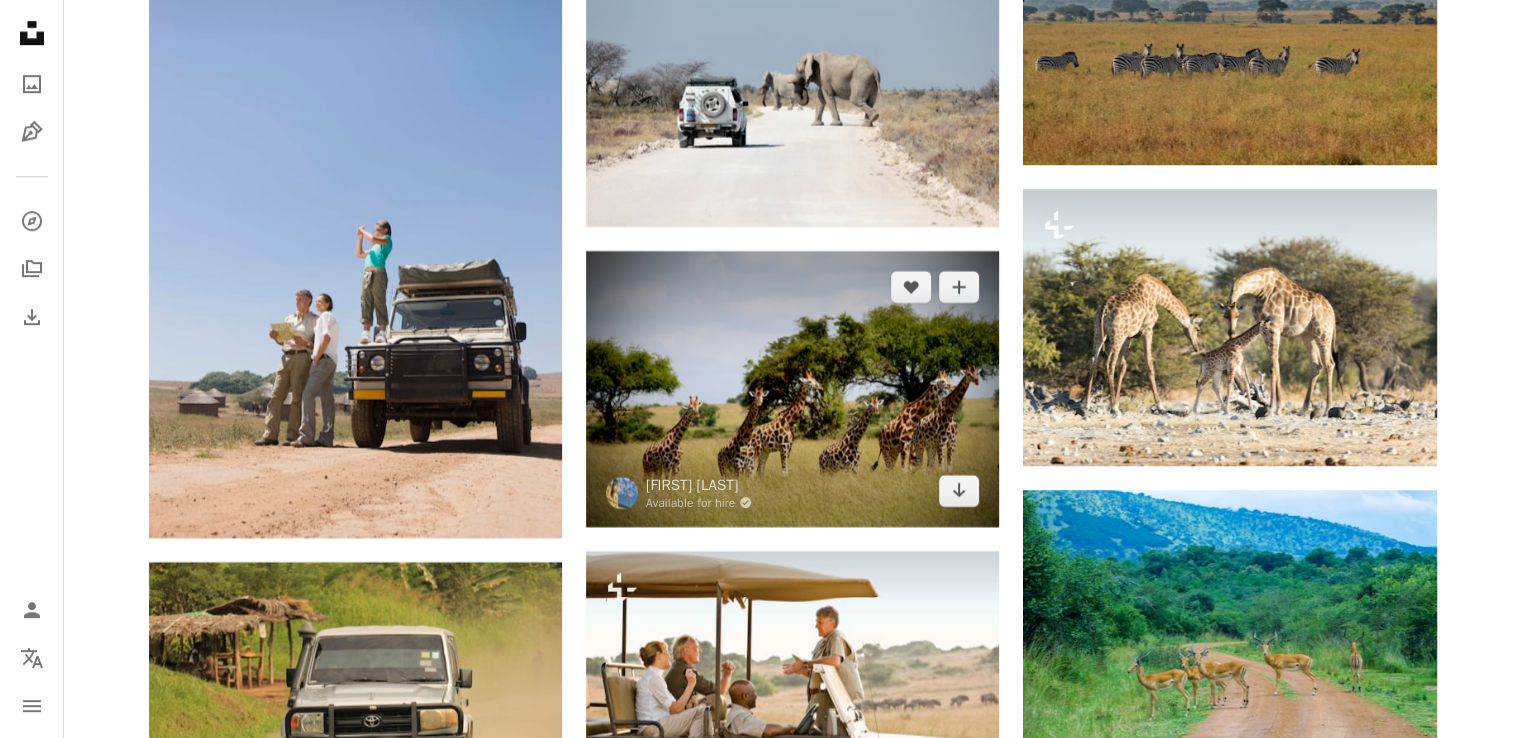 click at bounding box center [792, 388] 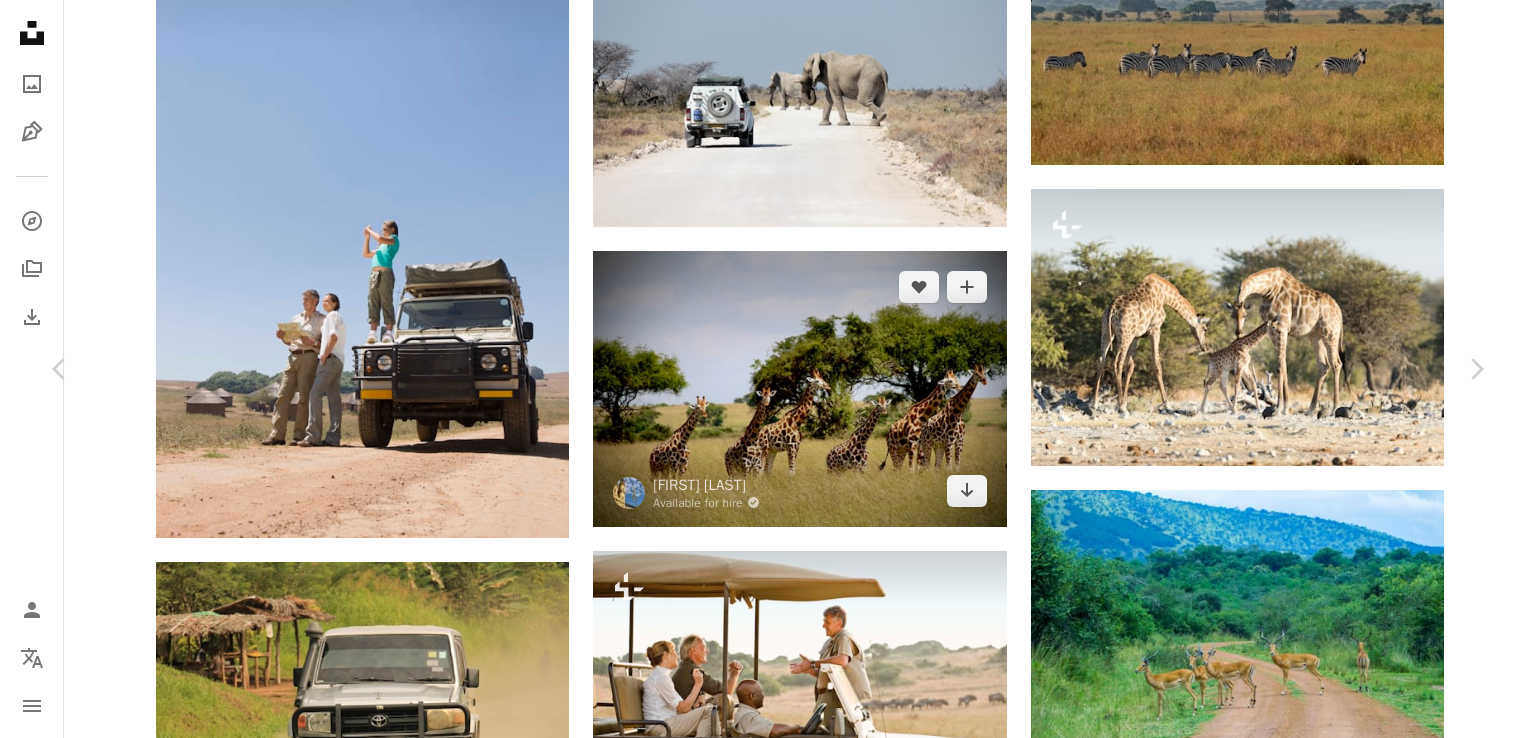click at bounding box center (760, 3622) 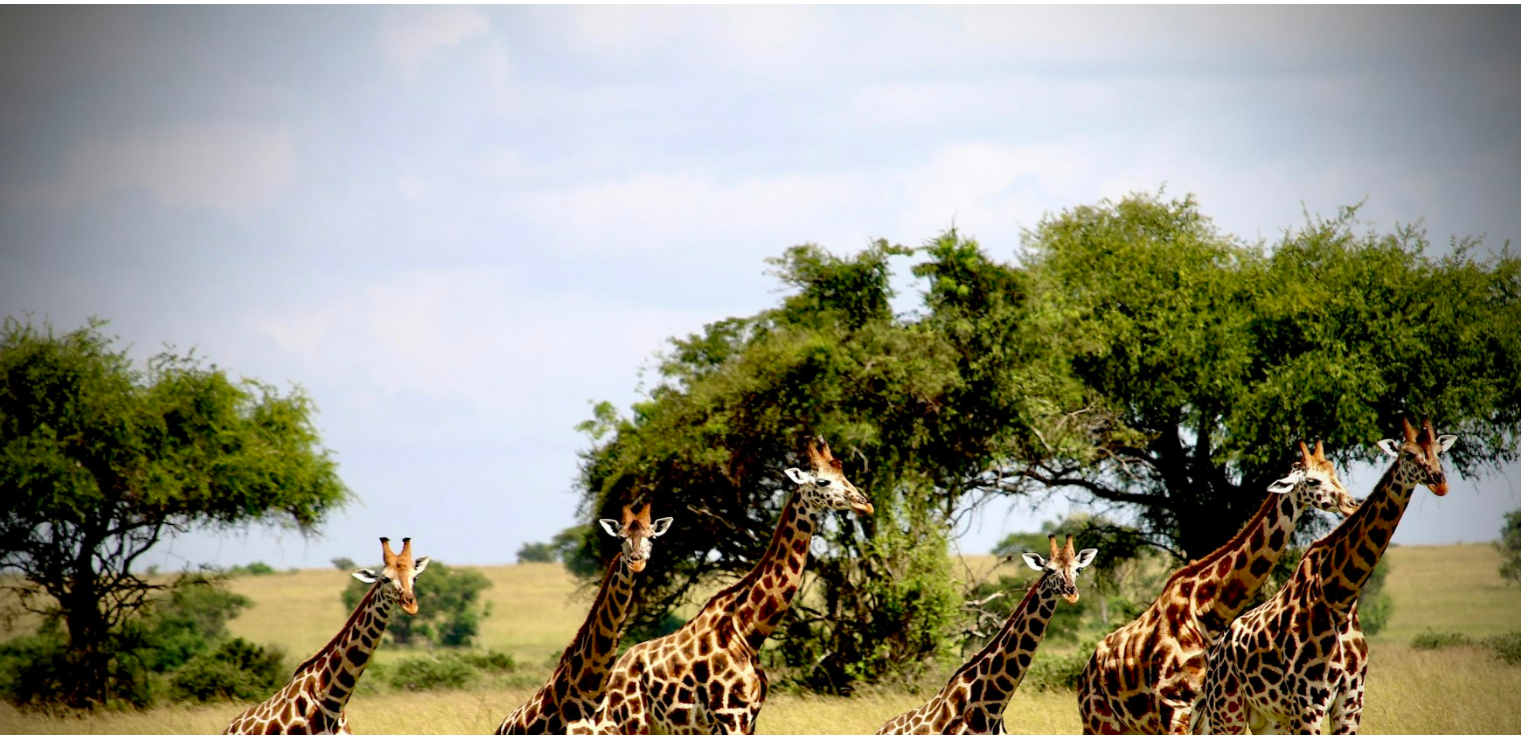 scroll, scrollTop: 133, scrollLeft: 0, axis: vertical 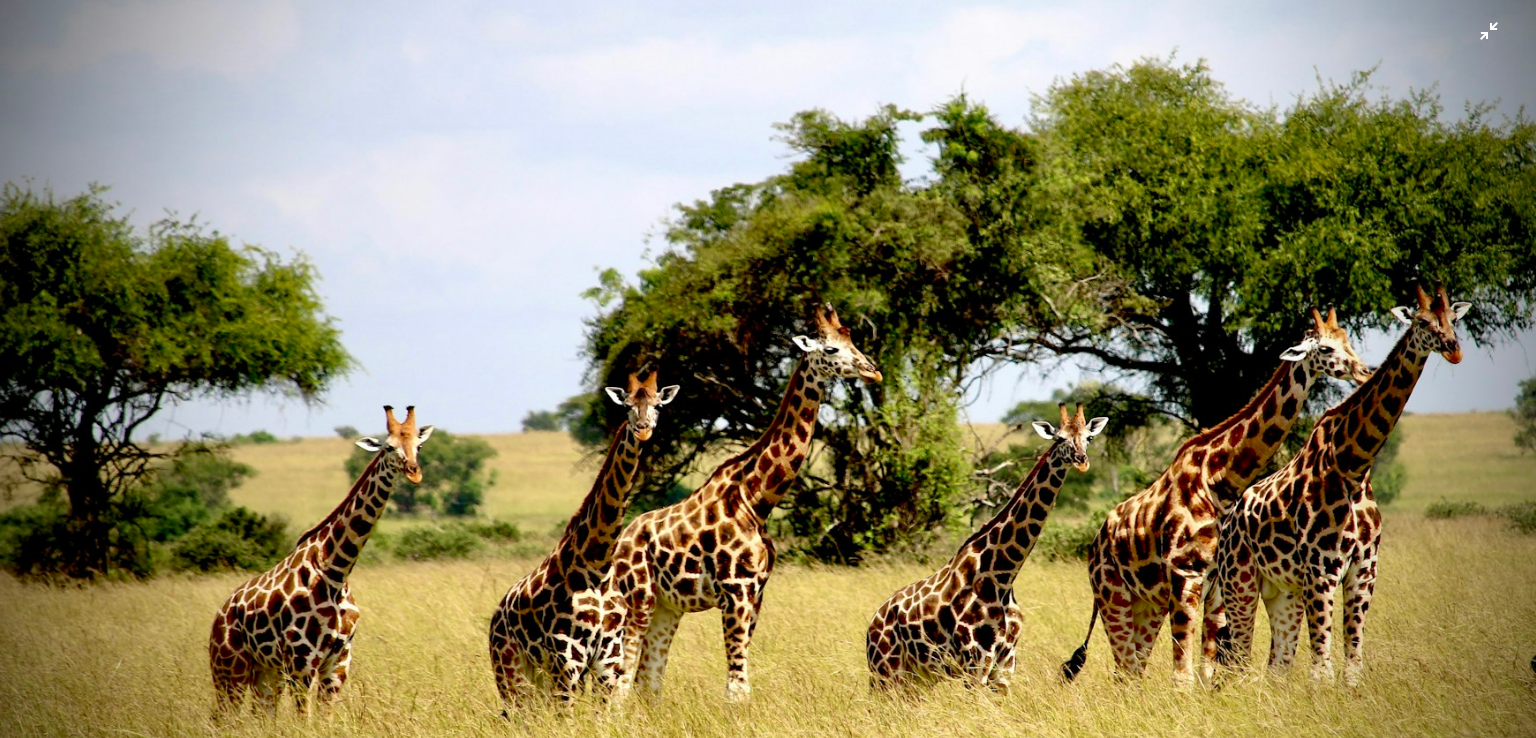click at bounding box center [768, 378] 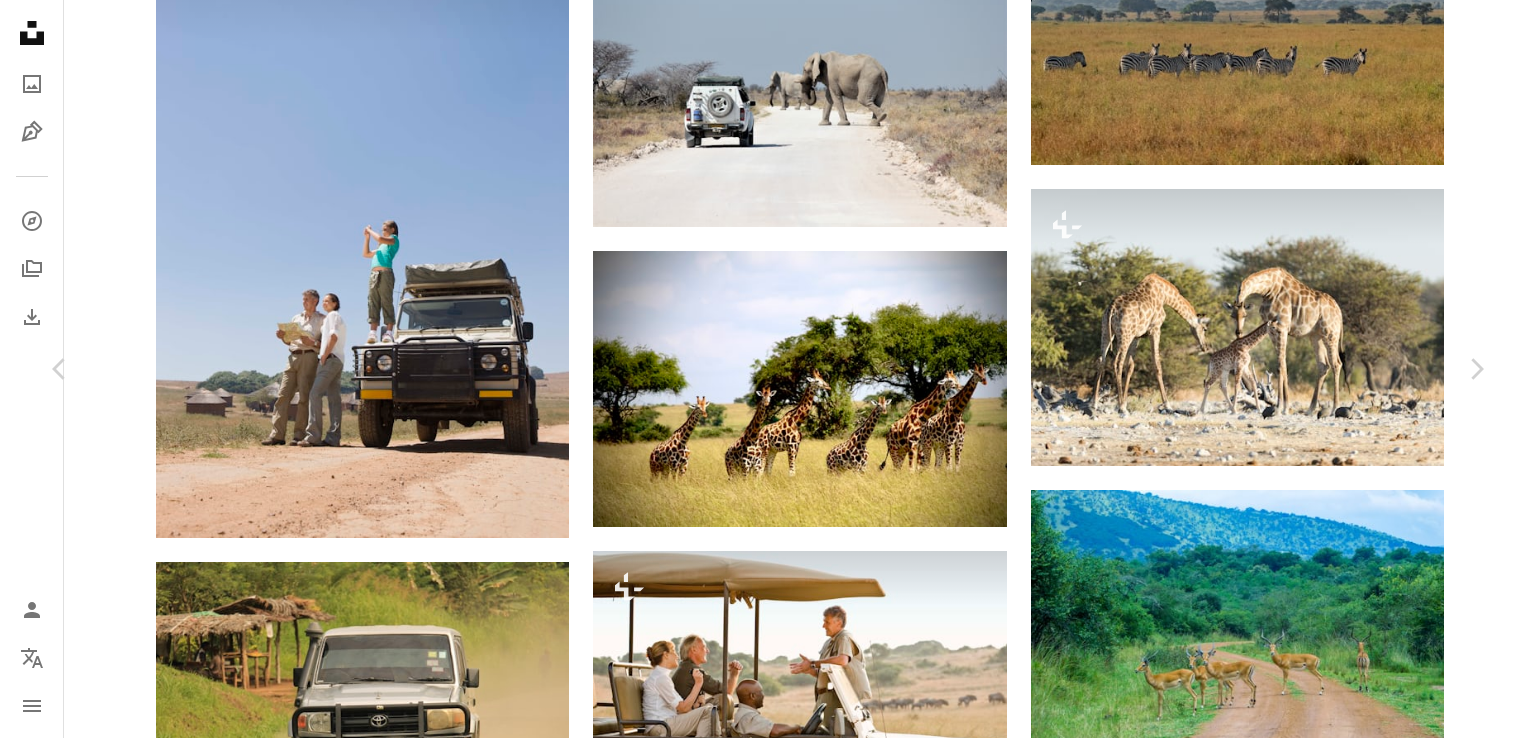 click on "Chevron down" 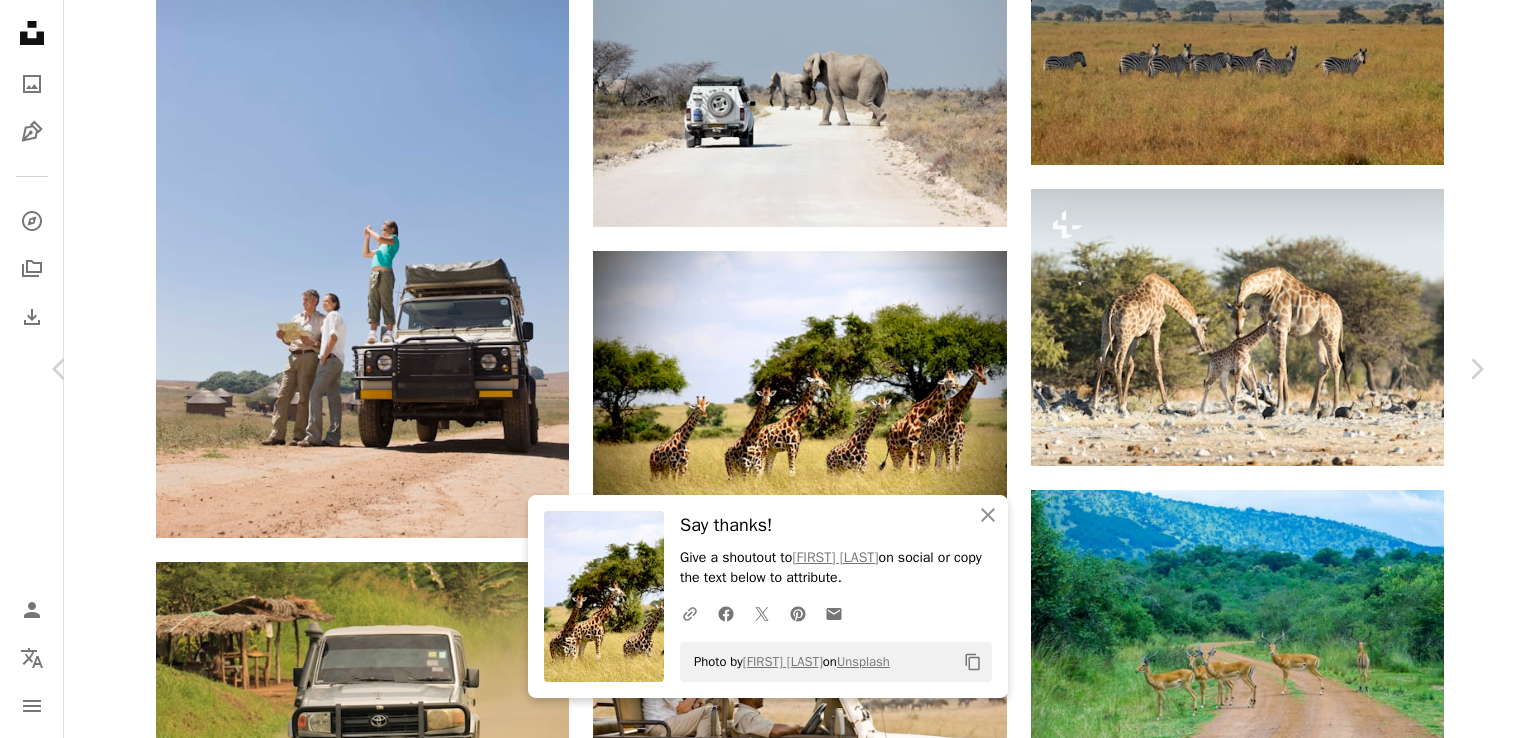 click on "An X shape" at bounding box center (20, 20) 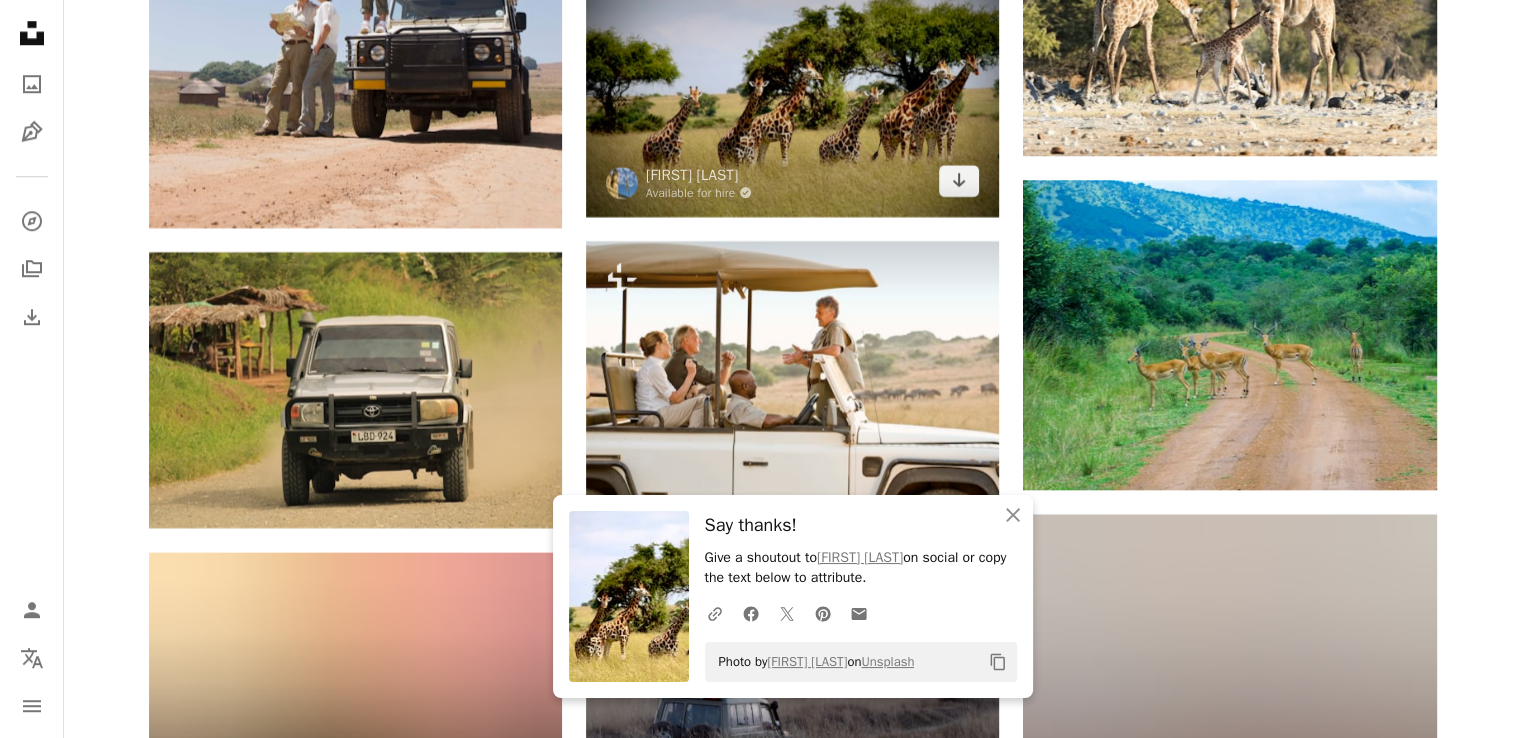 scroll, scrollTop: 9349, scrollLeft: 0, axis: vertical 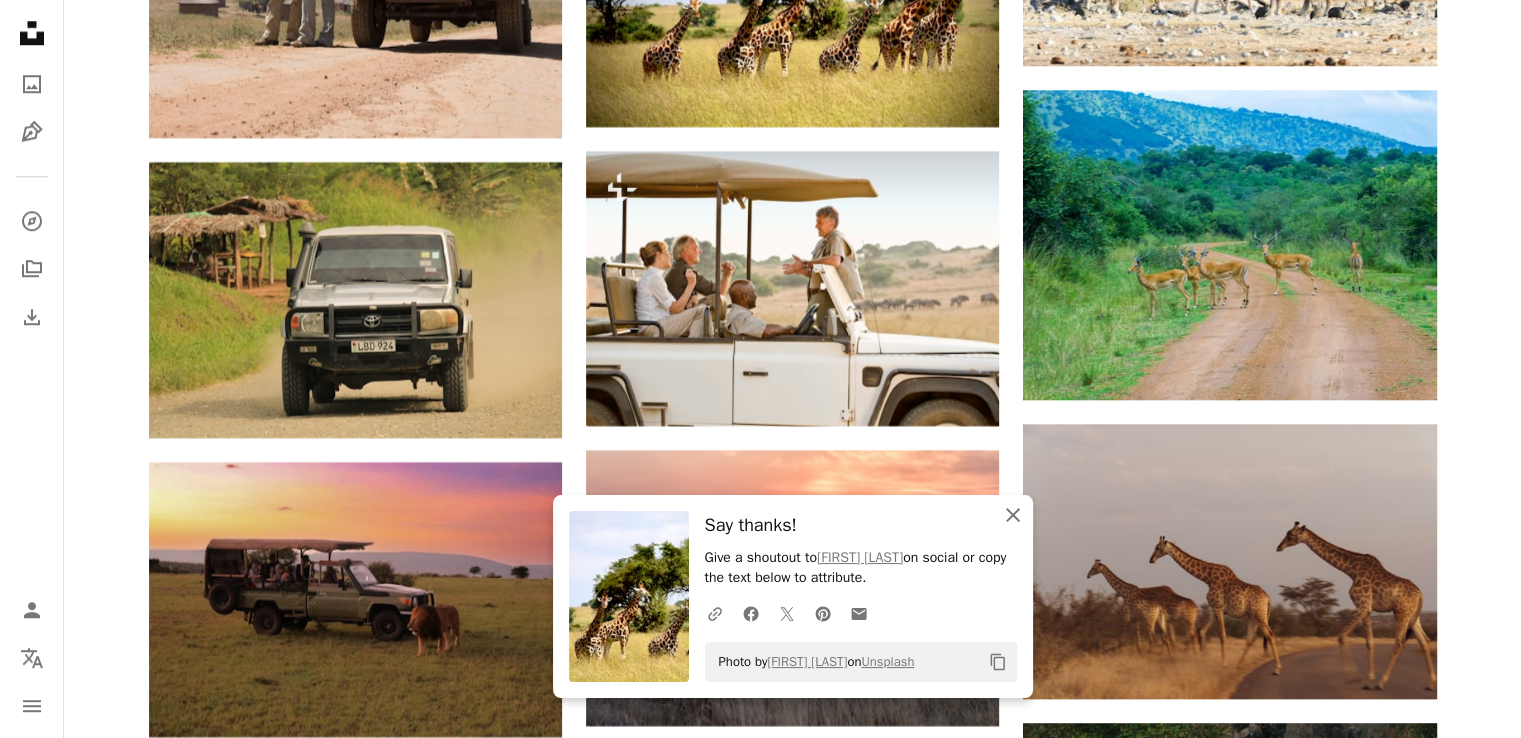 click 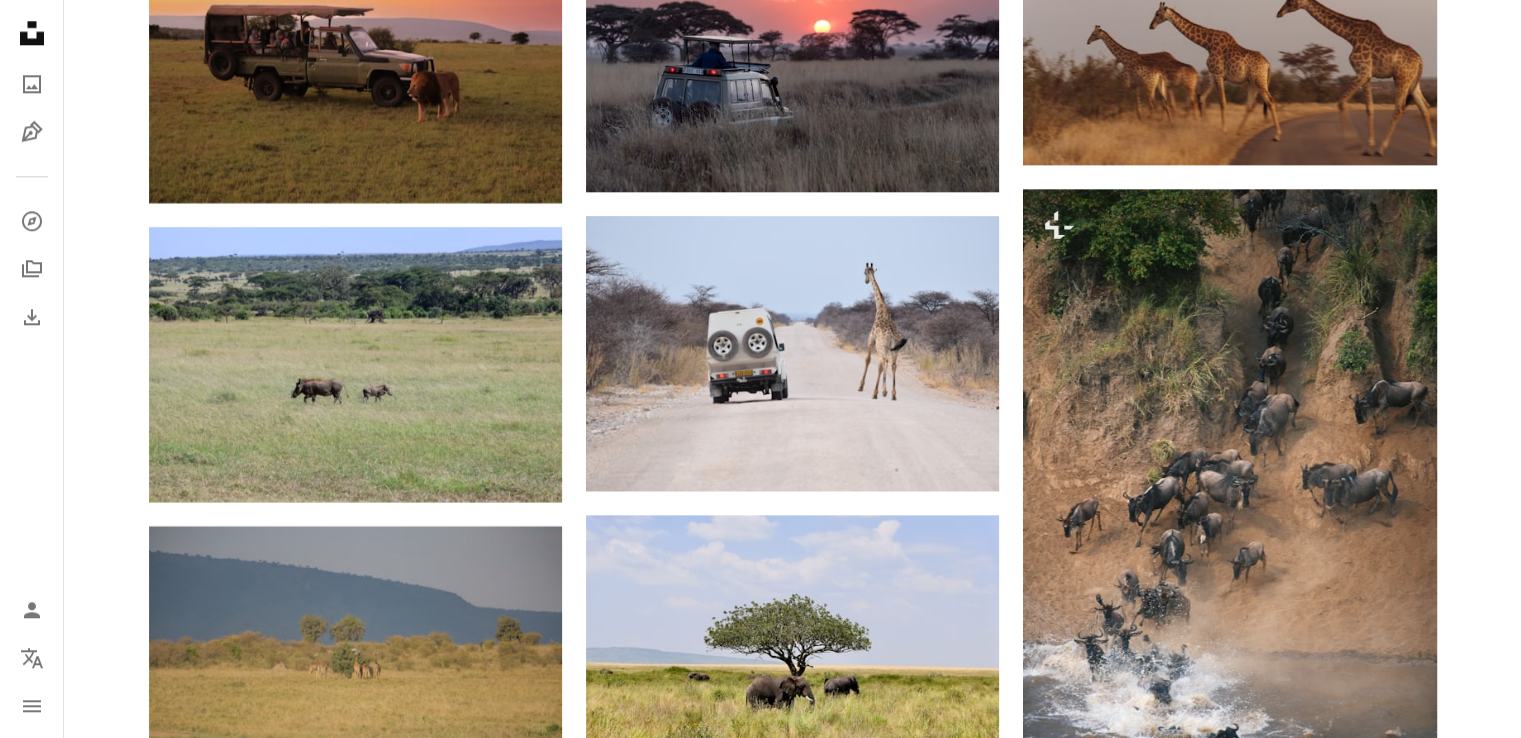 scroll, scrollTop: 10066, scrollLeft: 0, axis: vertical 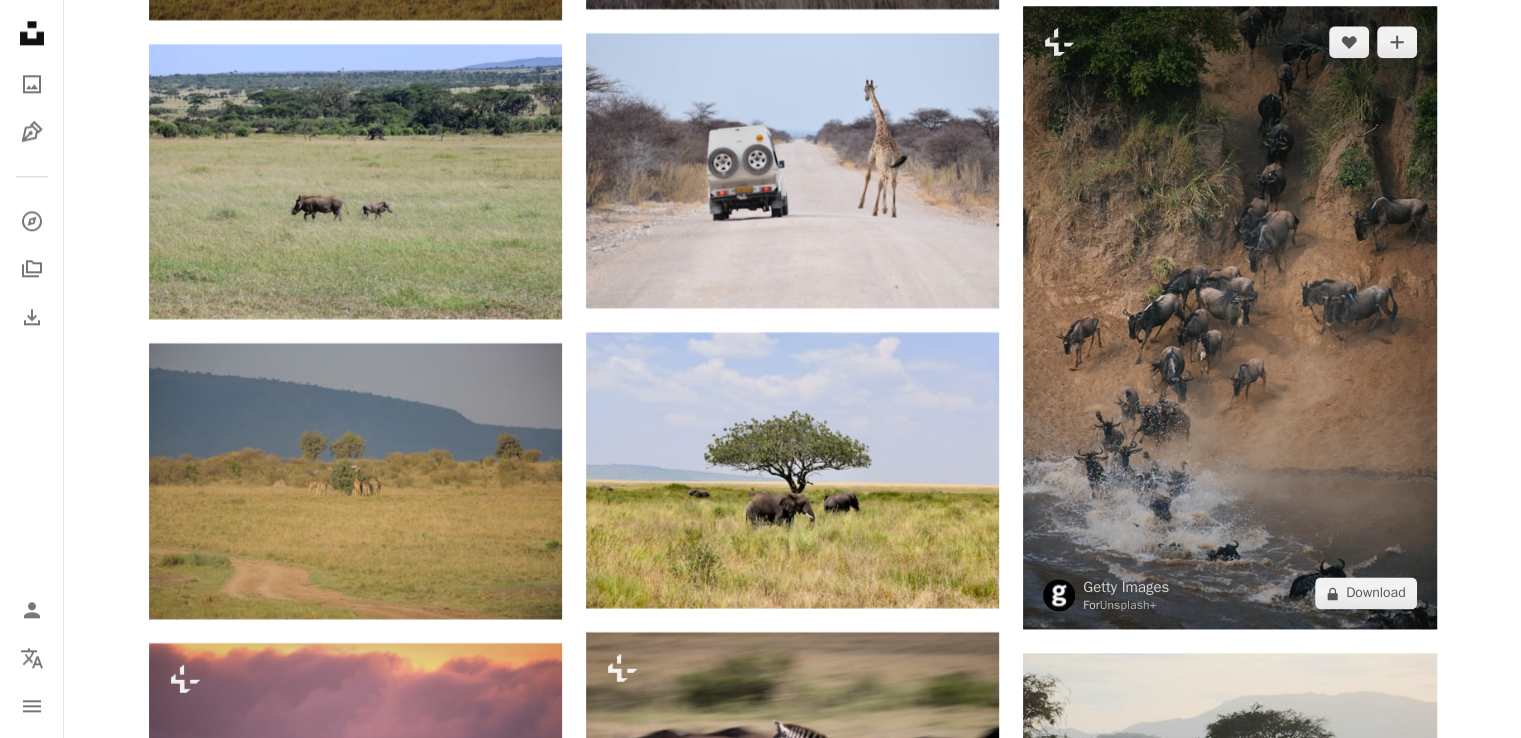 click at bounding box center [1229, 317] 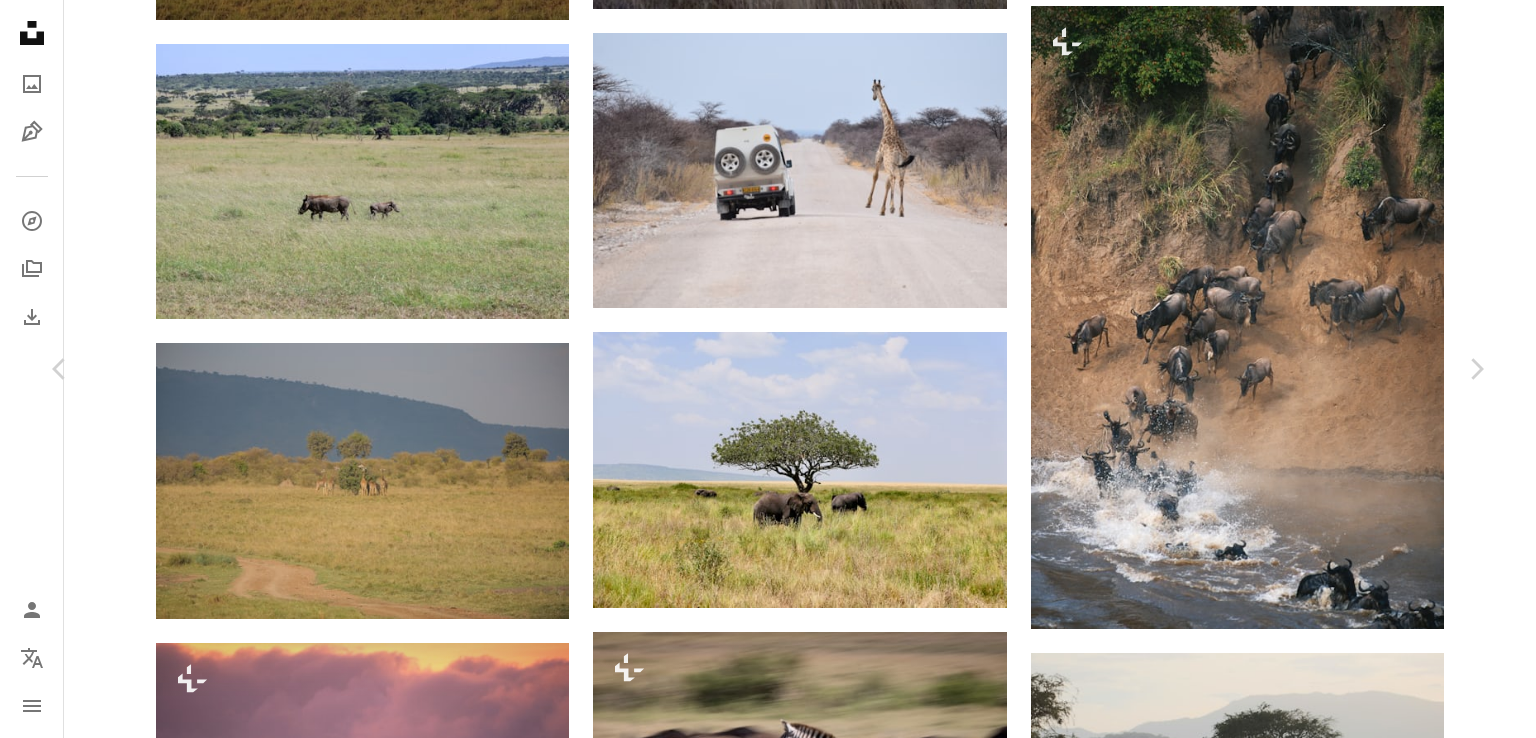 click on "An X shape" at bounding box center [20, 20] 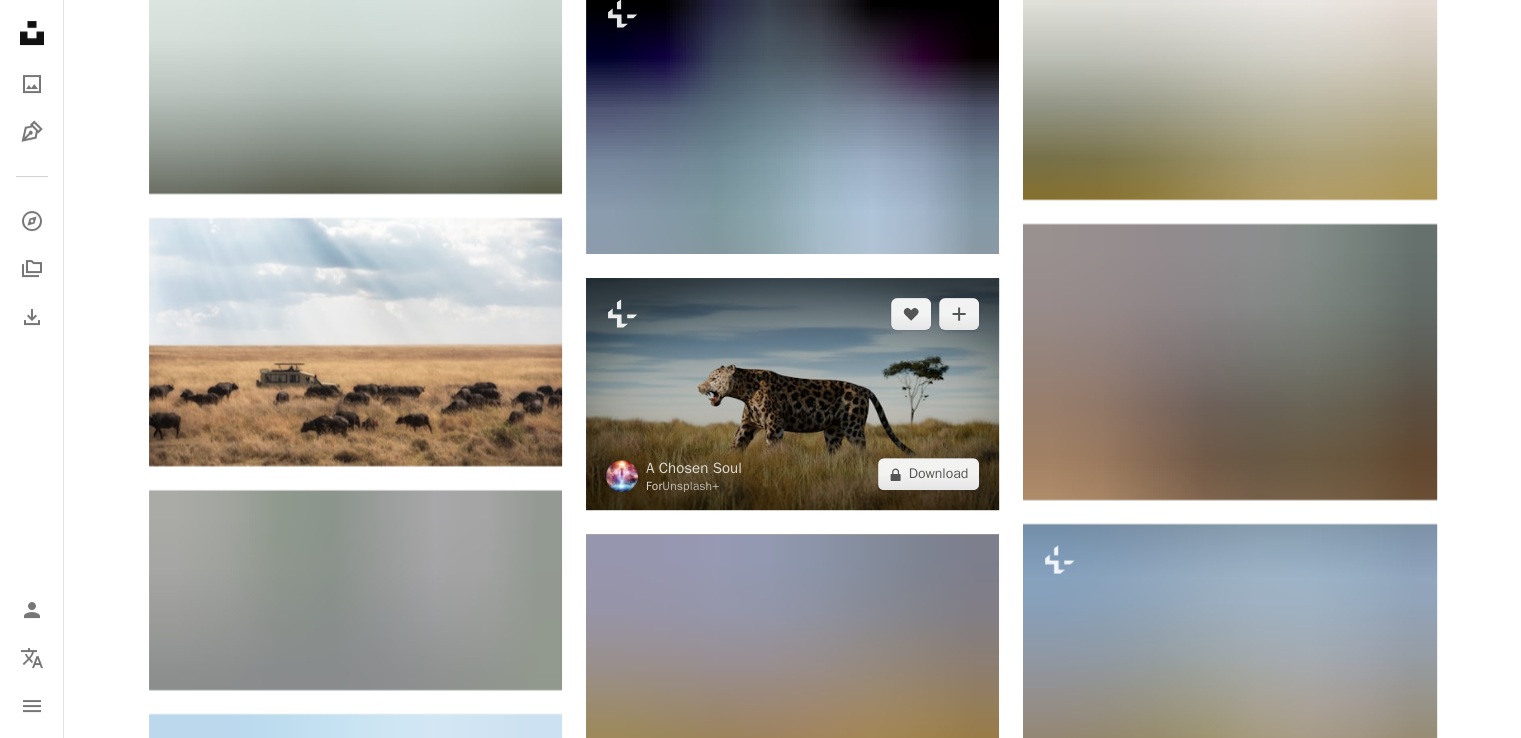 scroll, scrollTop: 31516, scrollLeft: 0, axis: vertical 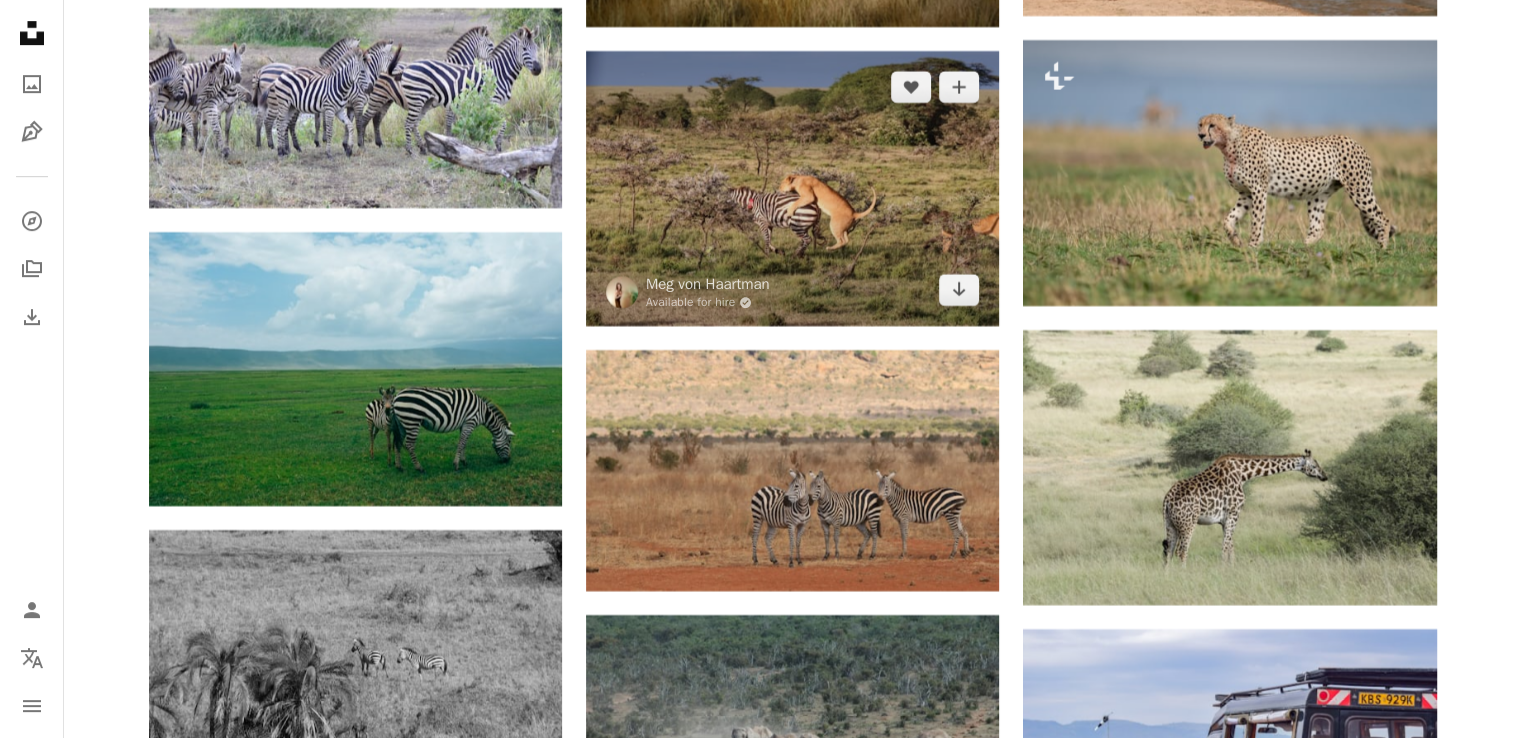 click at bounding box center [792, 188] 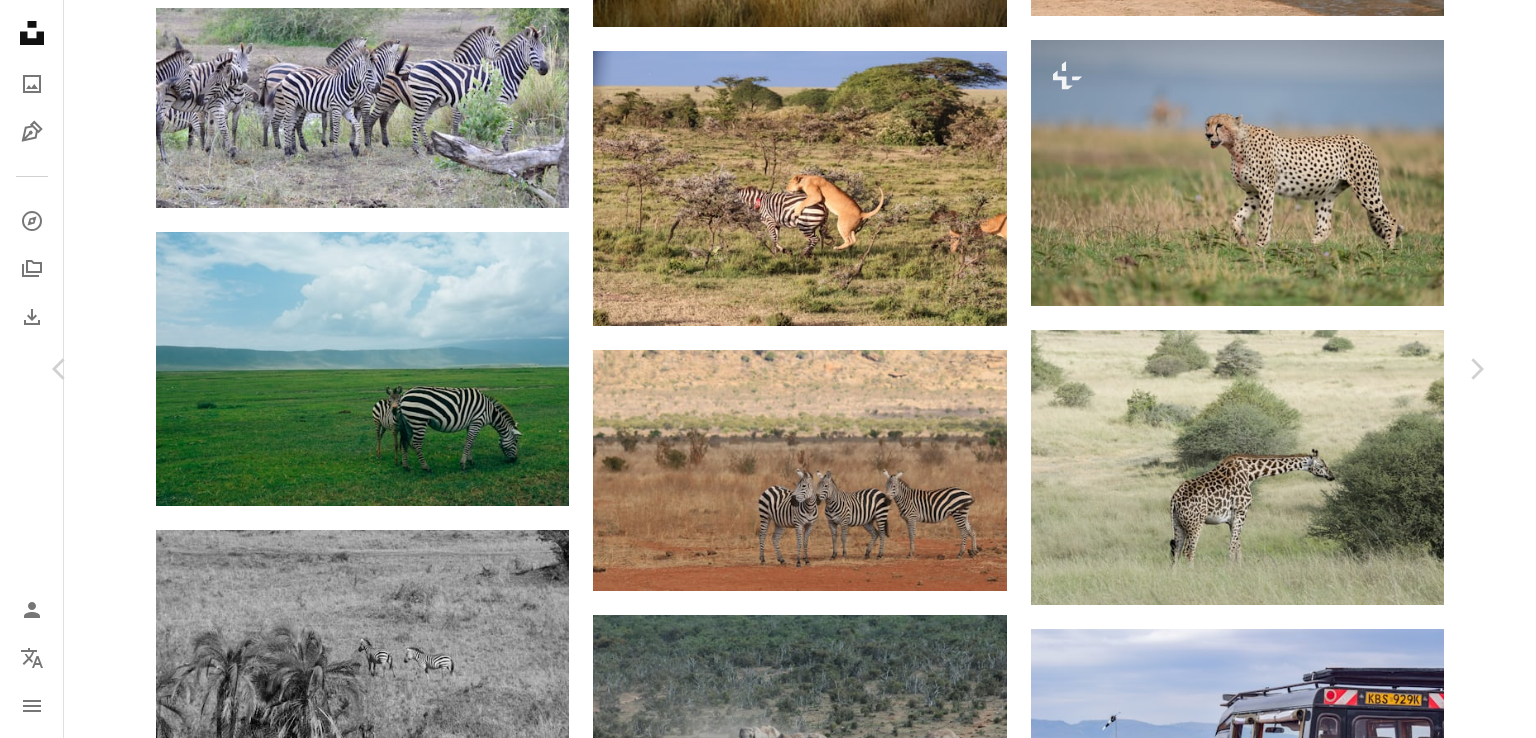 click on "Chevron down" 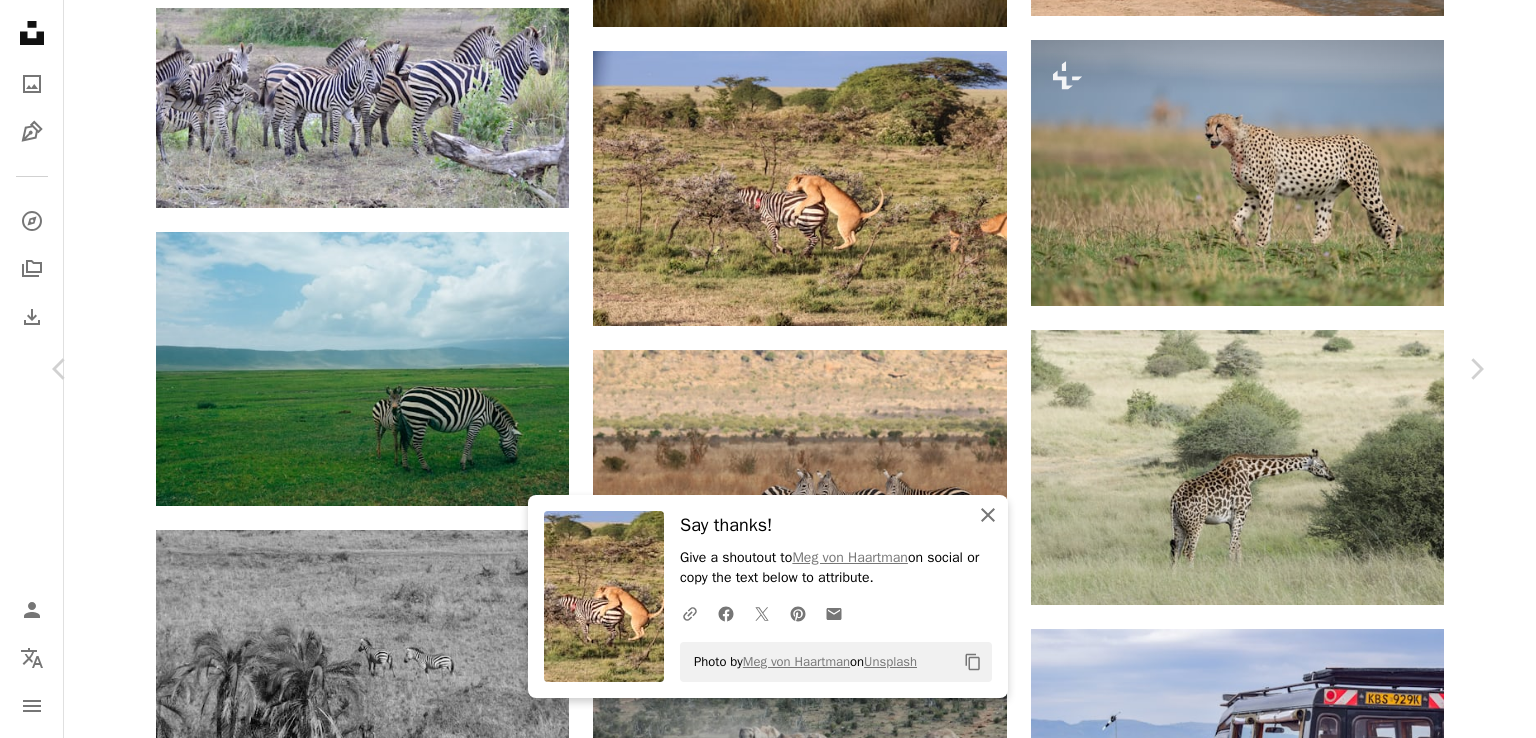 click 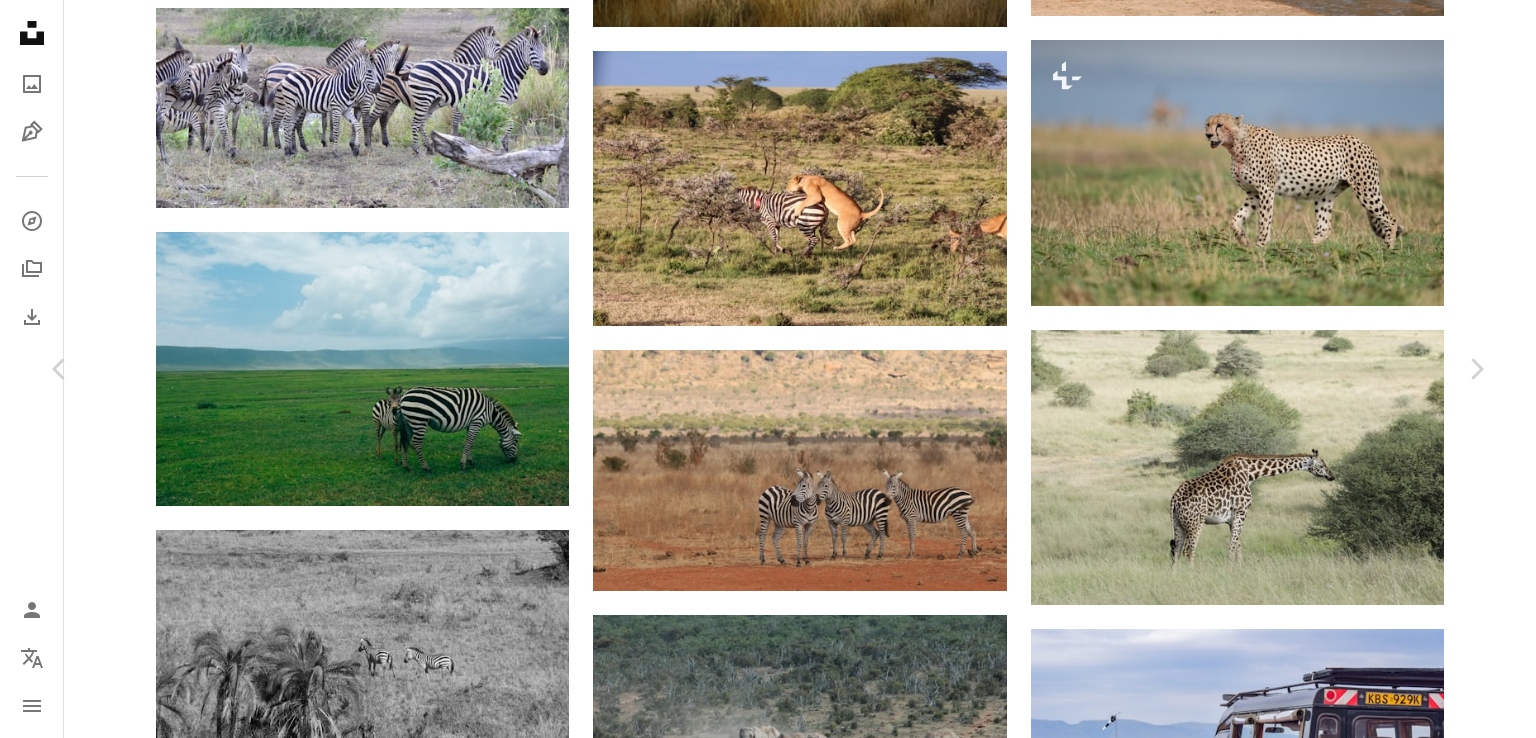 click on "An X shape" at bounding box center [20, 20] 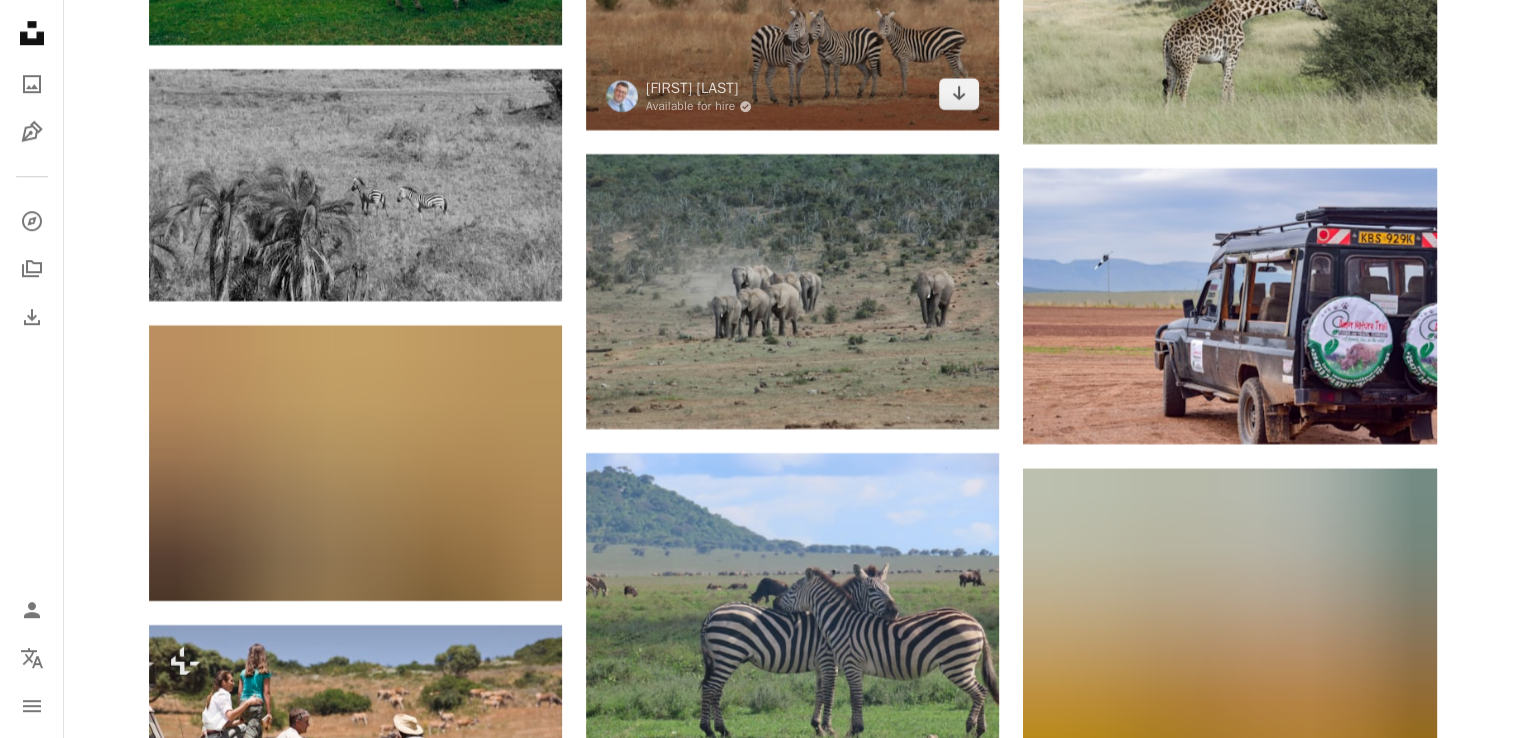 scroll, scrollTop: 32000, scrollLeft: 0, axis: vertical 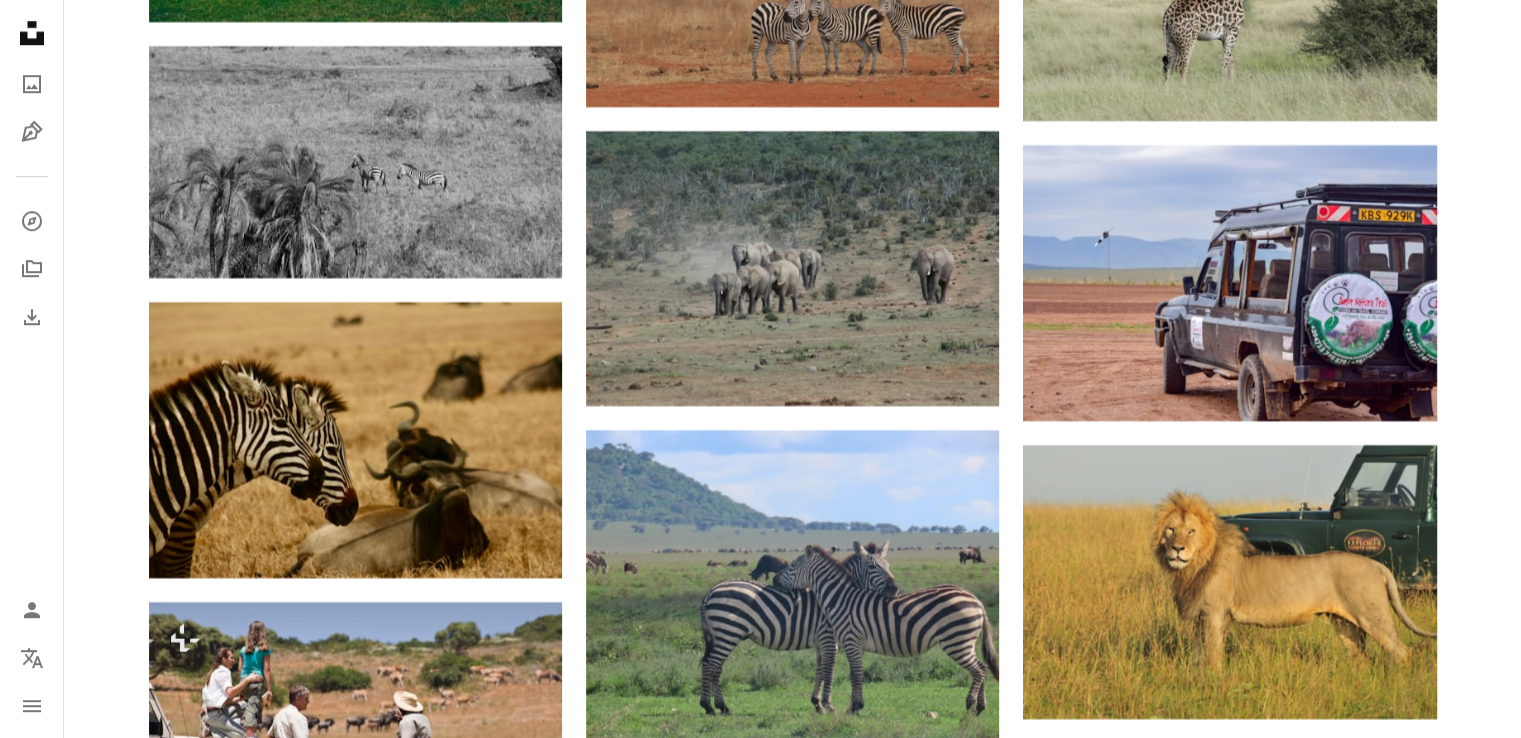 click on "[FIRST] [LAST]" at bounding box center (792, -13823) 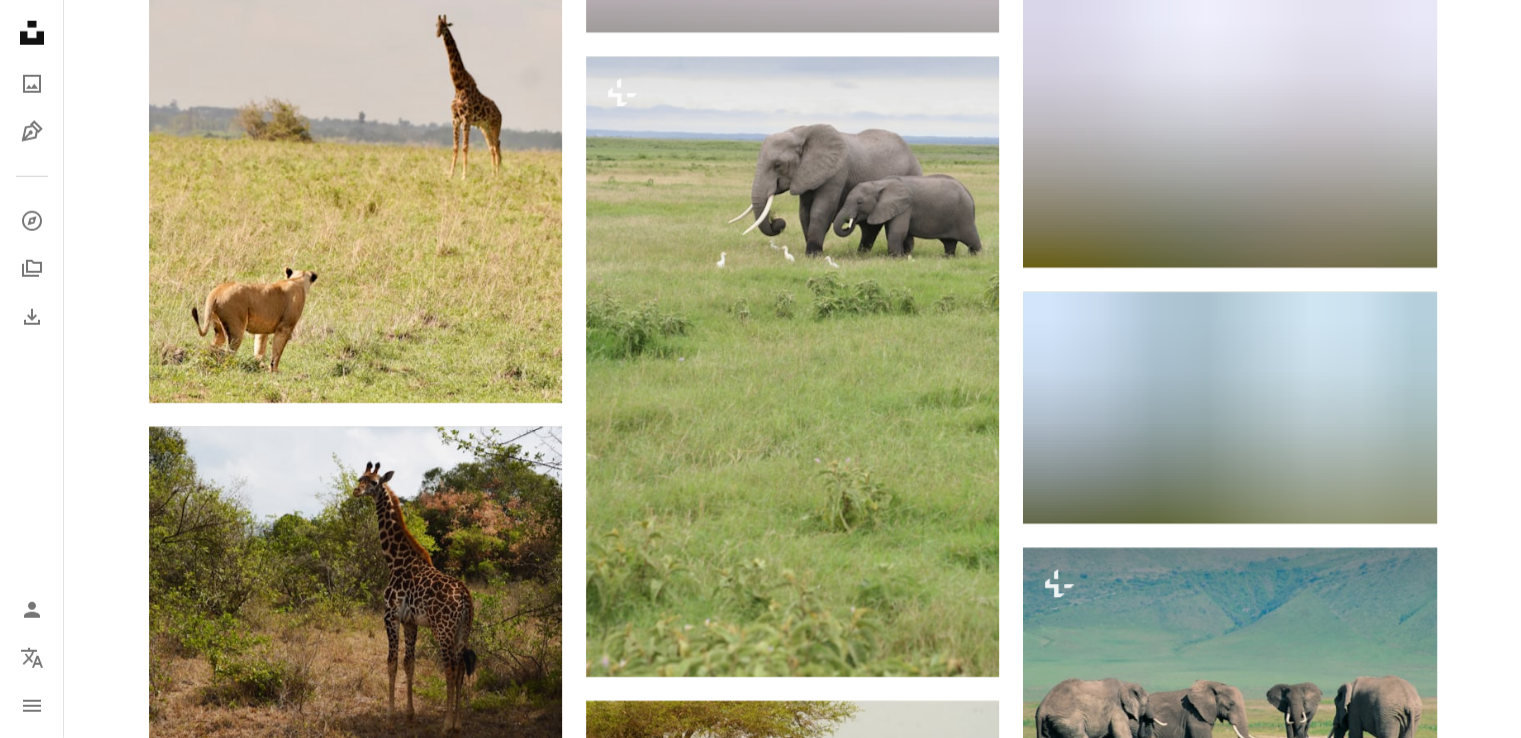 scroll, scrollTop: 36666, scrollLeft: 0, axis: vertical 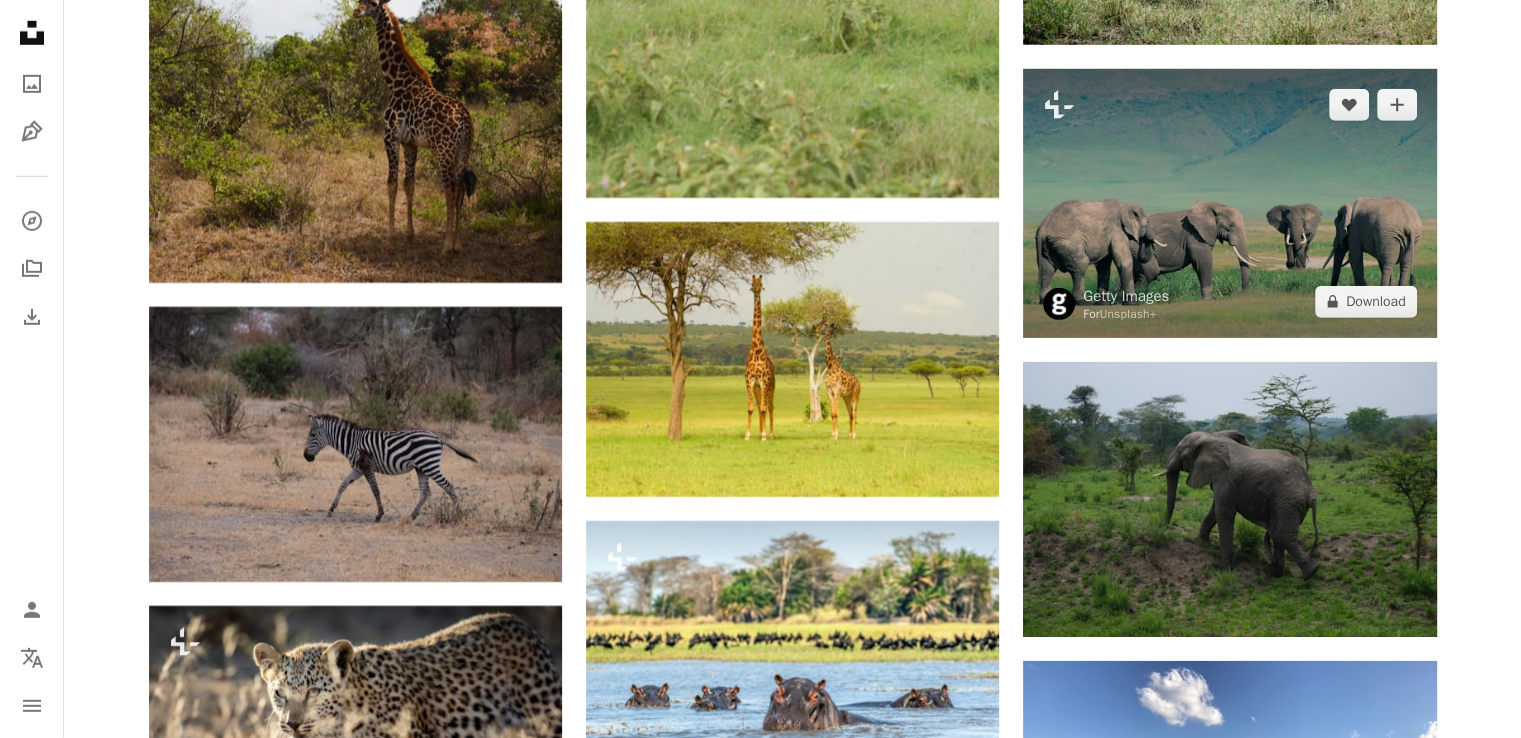 click at bounding box center (1229, 203) 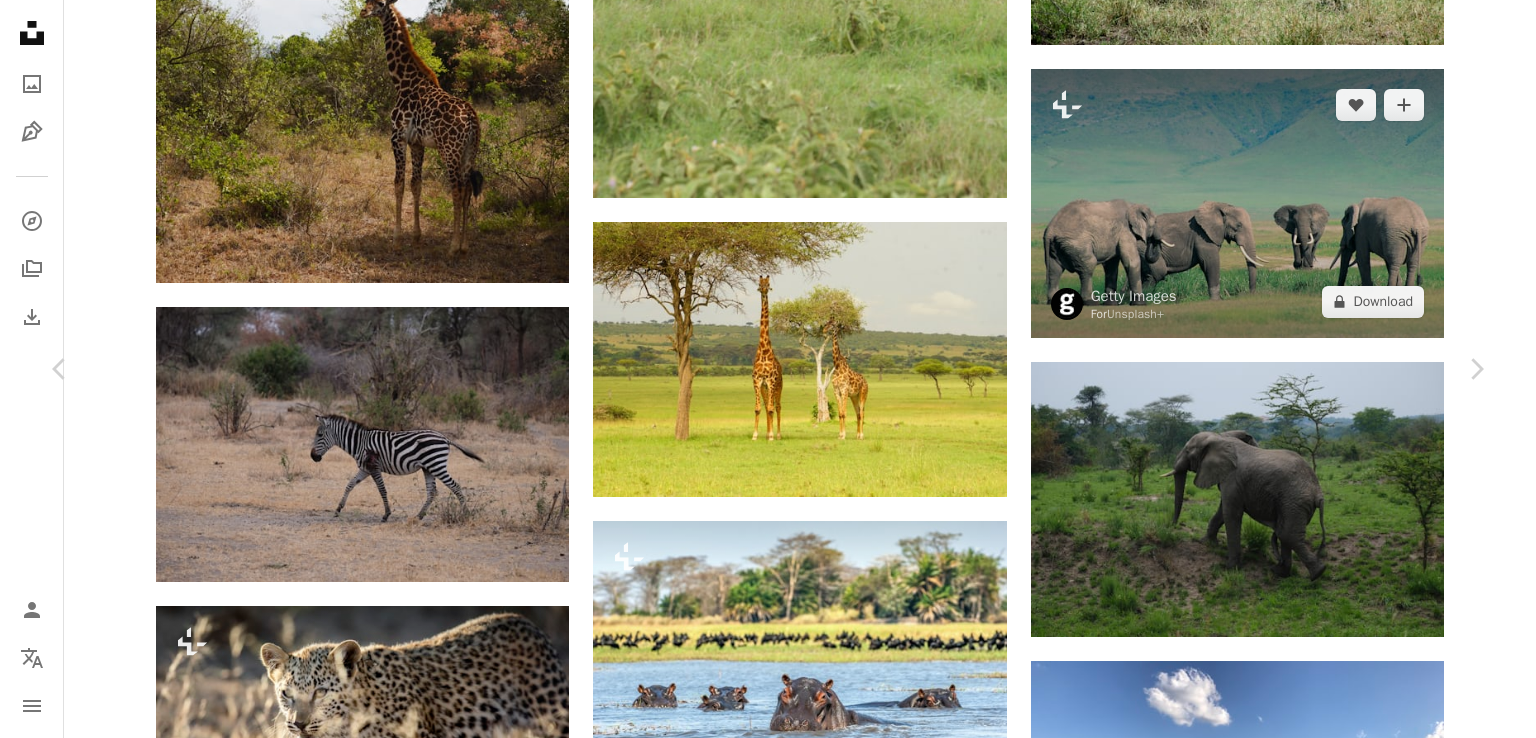 click on "Zoom in" at bounding box center [760, 4677] 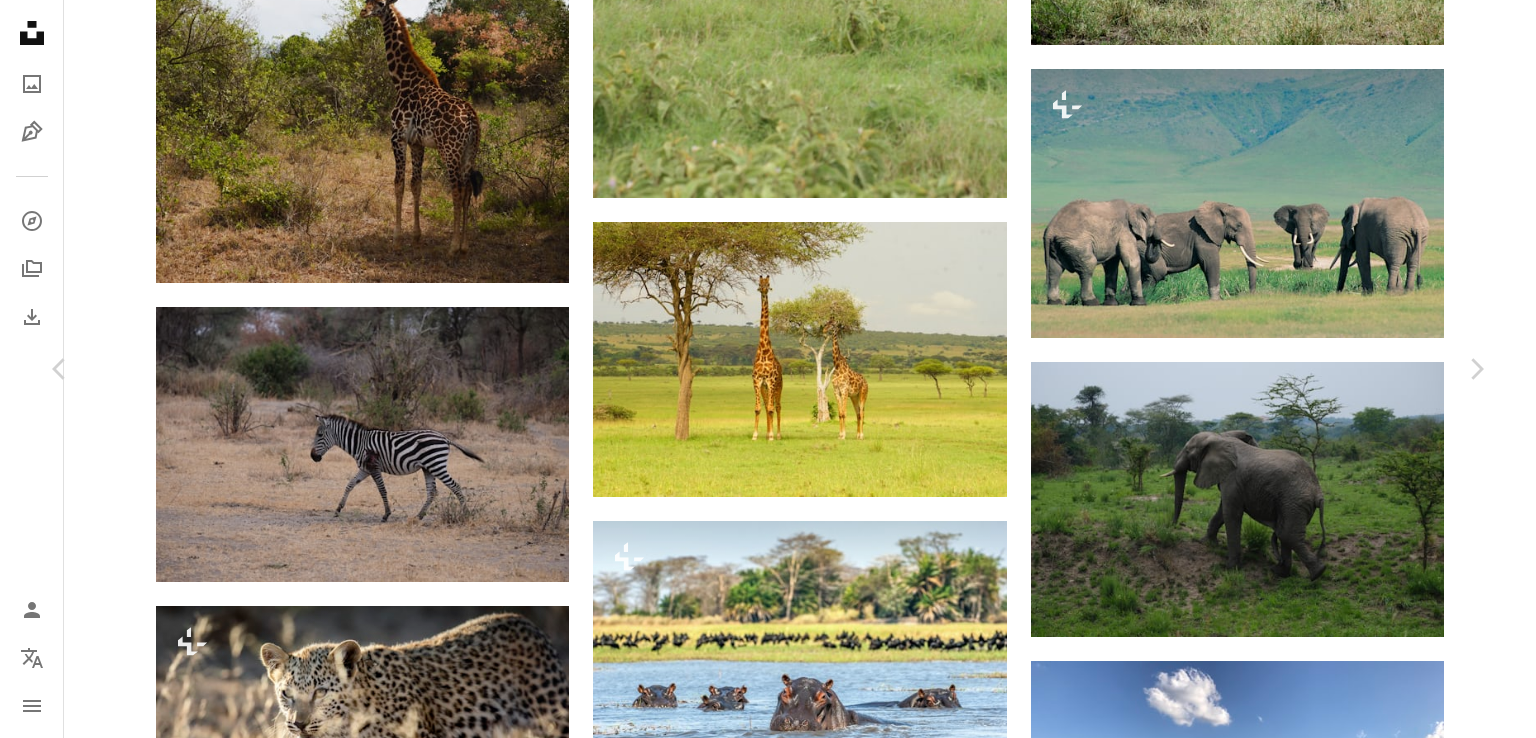 click on "An X shape" at bounding box center (20, 20) 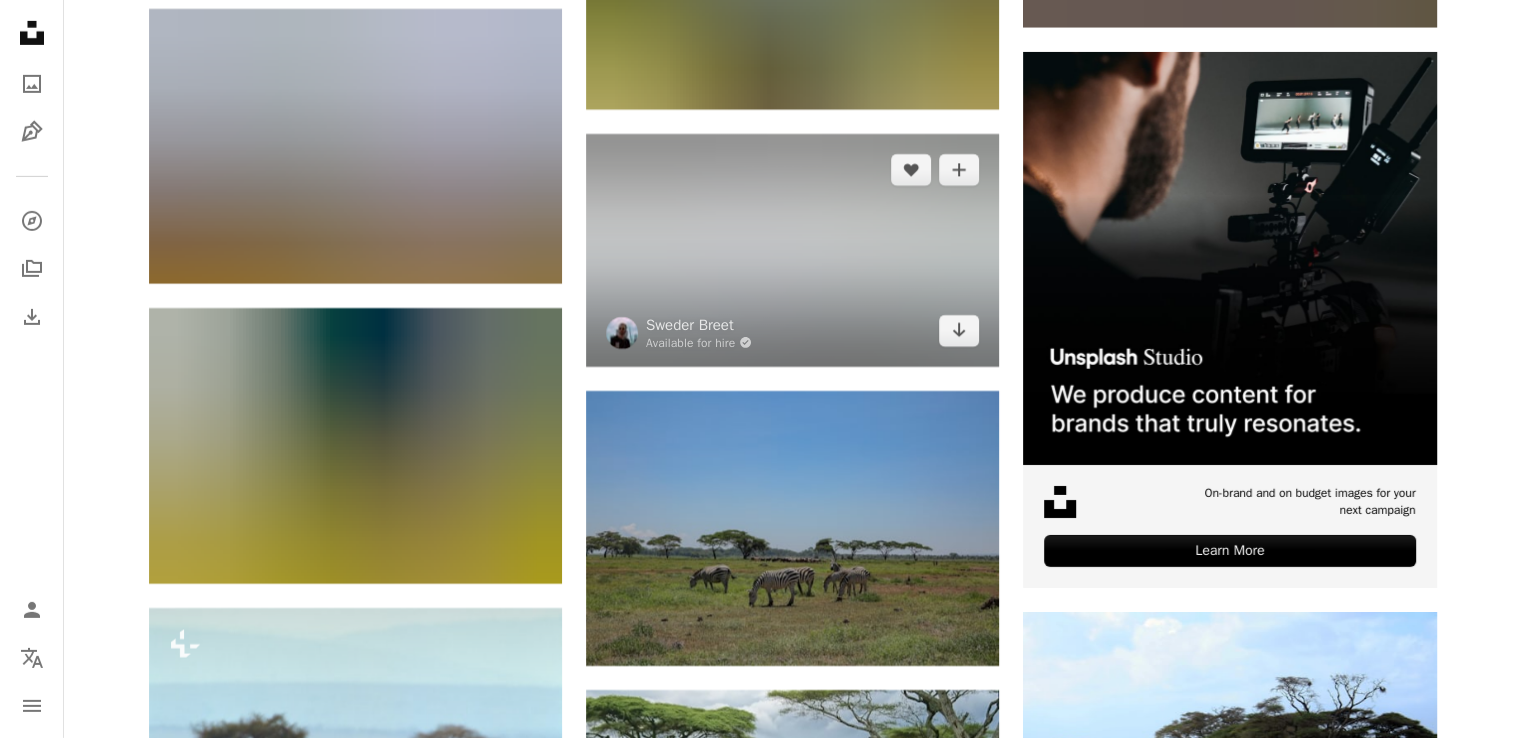 scroll, scrollTop: 0, scrollLeft: 0, axis: both 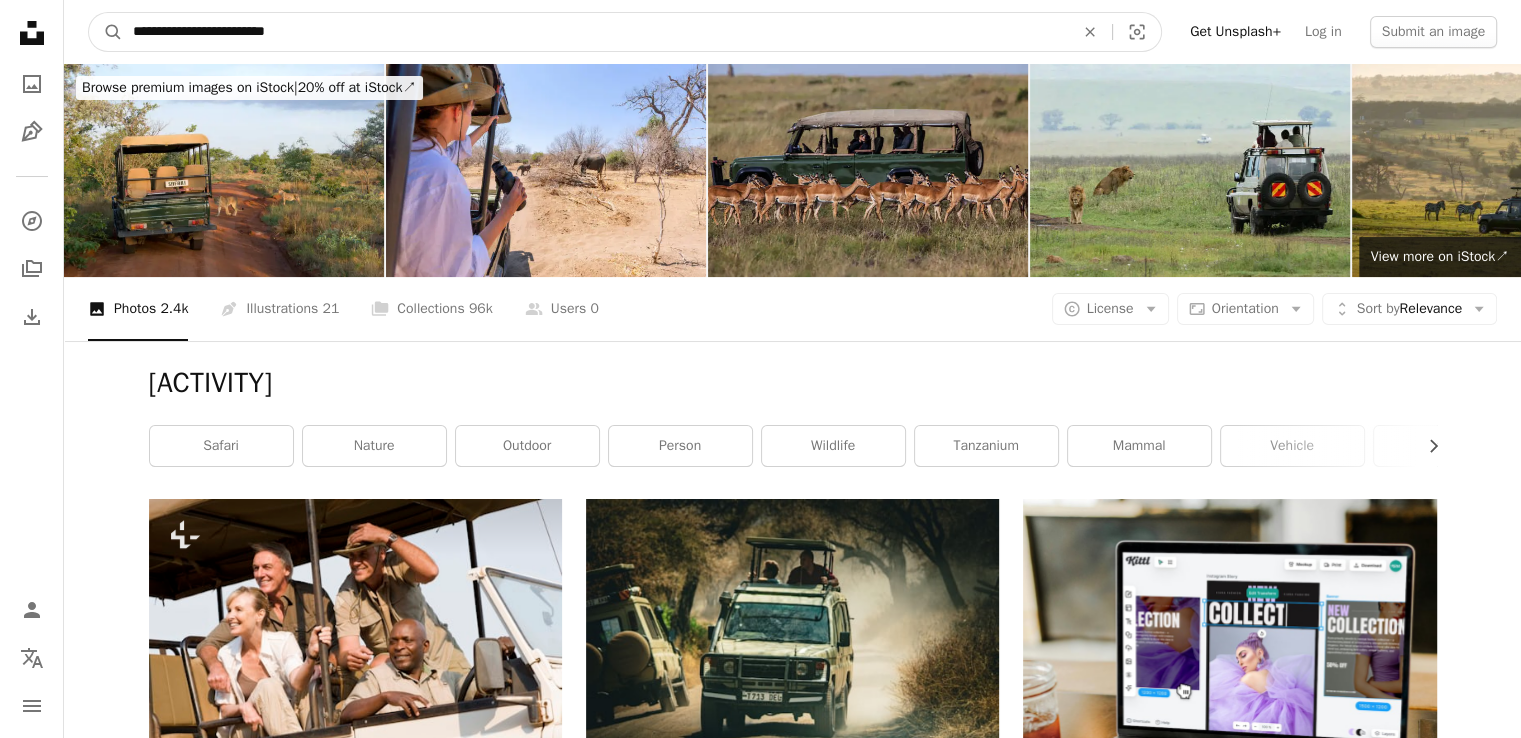 click on "**********" at bounding box center [595, 32] 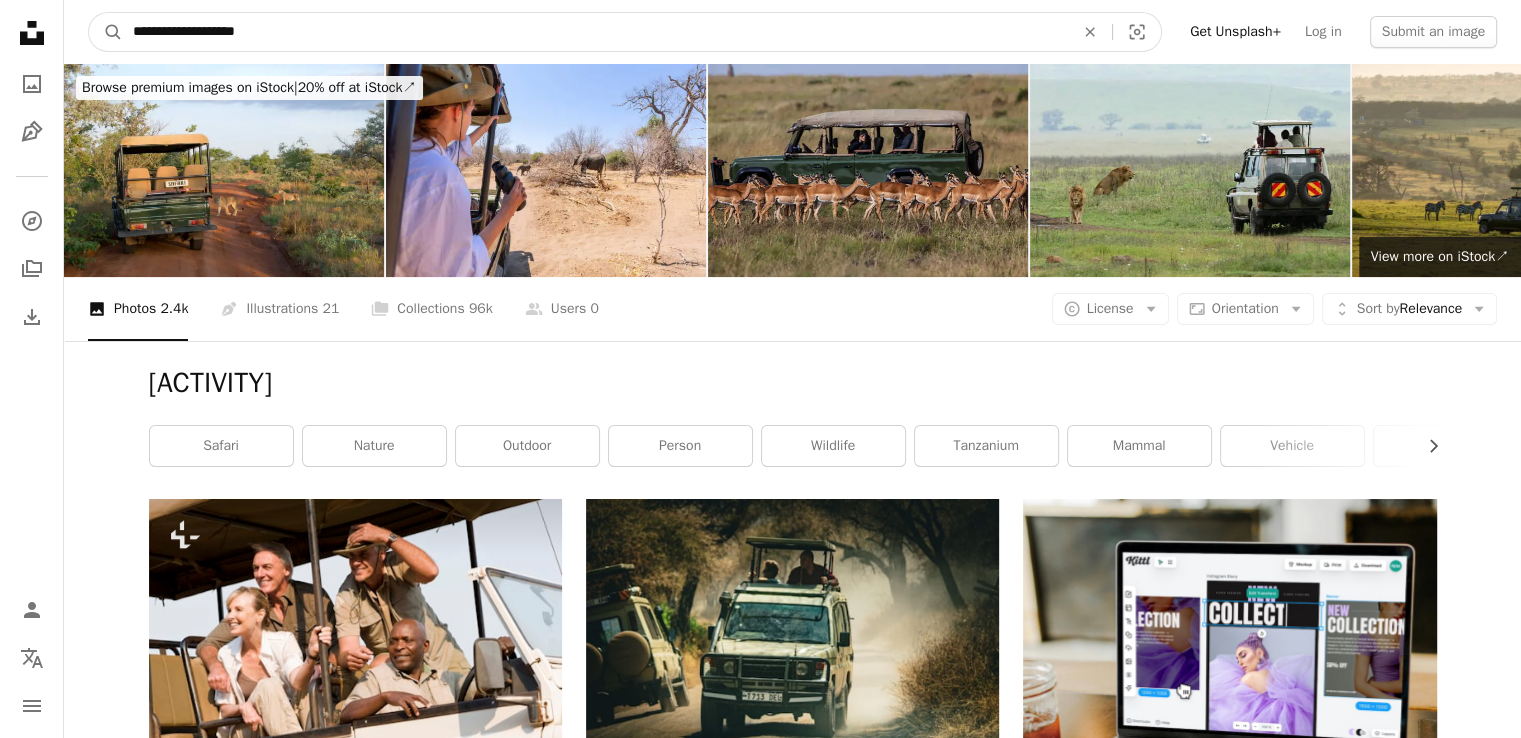 type on "**********" 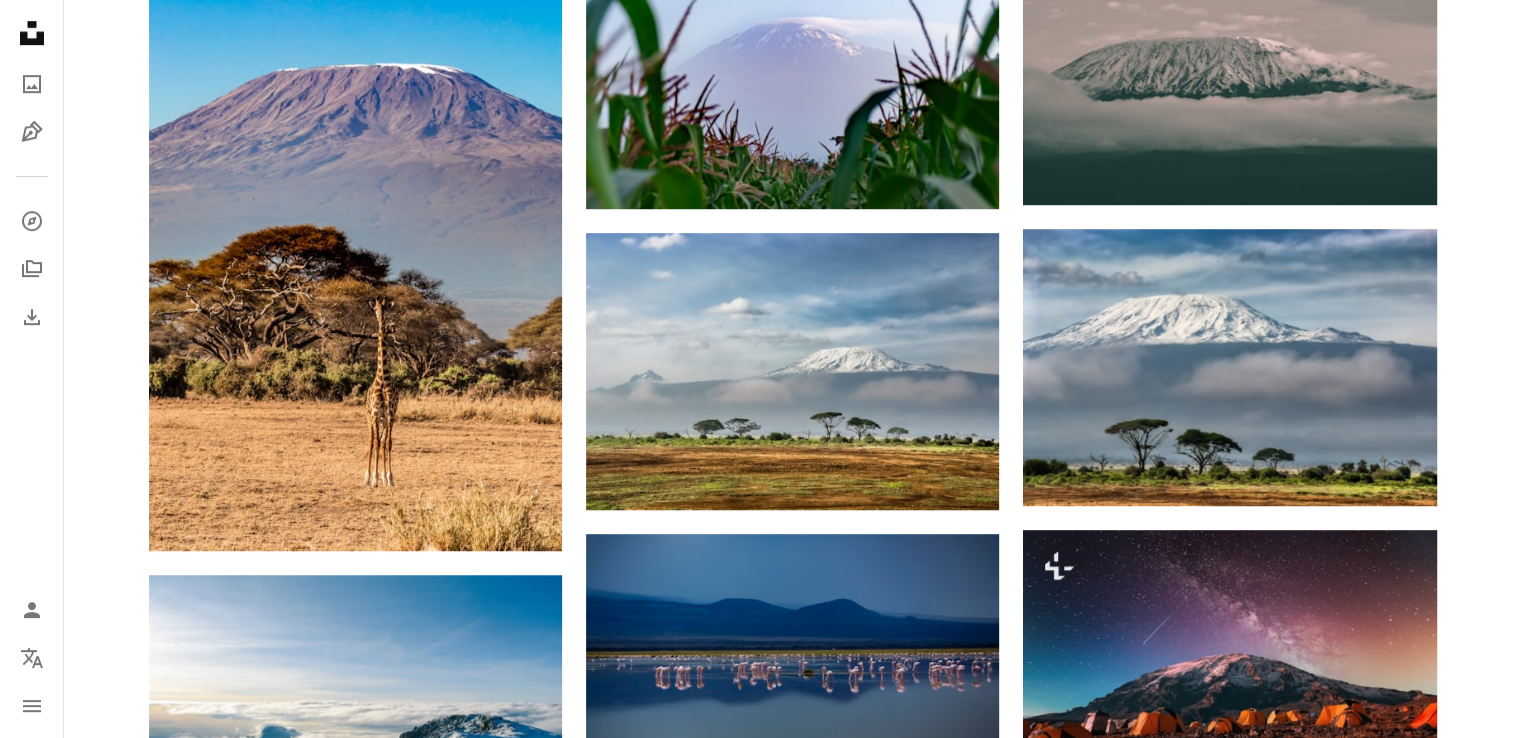 scroll, scrollTop: 1166, scrollLeft: 0, axis: vertical 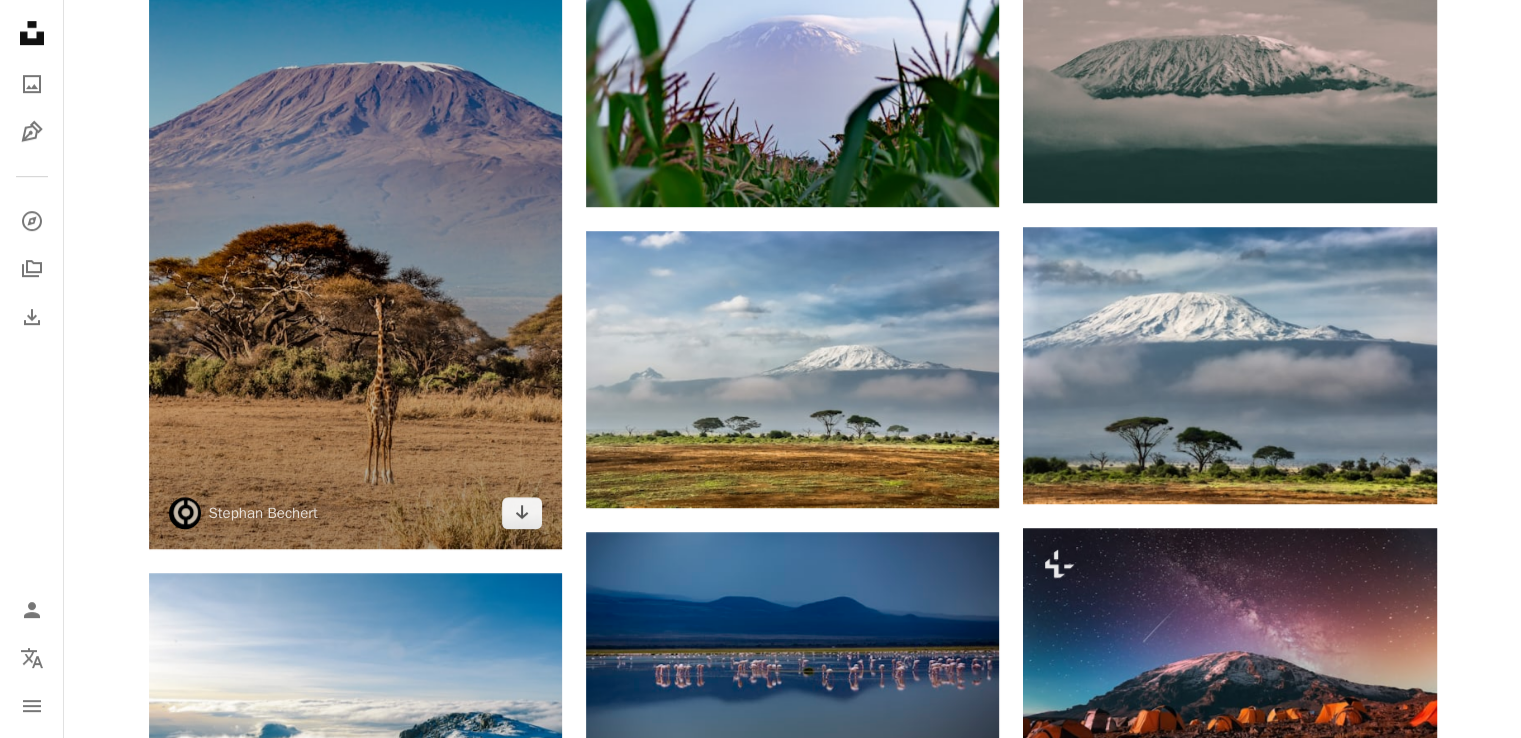 click at bounding box center [355, 239] 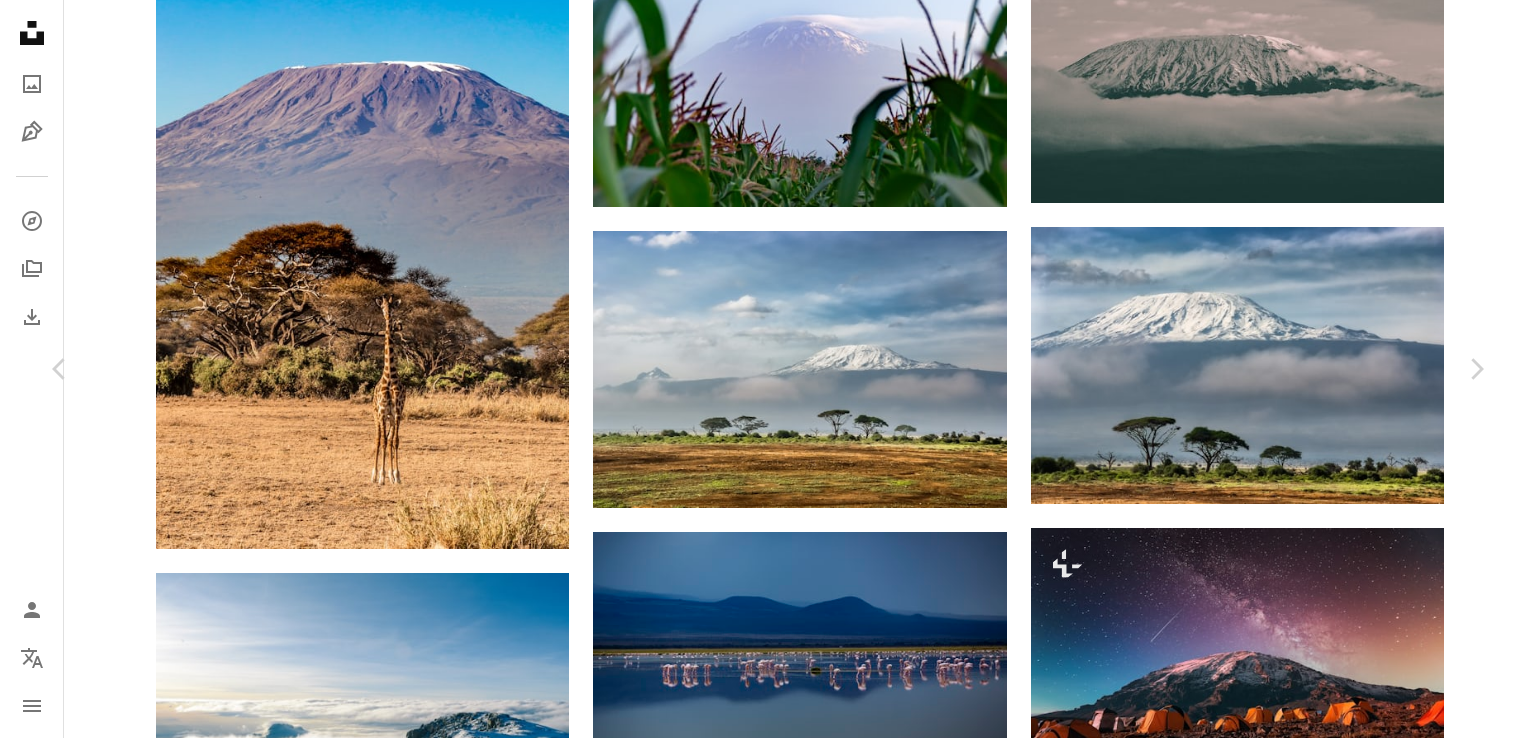 click on "Chevron down" 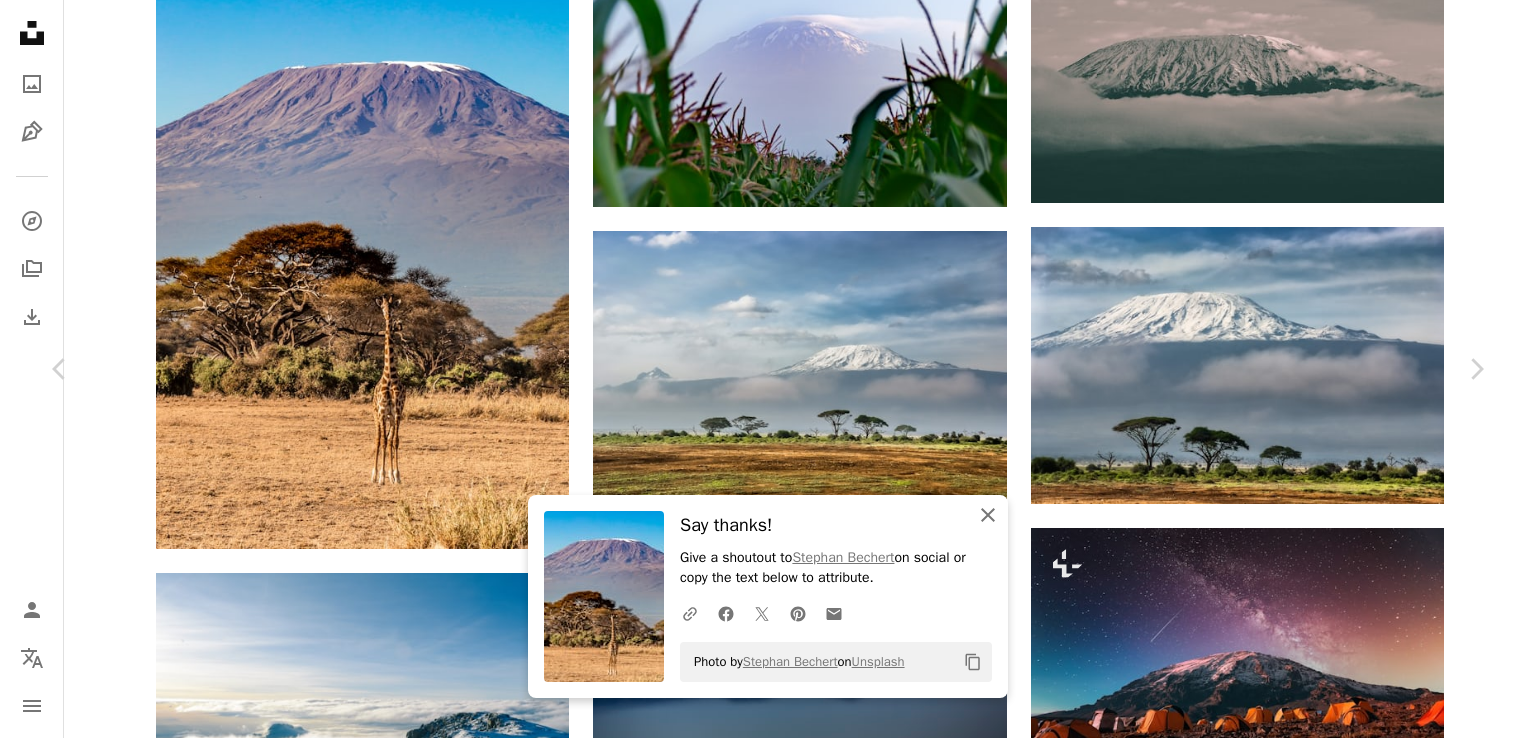 click on "An X shape" 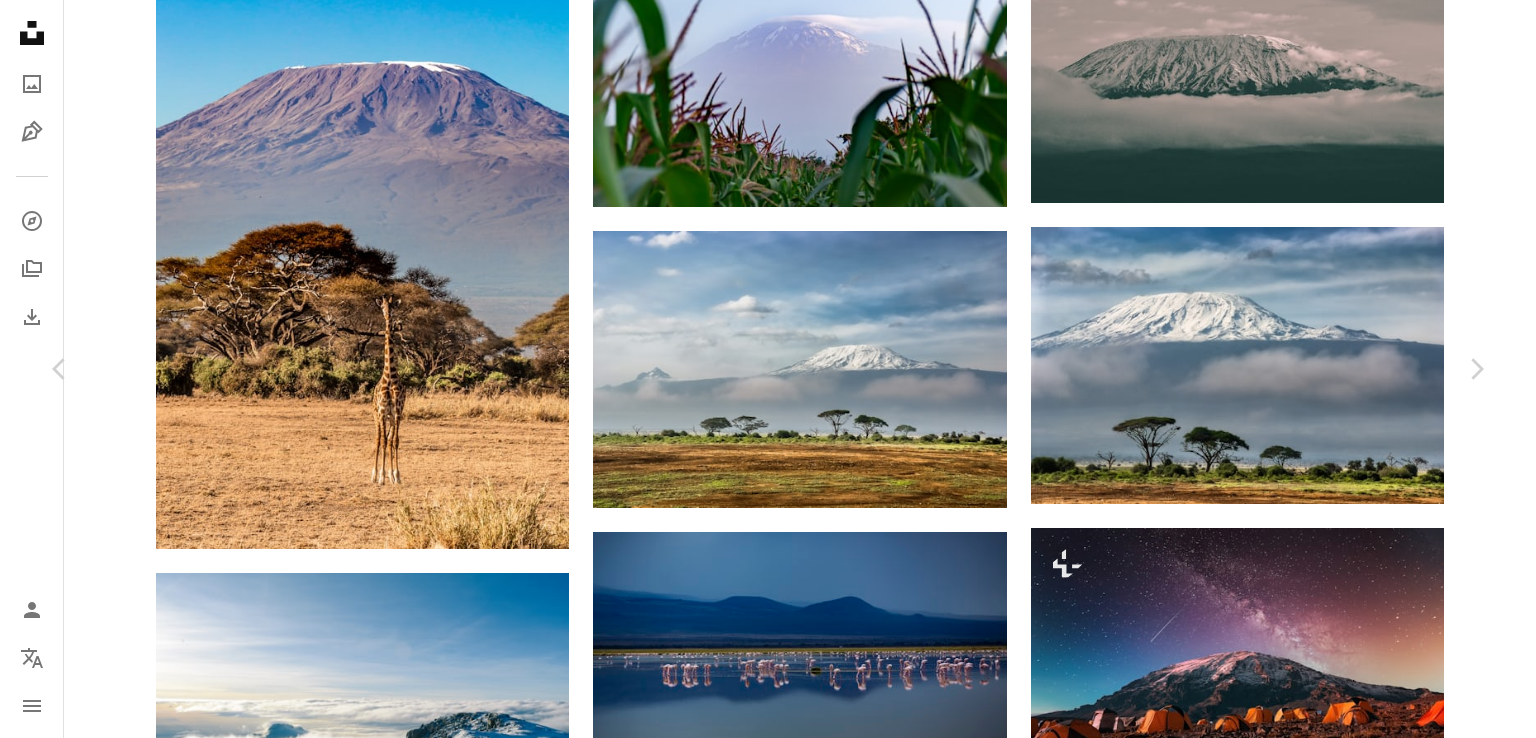 click on "An X shape" at bounding box center (20, 20) 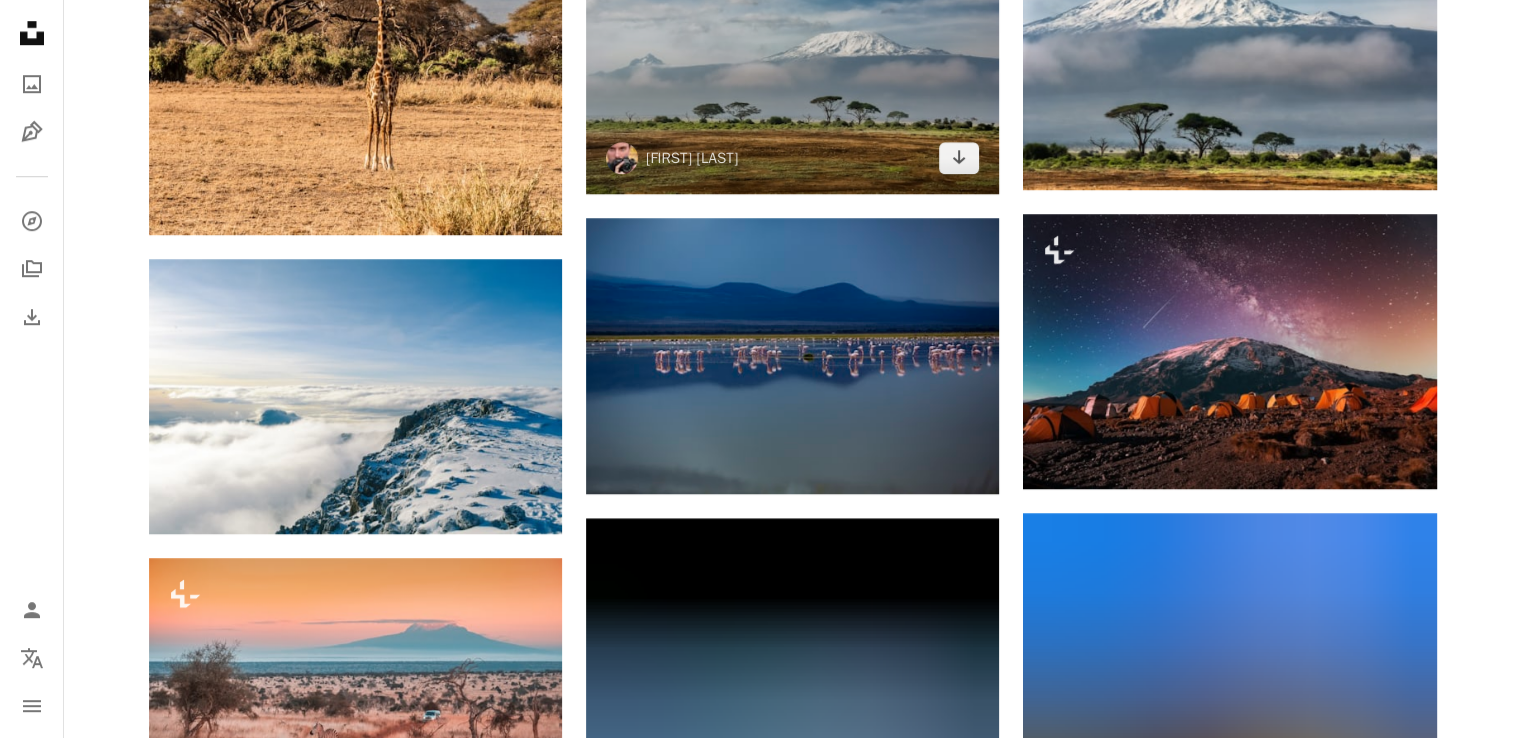 scroll, scrollTop: 1483, scrollLeft: 0, axis: vertical 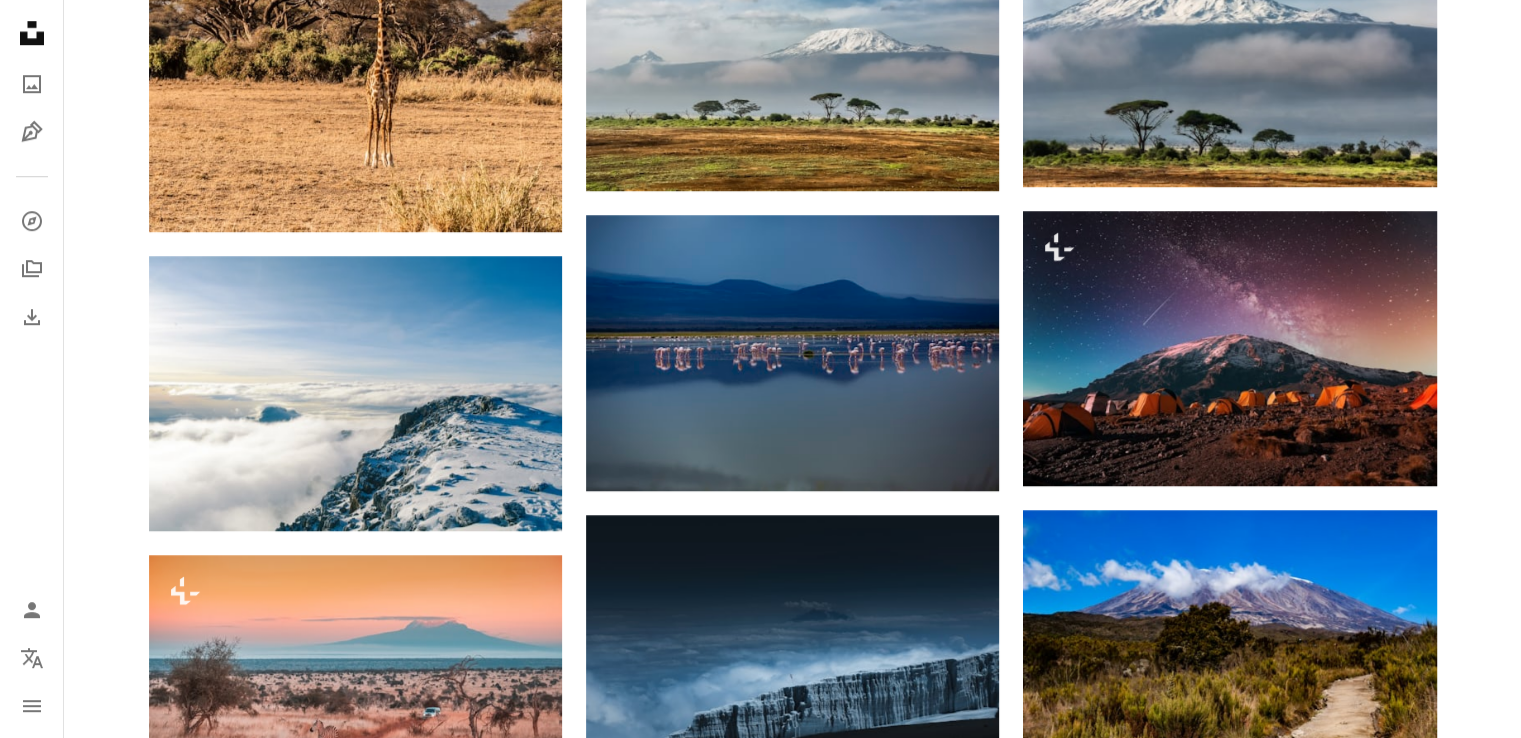 click on "Plus sign for Unsplash+ A heart A plus sign Getty Images For Unsplash+ A lock Download A heart A plus sign Crispin Jones Available for hire A checkmark inside of a circle Arrow pointing down A heart A plus sign Stephan Bechert Arrow pointing down A heart A plus sign Joel Peel Arrow pointing down Plus sign for Unsplash+ A heart A plus sign Getty Images For Unsplash+ A lock Download A heart A plus sign Paul Musyoka Available for hire A checkmark inside of a circle Arrow pointing down A heart A plus sign Nichika Sakurai Available for hire A checkmark inside of a circle Arrow pointing down Plus sign for Unsplash+ A heart A plus sign Getty Images For Unsplash+ A lock Download A heart A plus sign Nichika Sakurai Available for hire A checkmark inside of a circle Arrow pointing down A heart A plus sign Sergey Pesterev Arrow pointing down A heart A plus sign Evans Dims Available for hire A checkmark inside of a circle Arrow pointing down A heart A plus sign Hu Chen Arrow pointing down A heart A plus sign A heart" at bounding box center (792, 367) 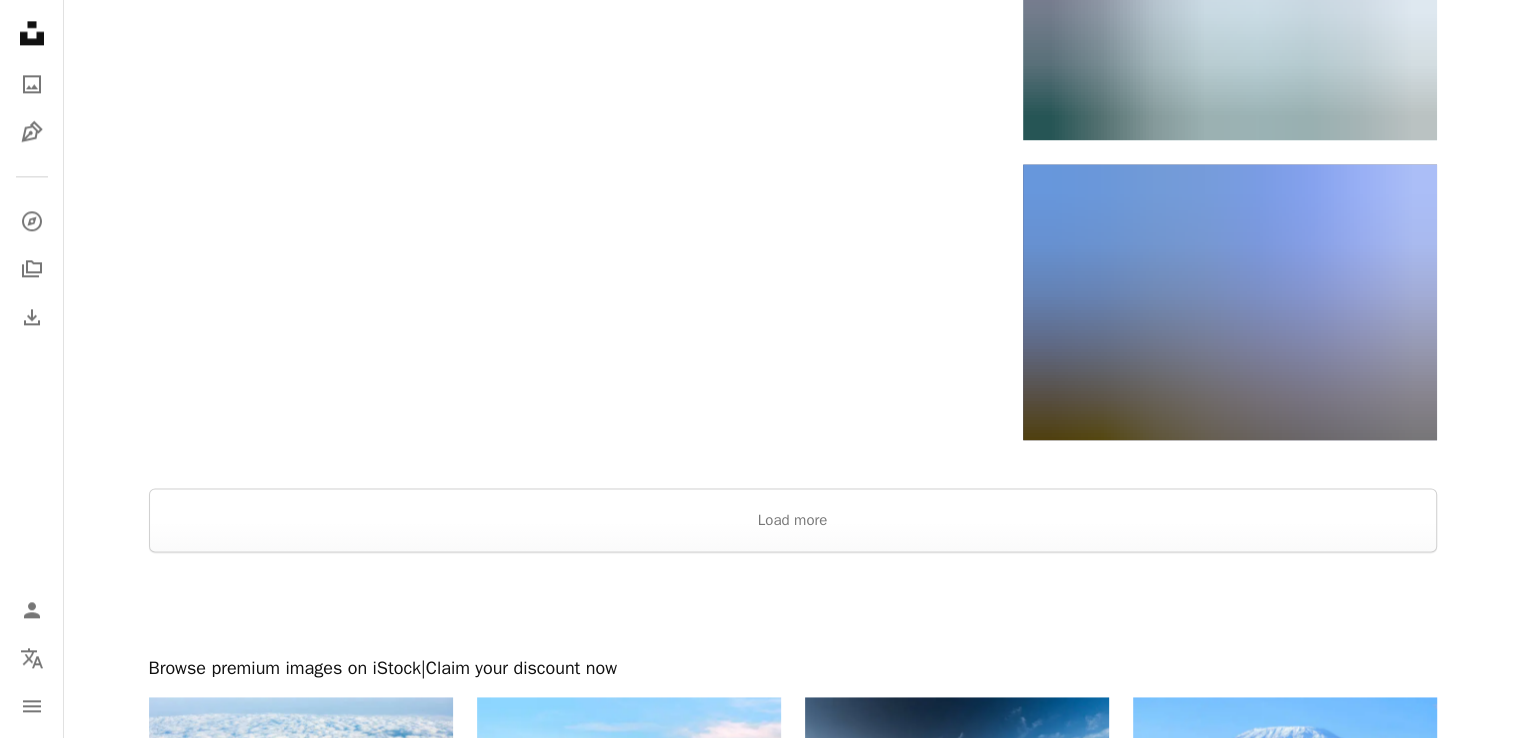 scroll, scrollTop: 2780, scrollLeft: 0, axis: vertical 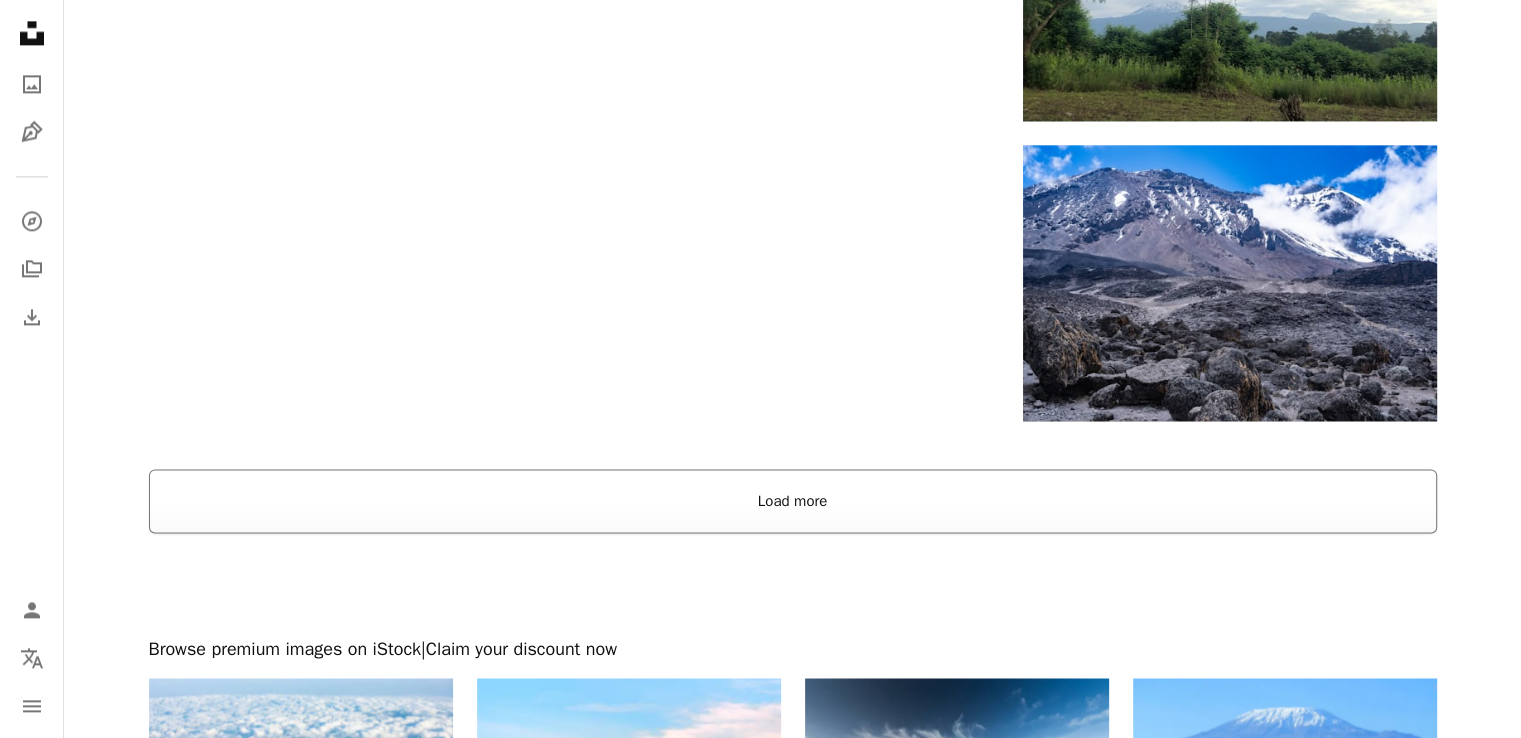 click on "Load more" at bounding box center (793, 501) 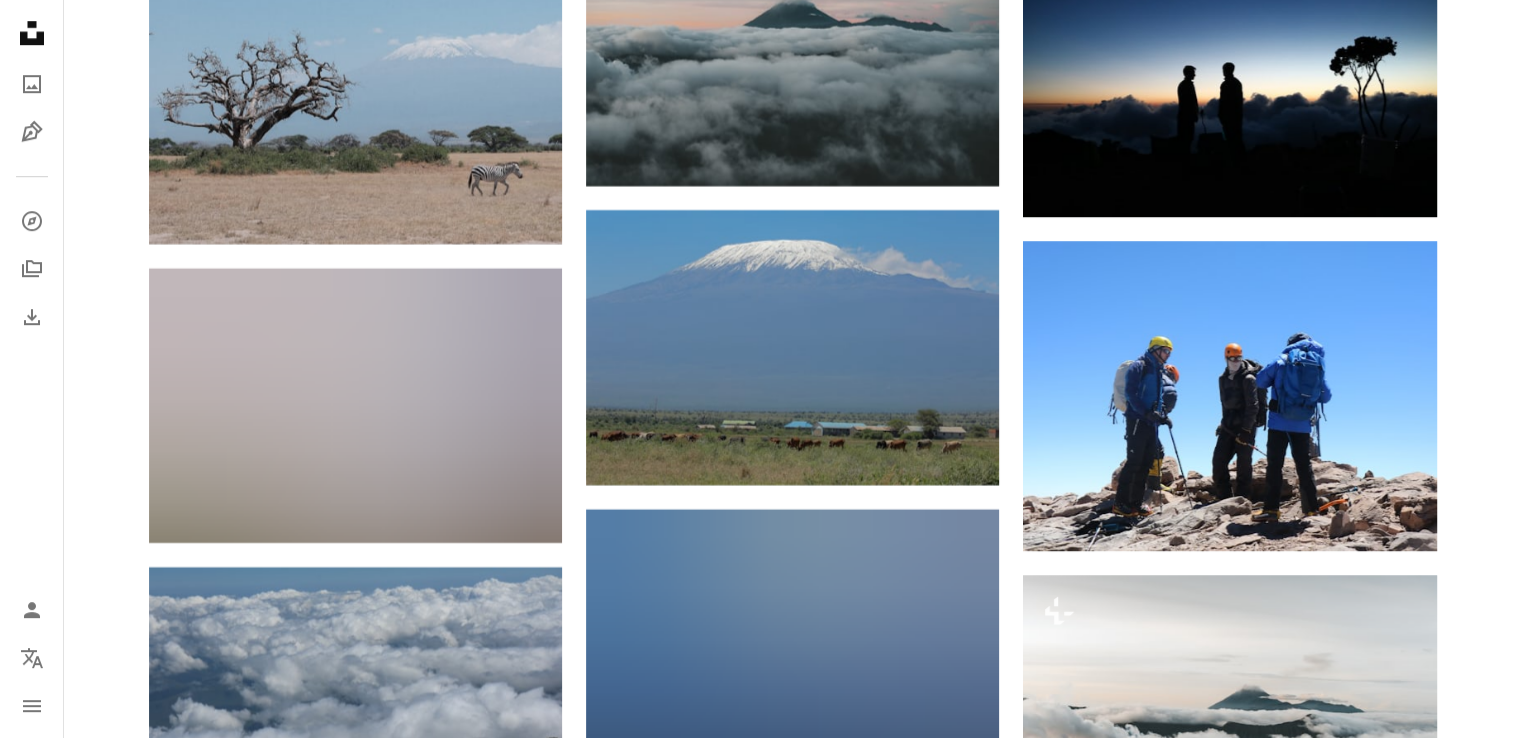 scroll, scrollTop: 9013, scrollLeft: 0, axis: vertical 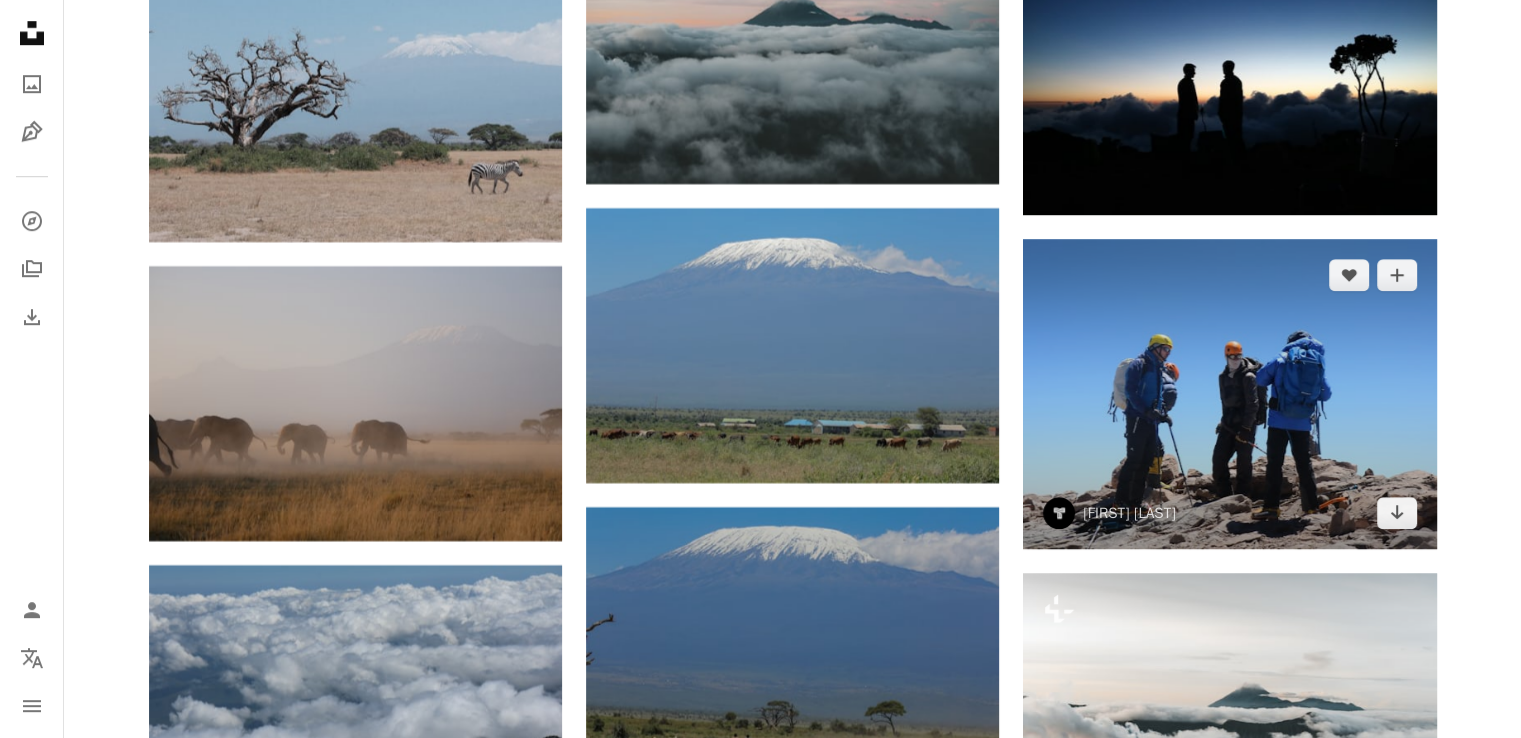 click at bounding box center (1229, 394) 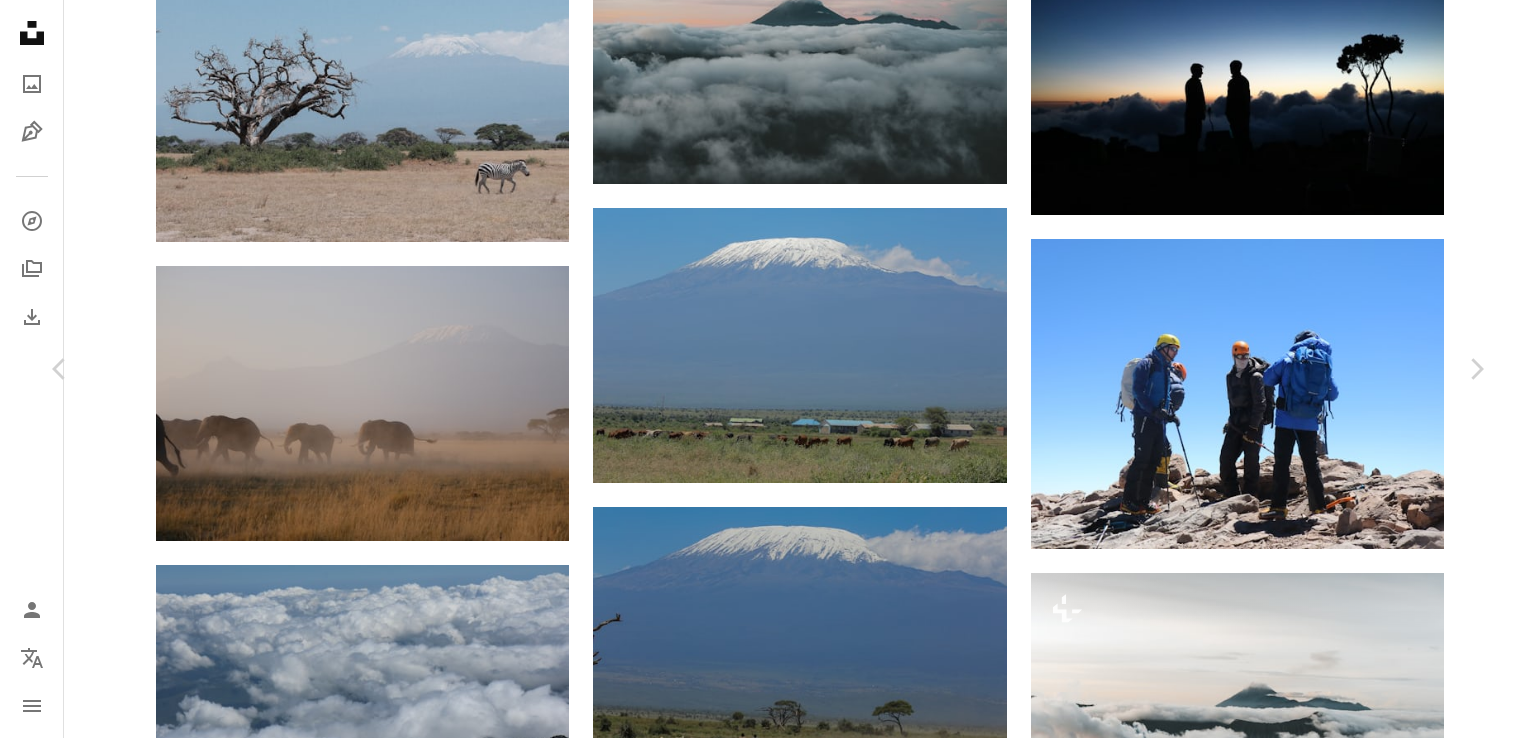 click on "Chevron down" 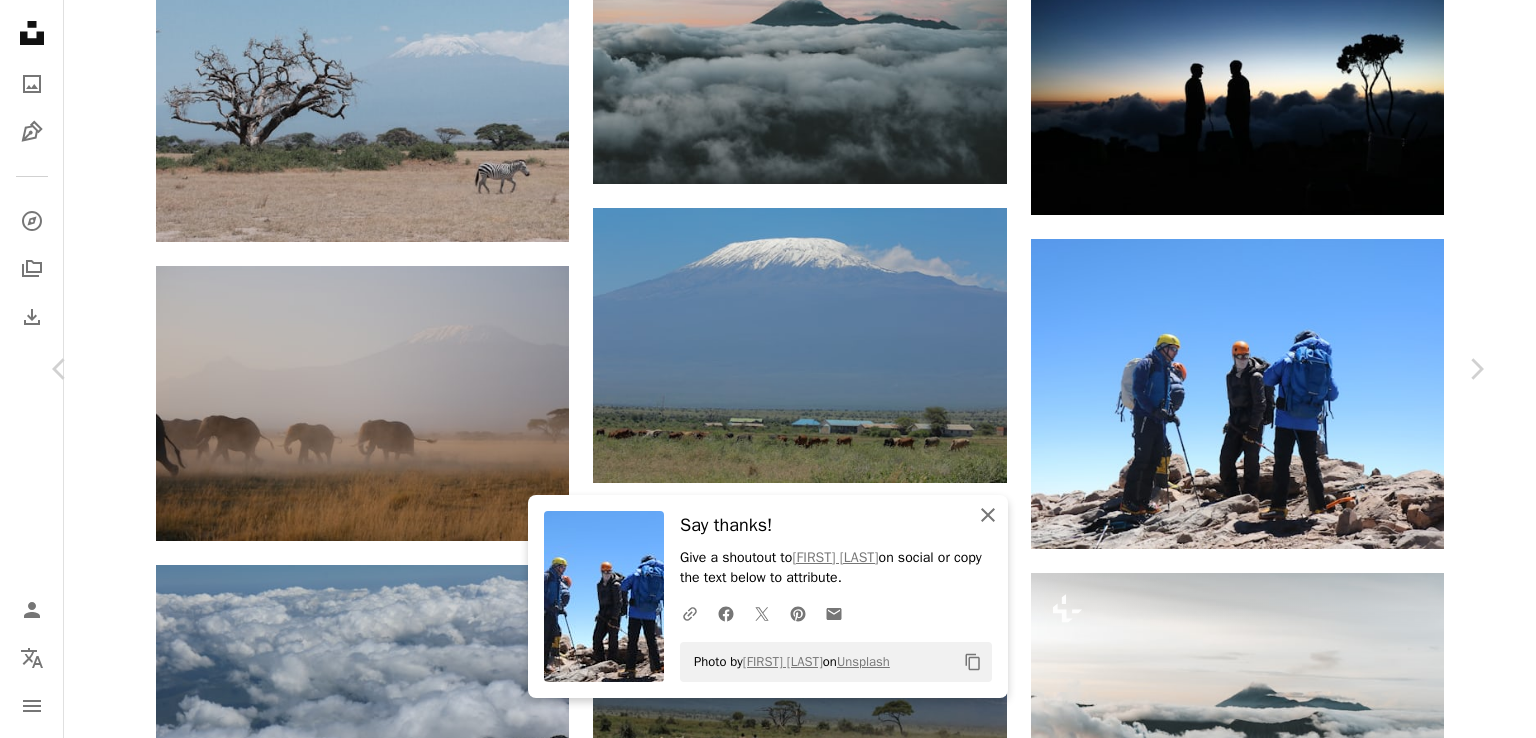 click on "An X shape" 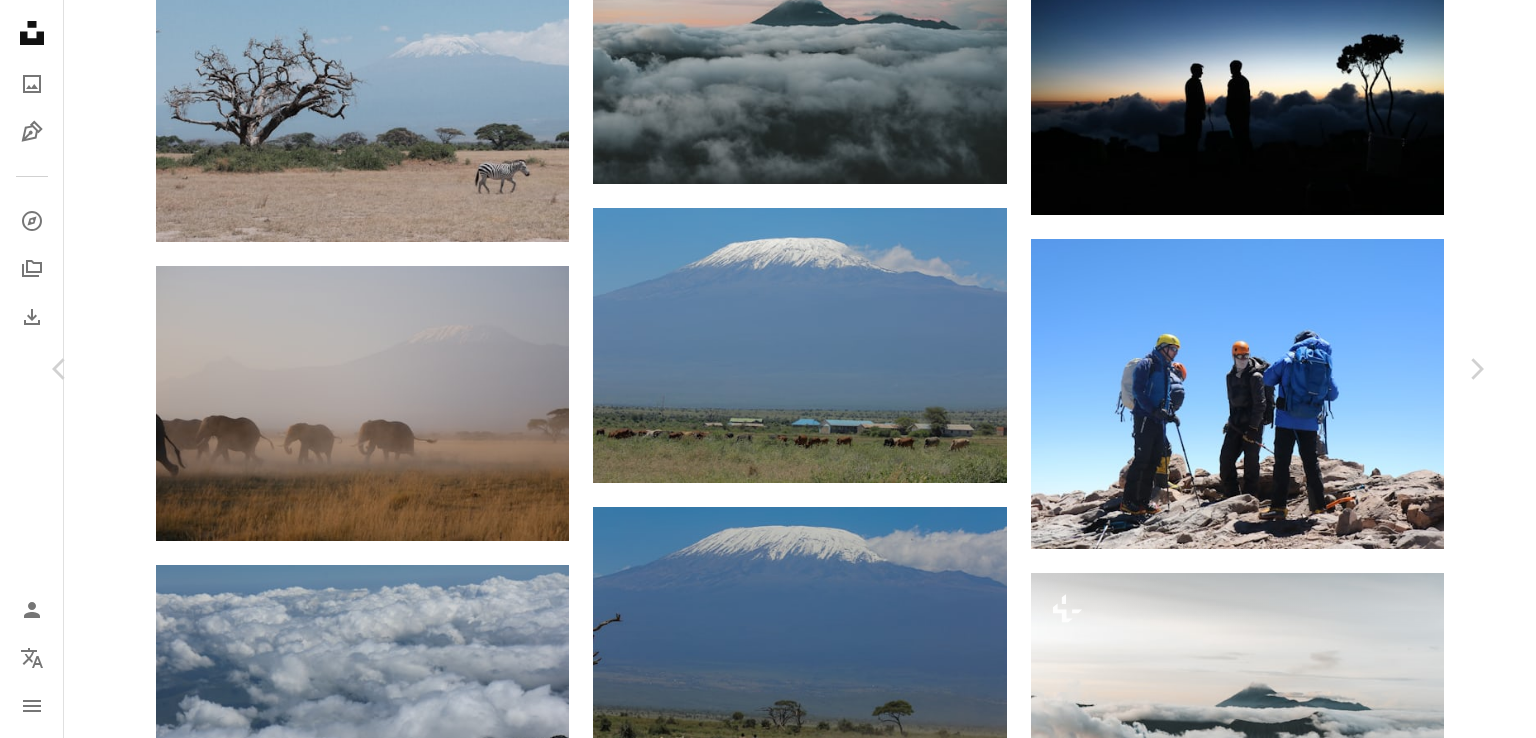 click on "An X shape" at bounding box center (20, 20) 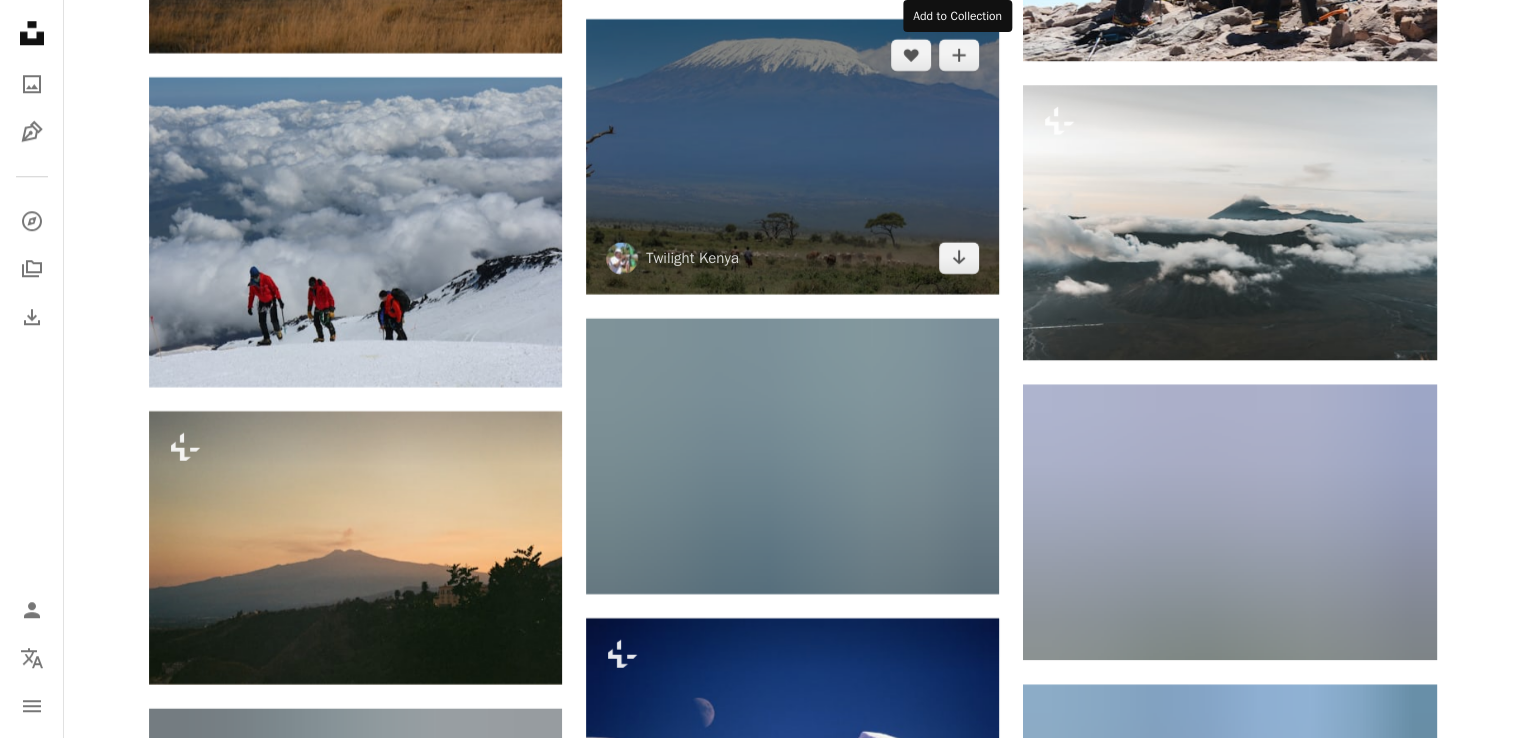 scroll, scrollTop: 9529, scrollLeft: 0, axis: vertical 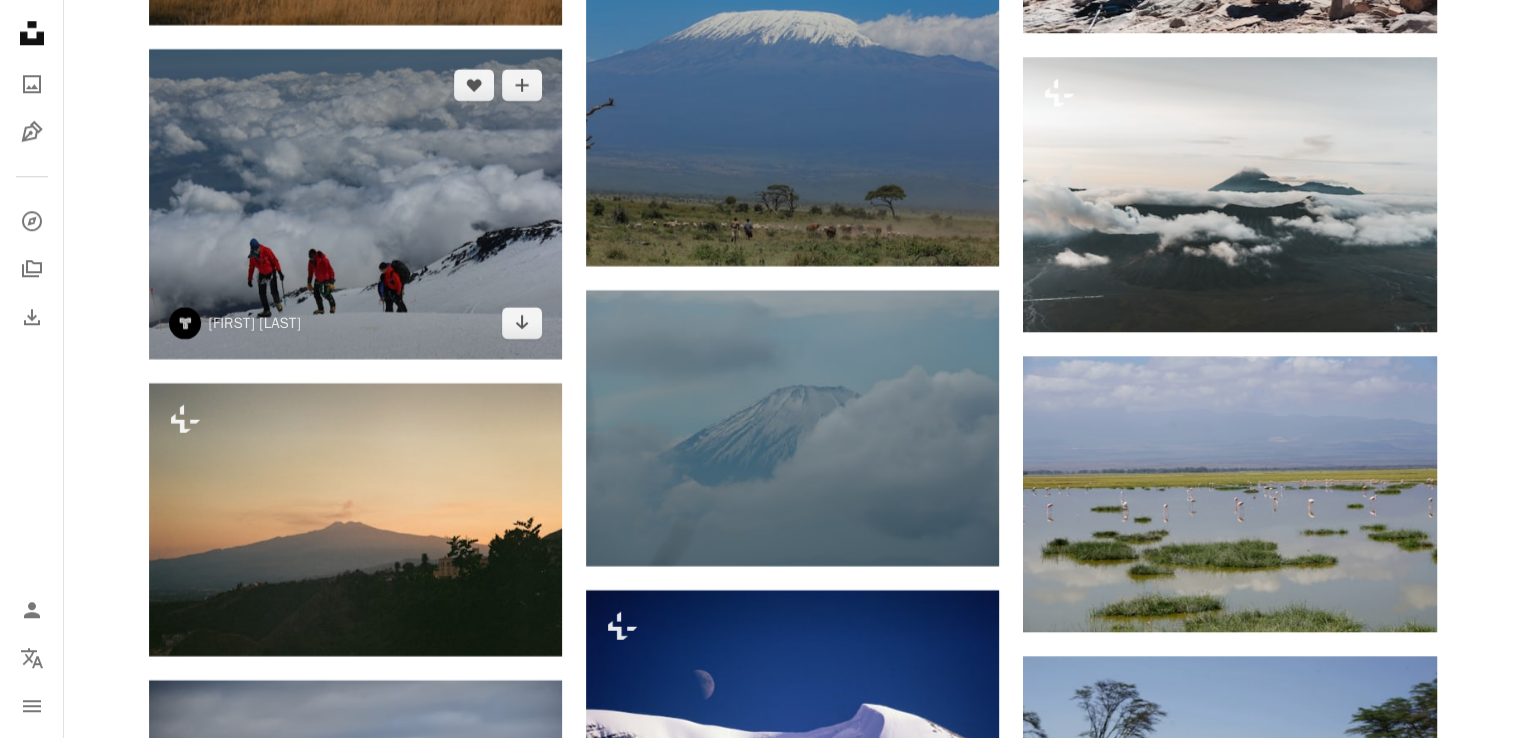 click at bounding box center (355, 204) 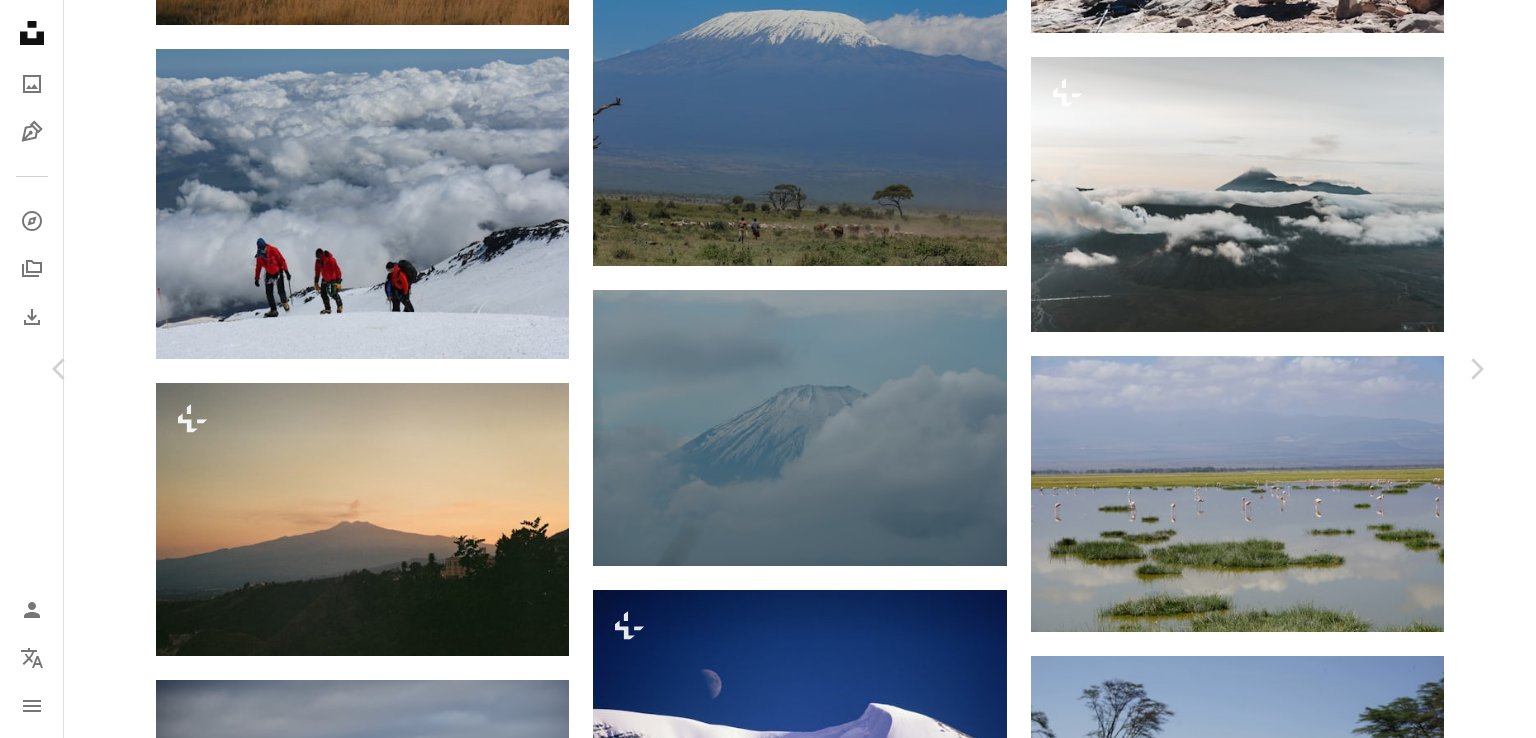 click on "Chevron down" 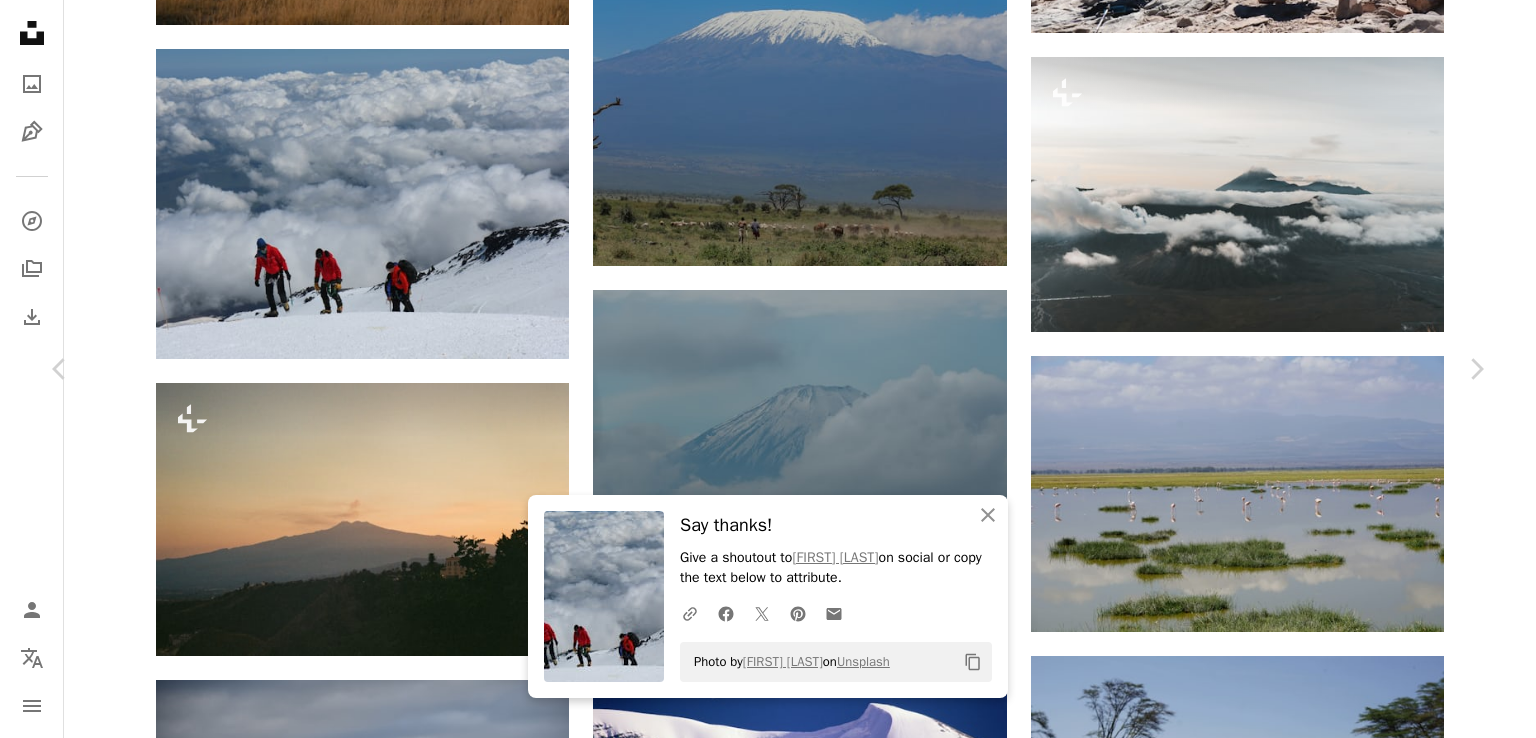 click on "An X shape" at bounding box center (20, 20) 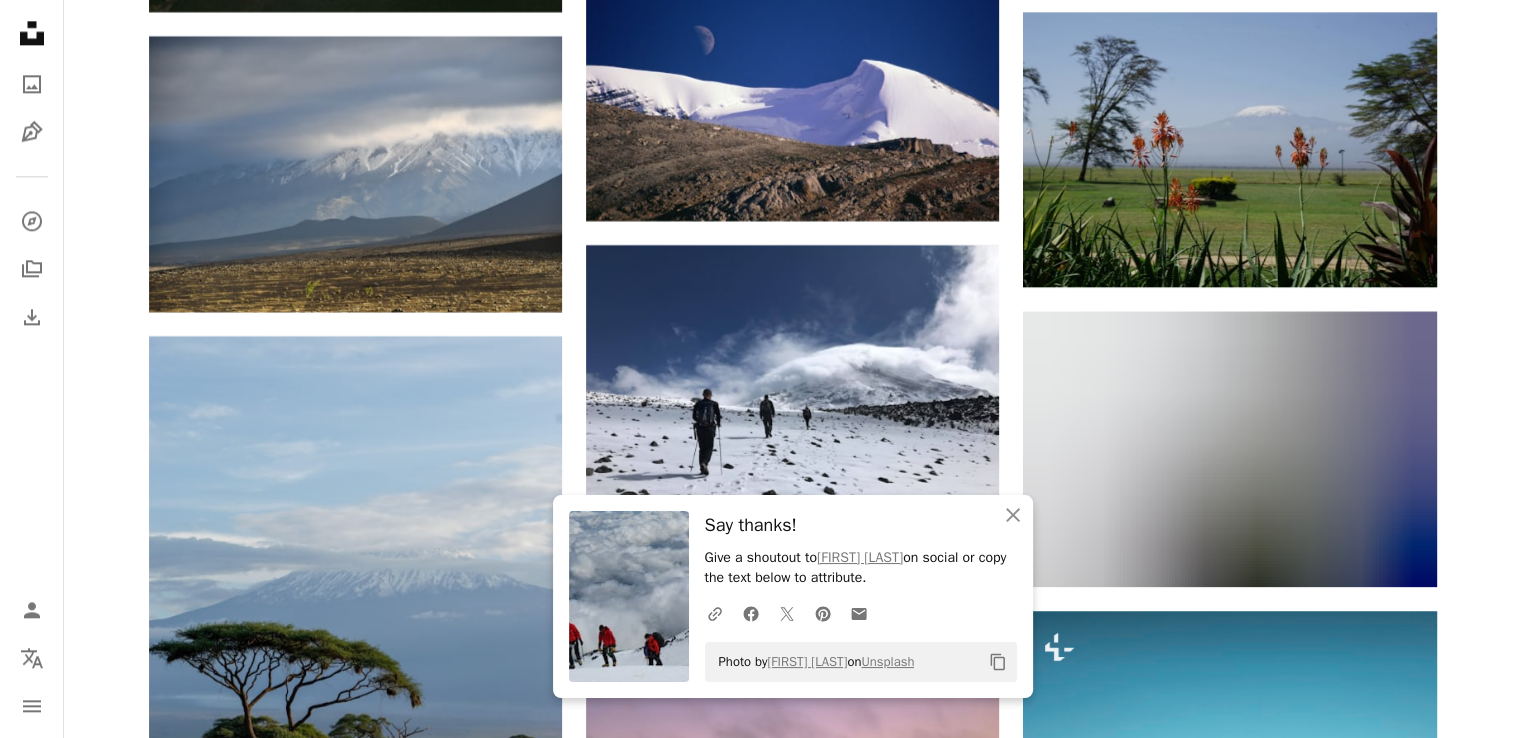 scroll, scrollTop: 10180, scrollLeft: 0, axis: vertical 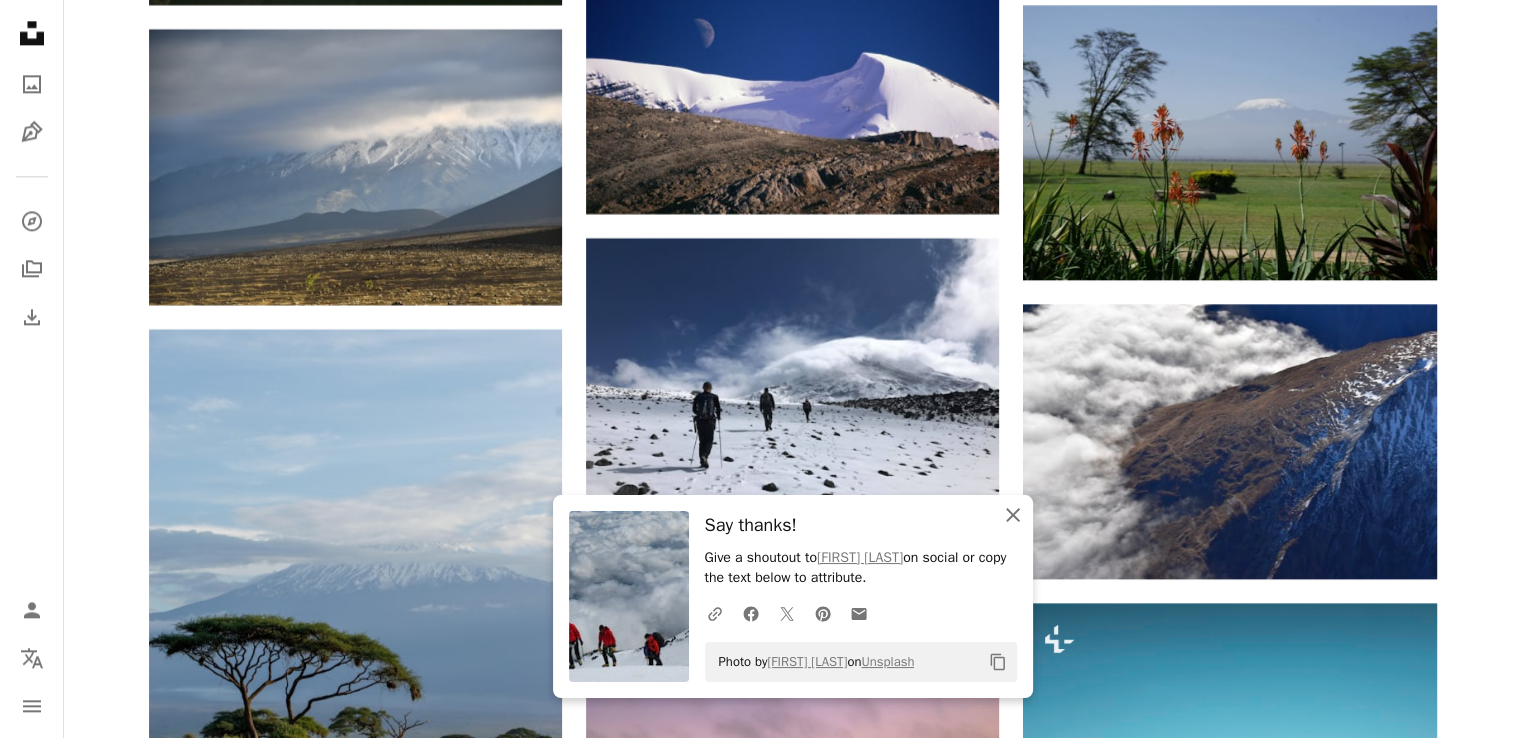 click 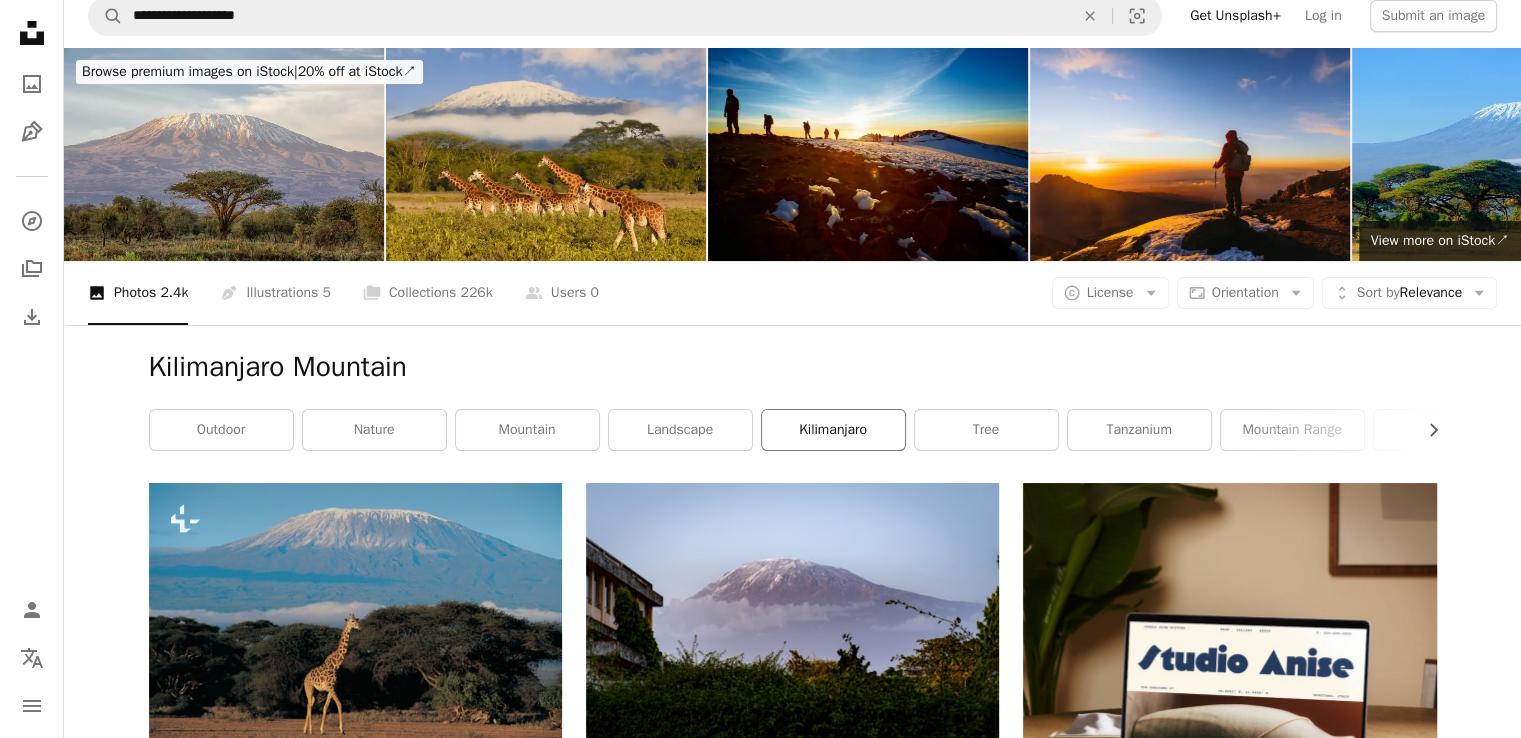 scroll, scrollTop: 0, scrollLeft: 0, axis: both 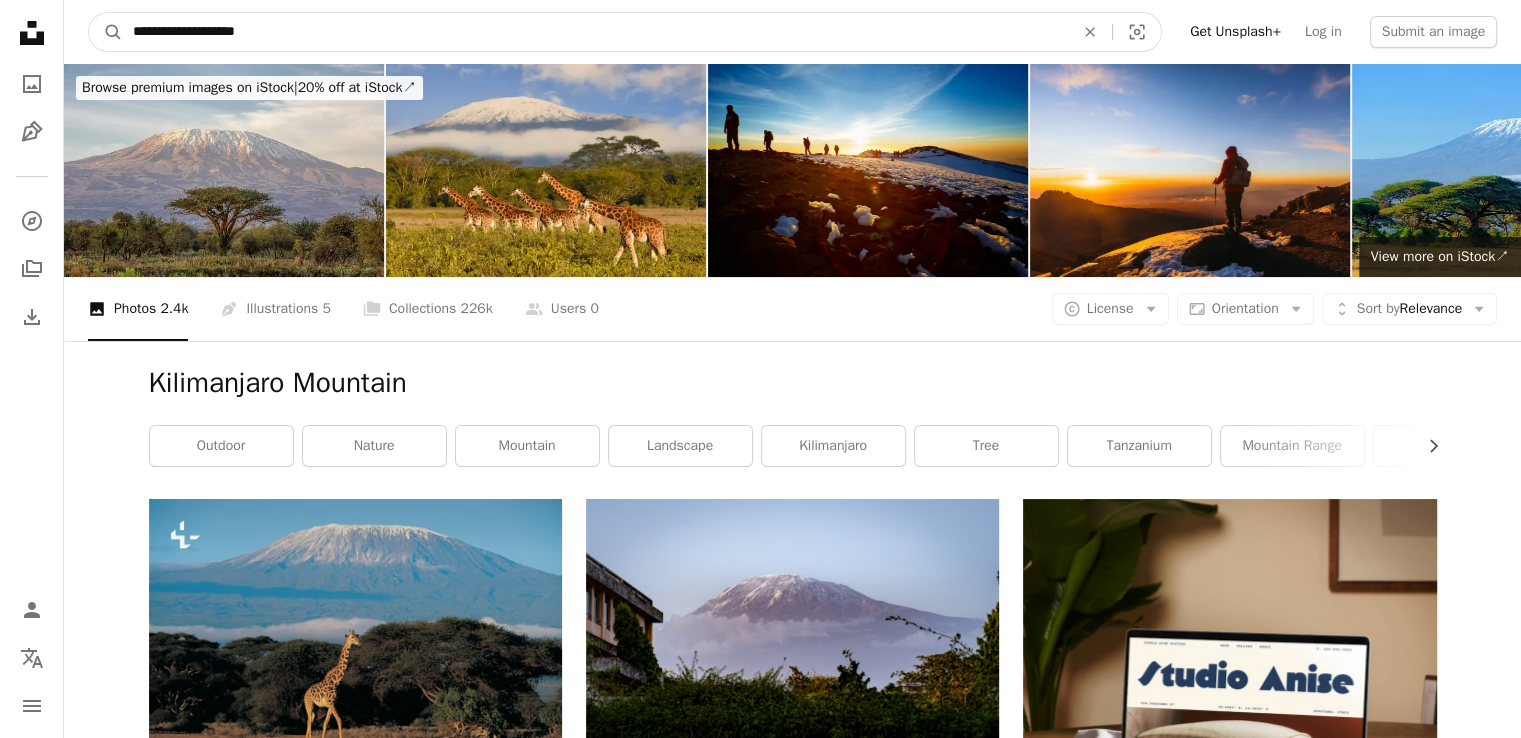 click on "**********" at bounding box center [595, 32] 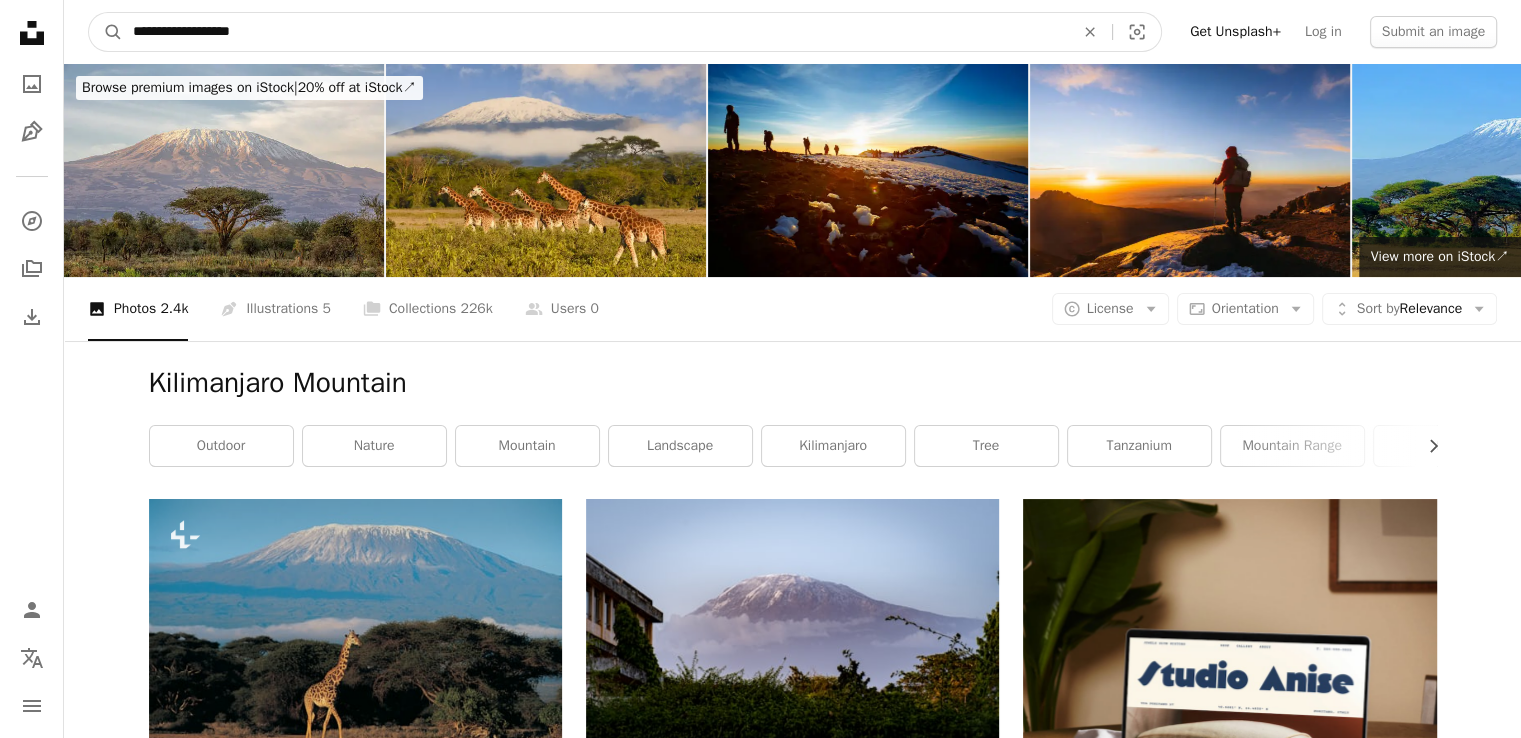 type on "**********" 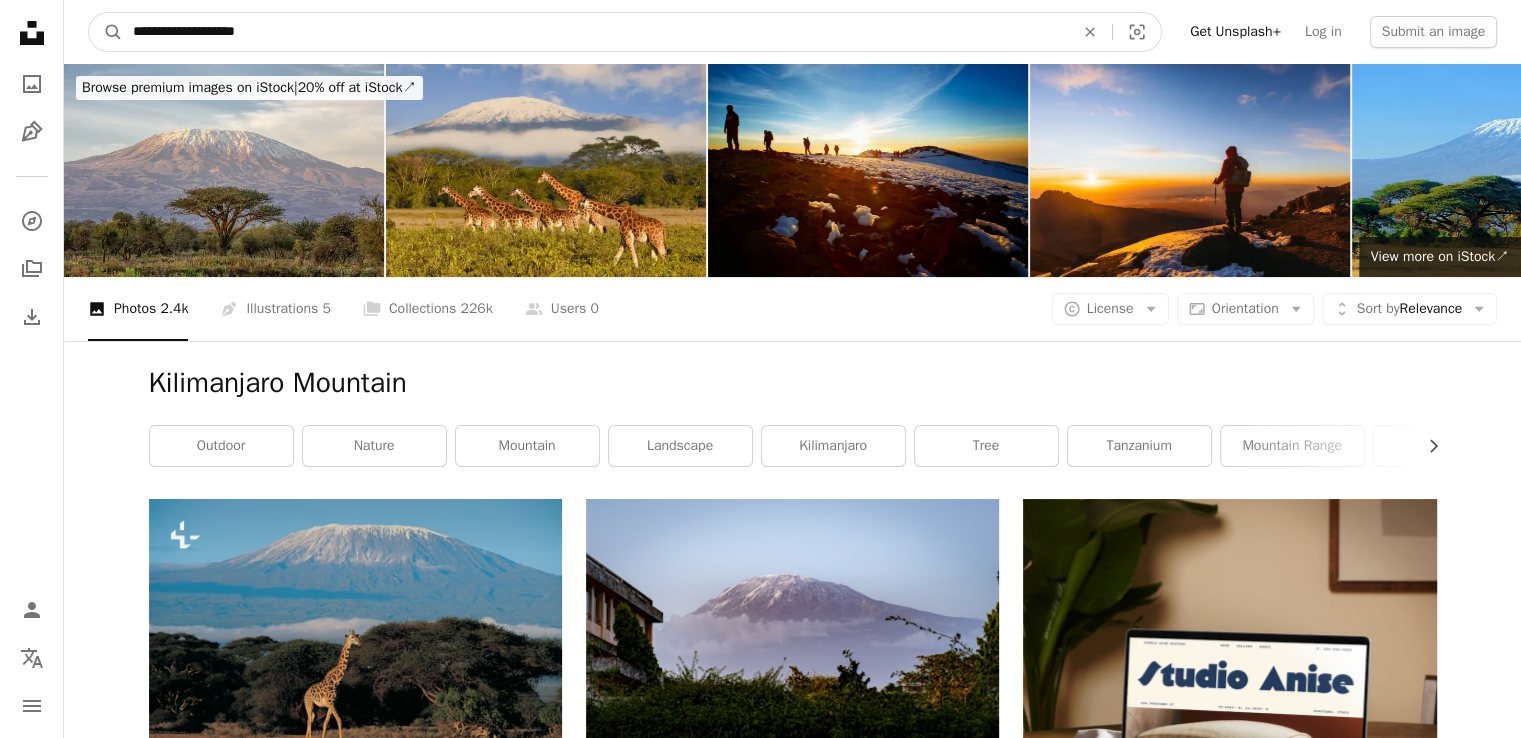 click on "A magnifying glass" at bounding box center (106, 32) 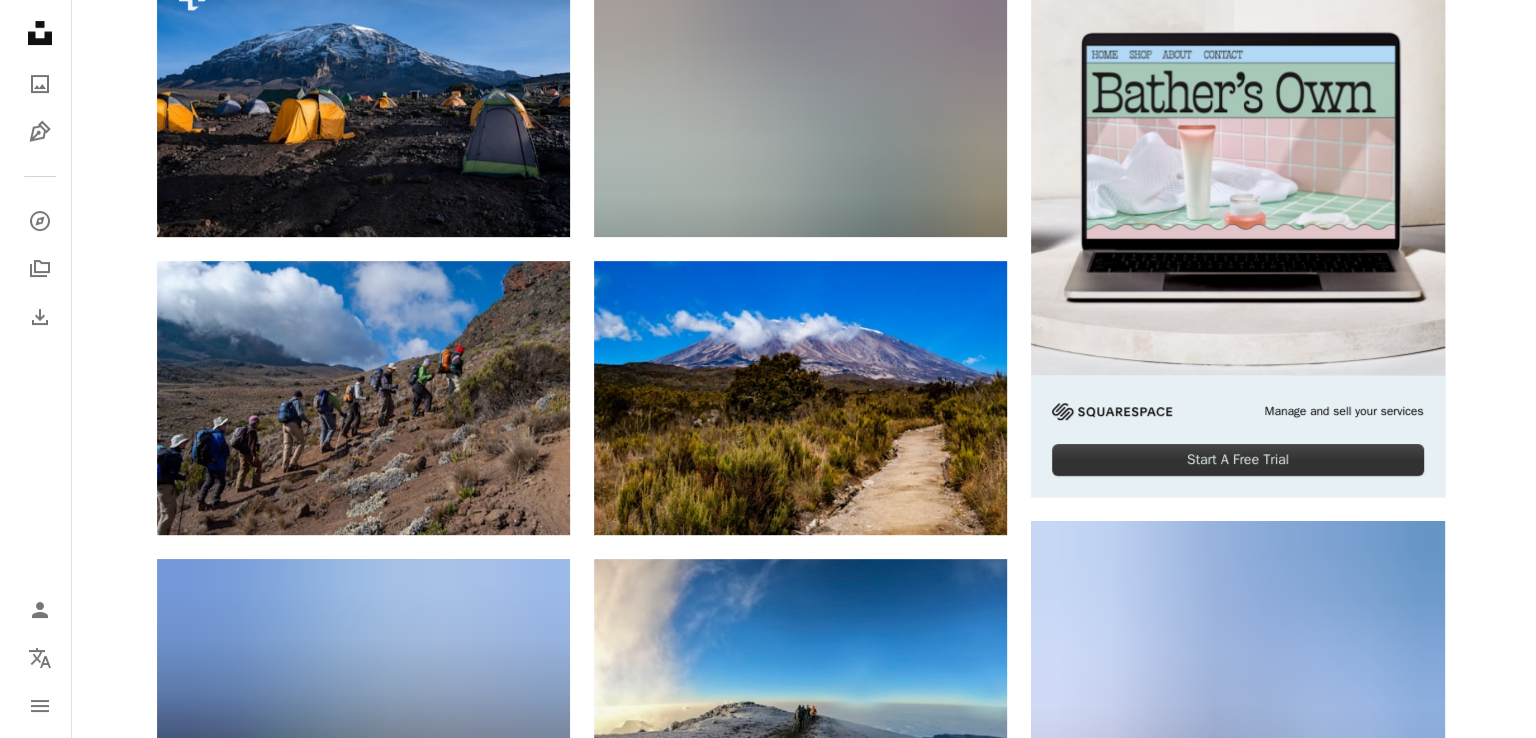 scroll, scrollTop: 683, scrollLeft: 0, axis: vertical 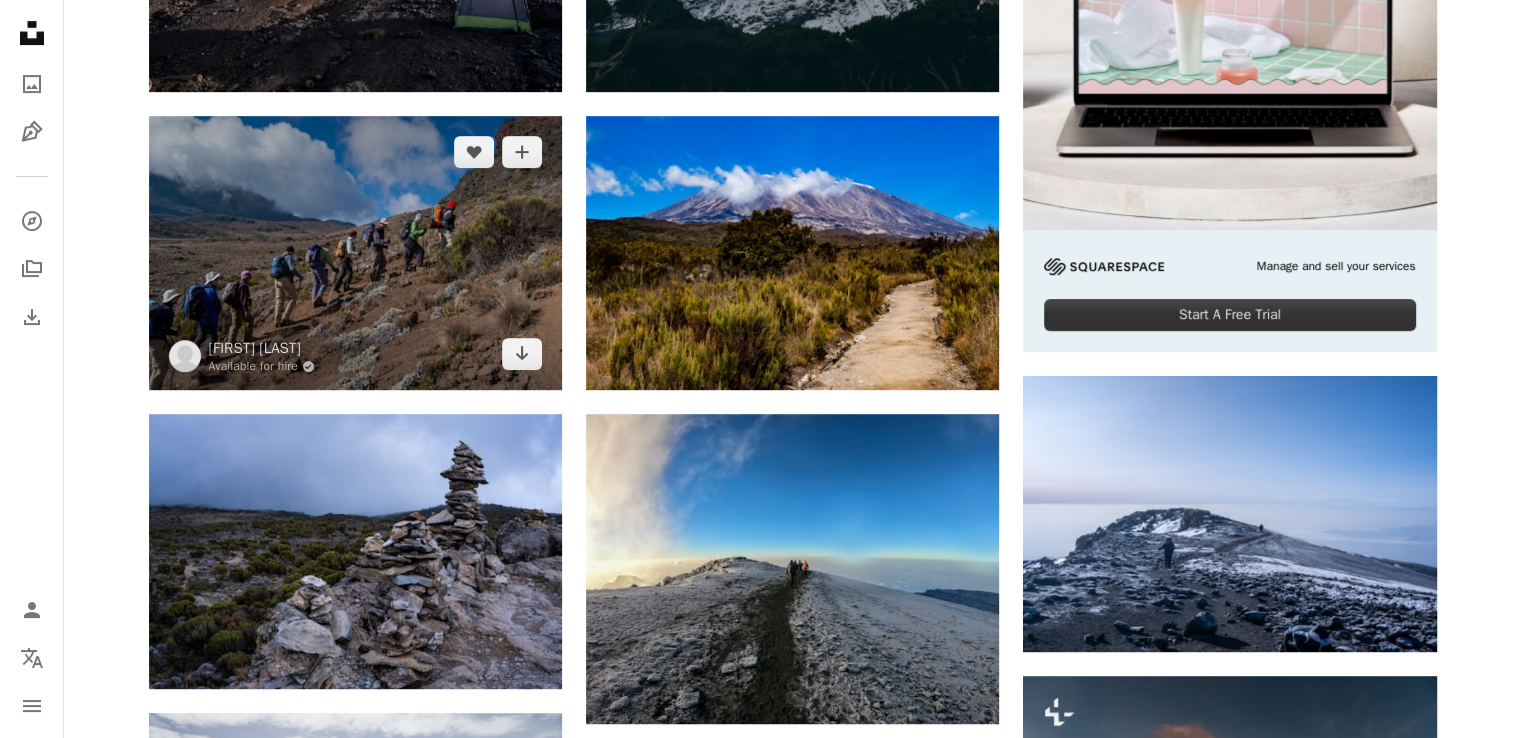 click at bounding box center [355, 253] 